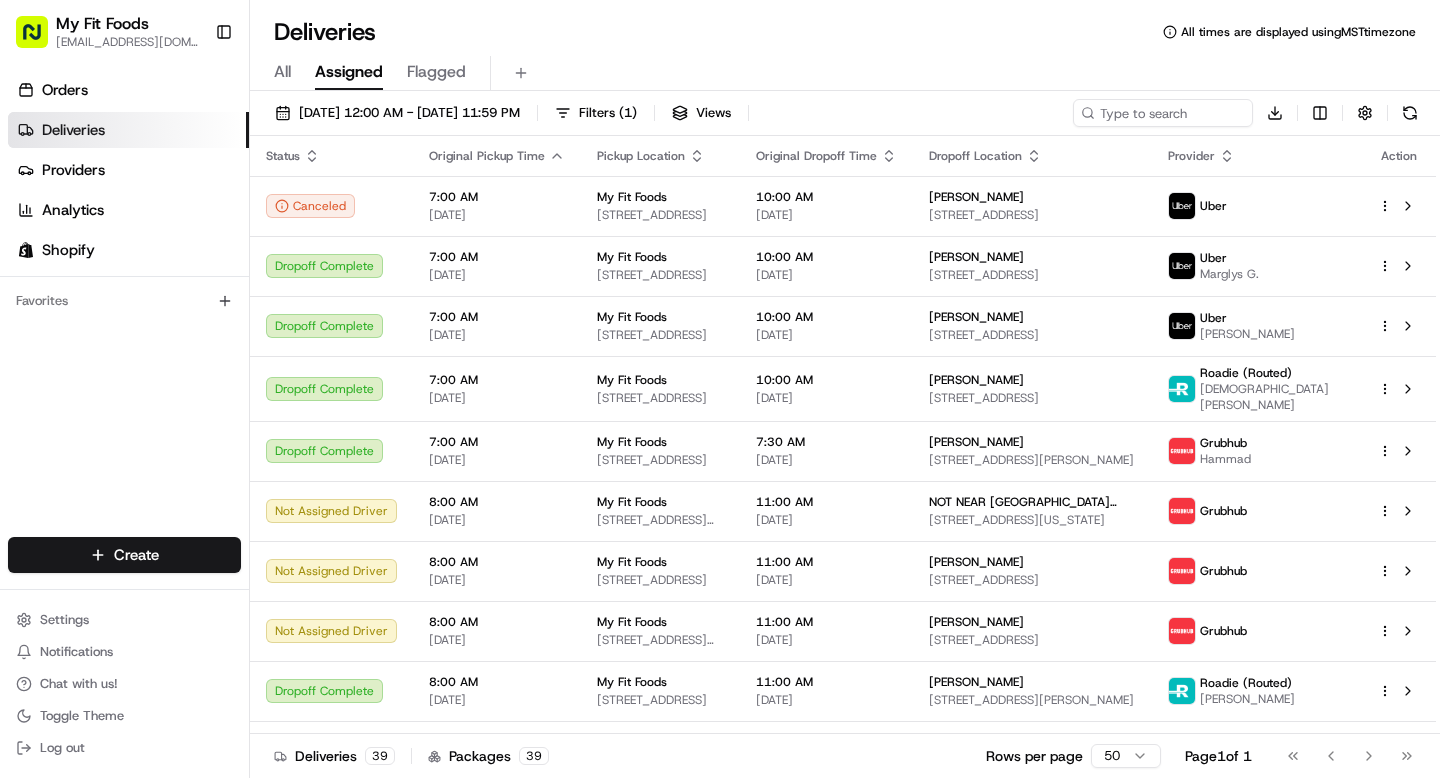 scroll, scrollTop: 0, scrollLeft: 0, axis: both 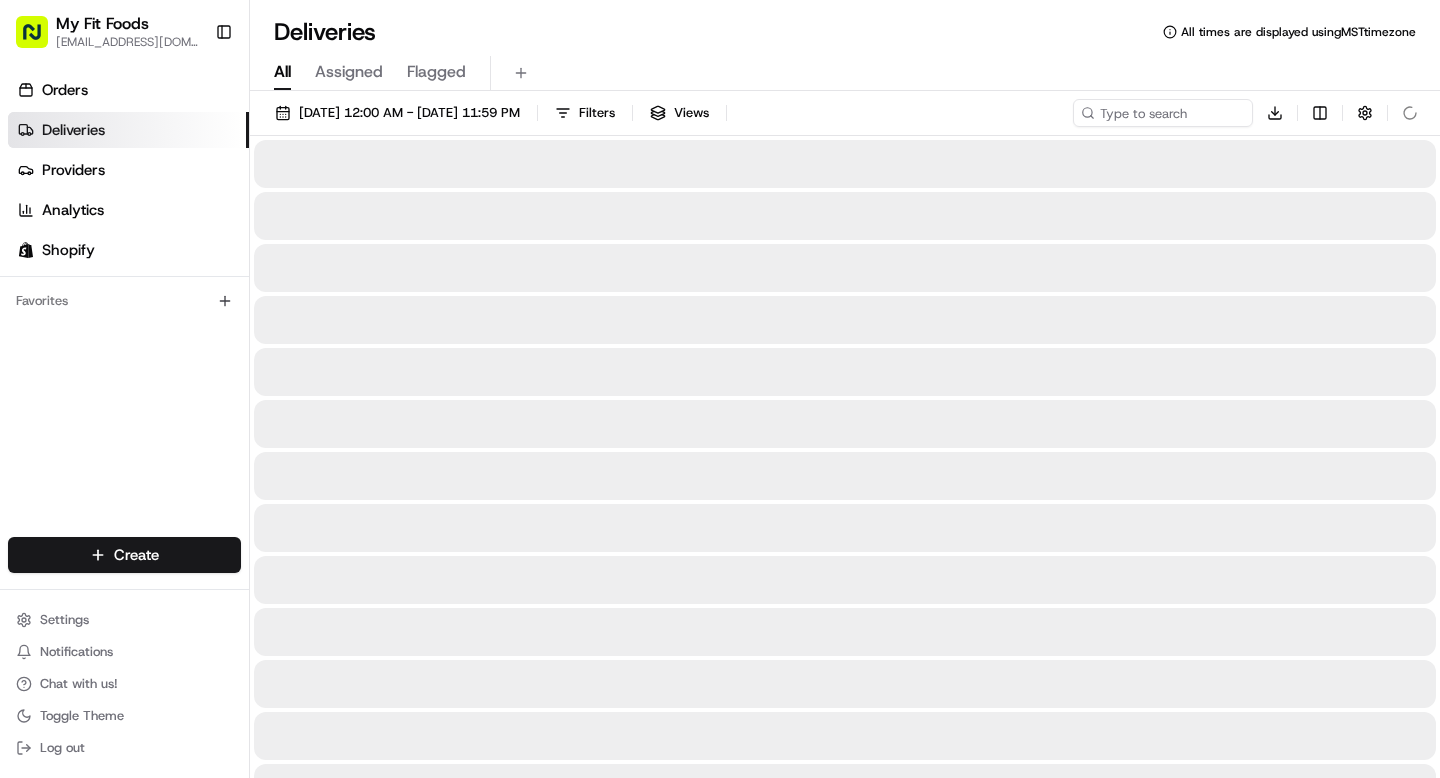 click on "All" at bounding box center (282, 72) 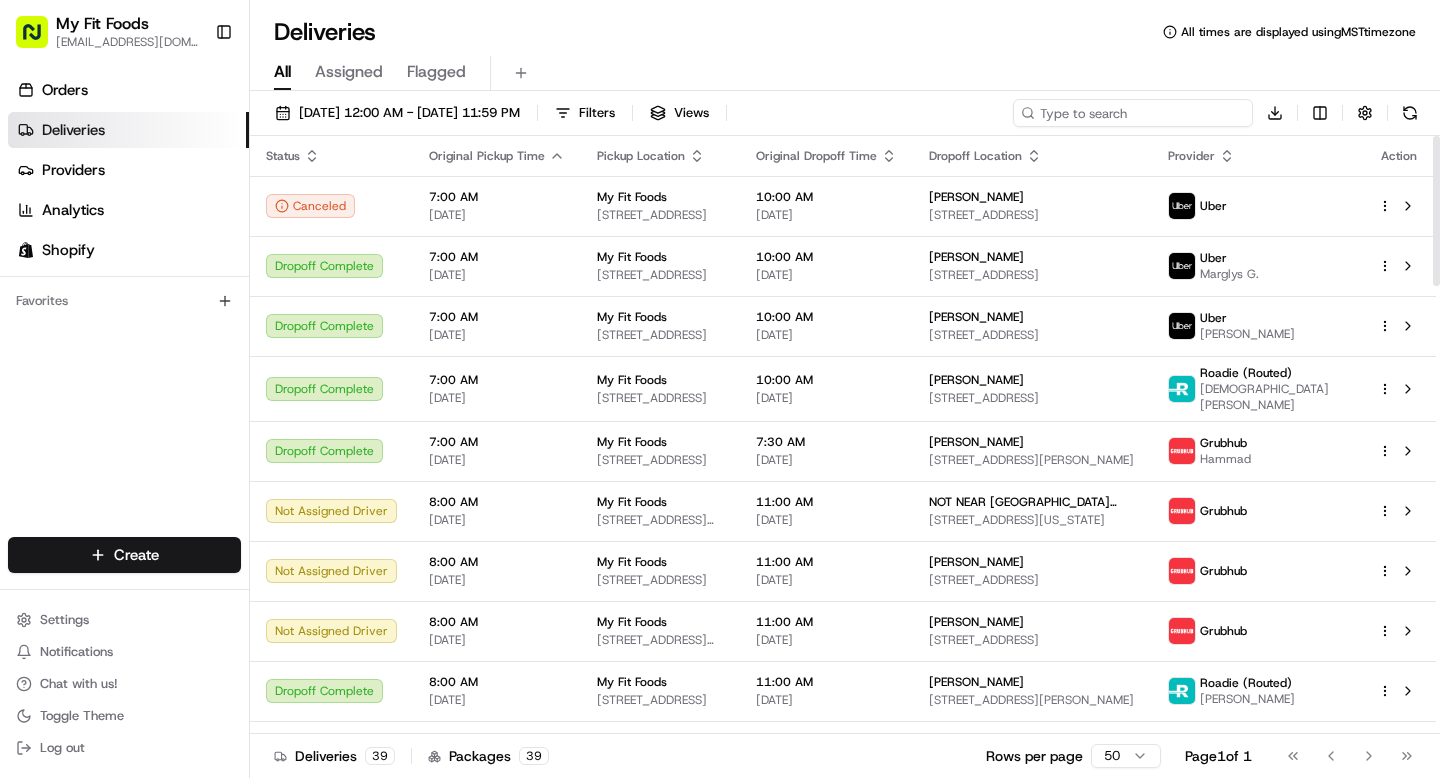 click at bounding box center (1133, 113) 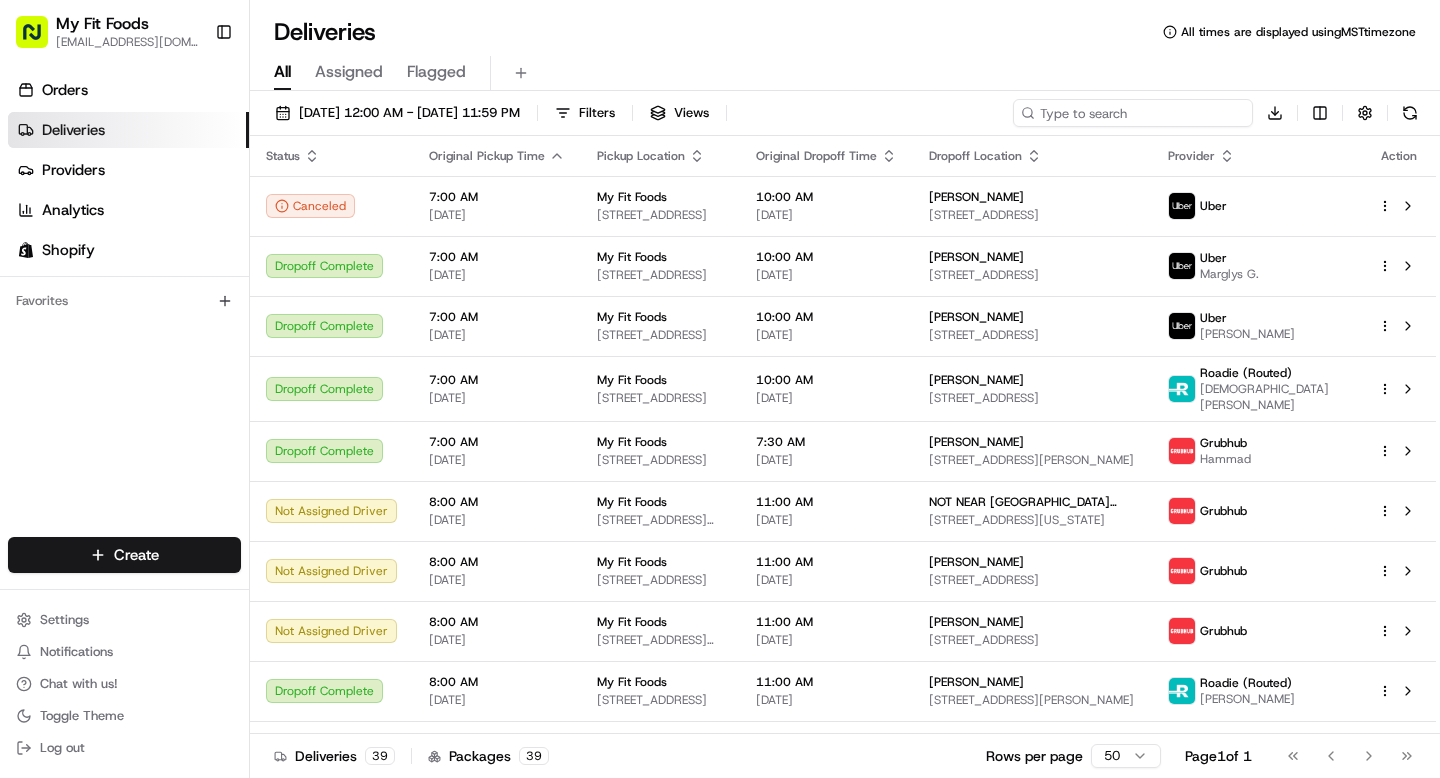 paste on "#734444" 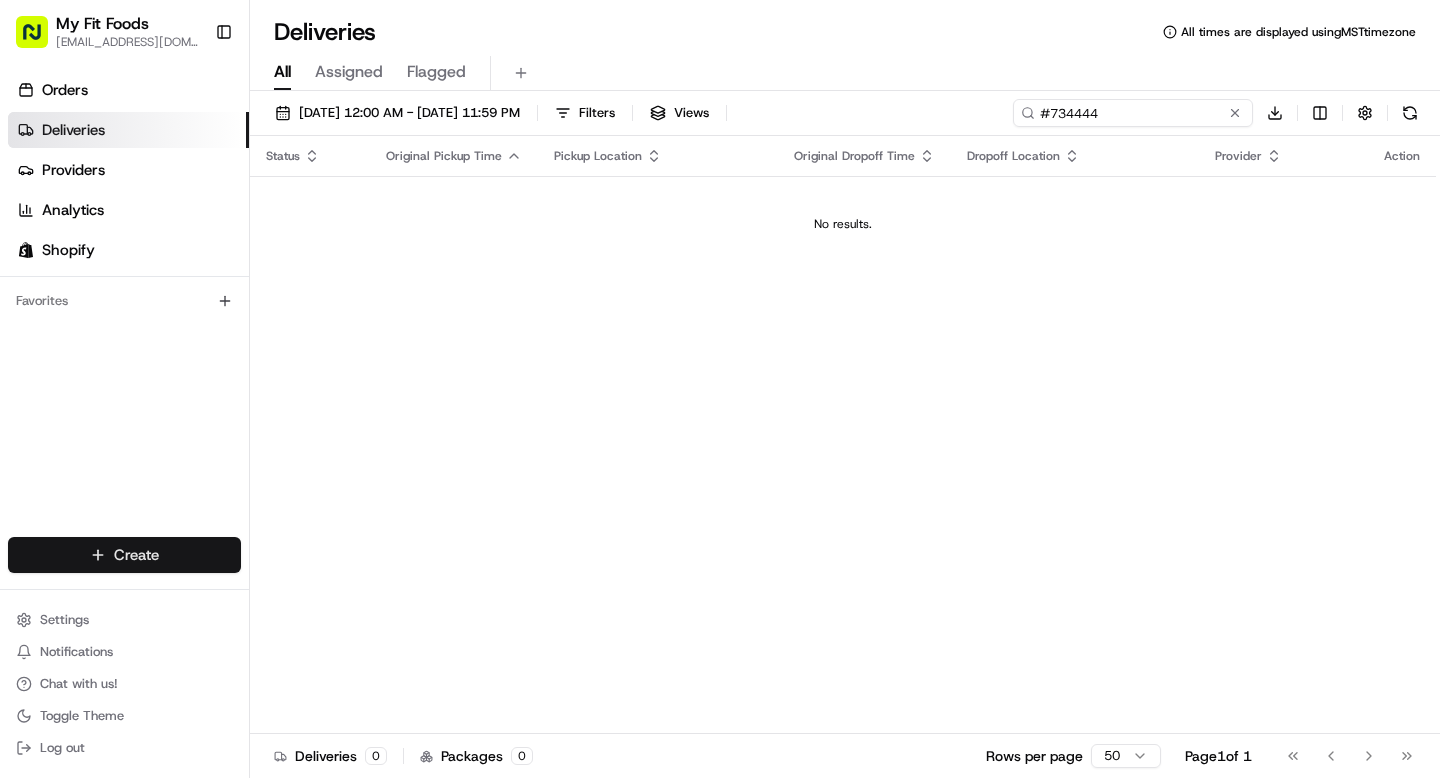 type on "#734444" 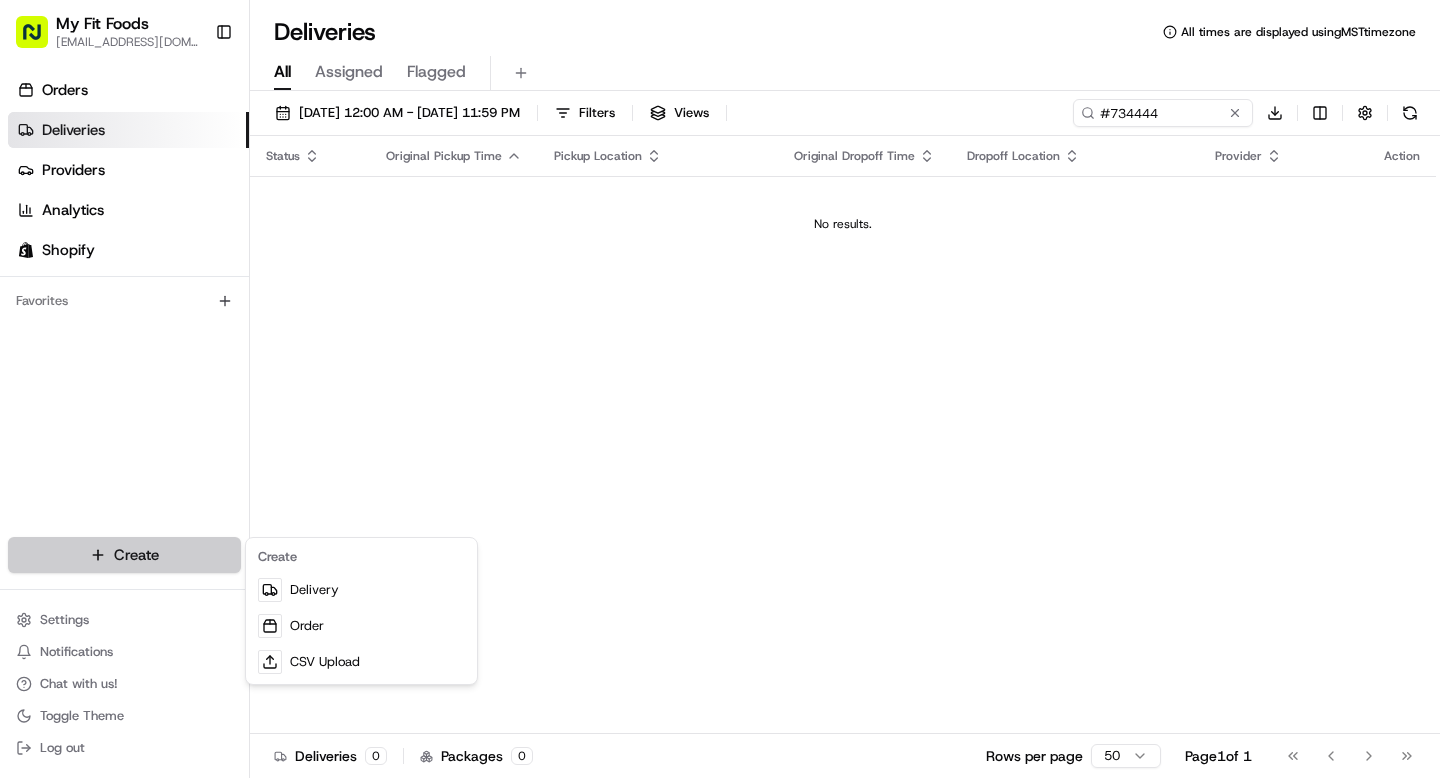 click on "My Fit Foods support@myfitfoods.com Toggle Sidebar Orders Deliveries Providers Analytics Shopify Favorites Main Menu Members & Organization Organization Users Roles Preferences Customization Tracking Orchestration Automations Dispatch Strategy Optimization Strategy Locations Pickup Locations Dropoff Locations Shifts Billing Billing Refund Requests Integrations Notification Triggers Webhooks API Keys Request Logs Create Settings Notifications Chat with us! Toggle Theme Log out Deliveries All times are displayed using  MST  timezone All Assigned Flagged 07/12/2025 12:00 AM - 07/12/2025 11:59 PM Filters Views #734444 Download Status Original Pickup Time Pickup Location Original Dropoff Time Dropoff Location Provider Action No results. Deliveries 0 Packages 0 Rows per page 50 Page  1  of   1 Go to first page Go to previous page Go to next page Go to last page
Create Delivery Order CSV Upload" at bounding box center (720, 389) 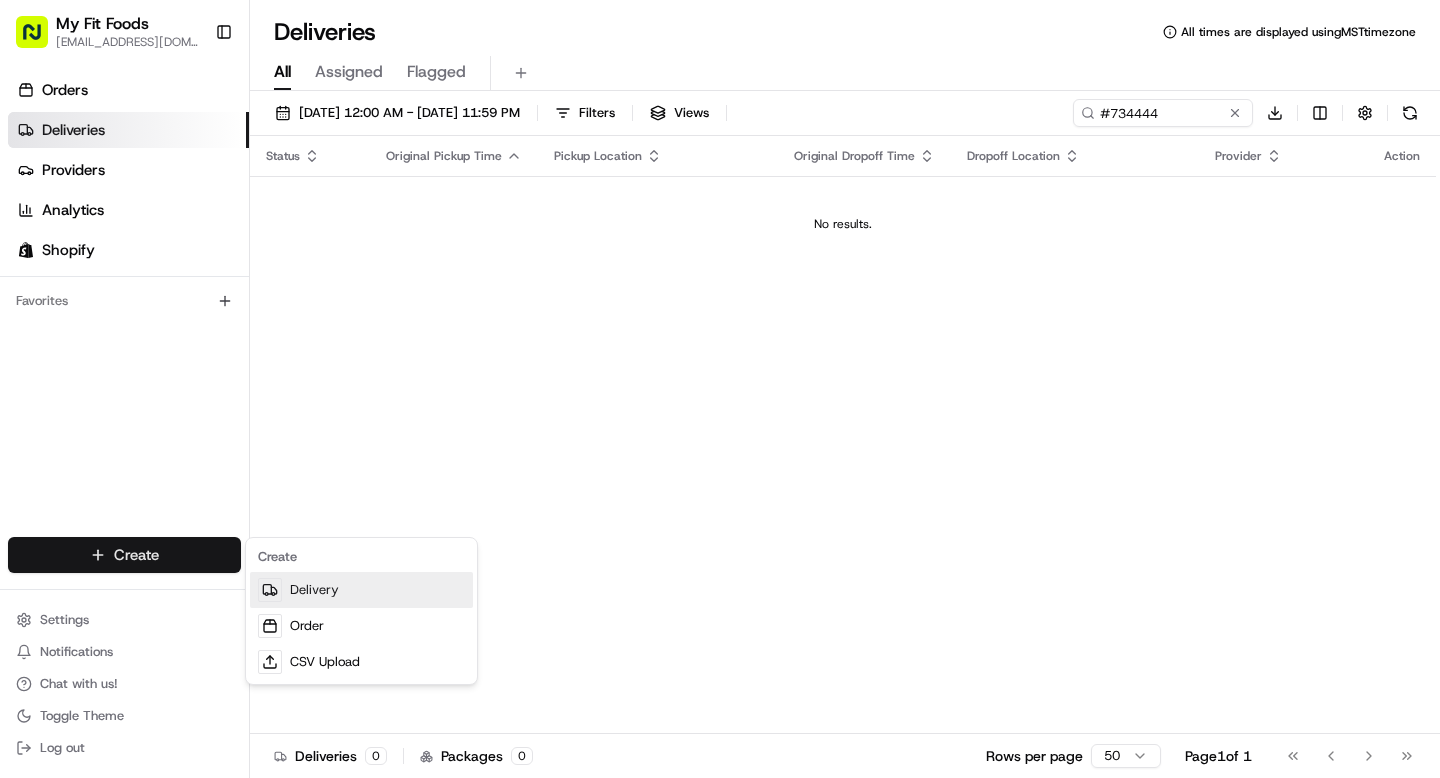 click on "Delivery" at bounding box center (361, 590) 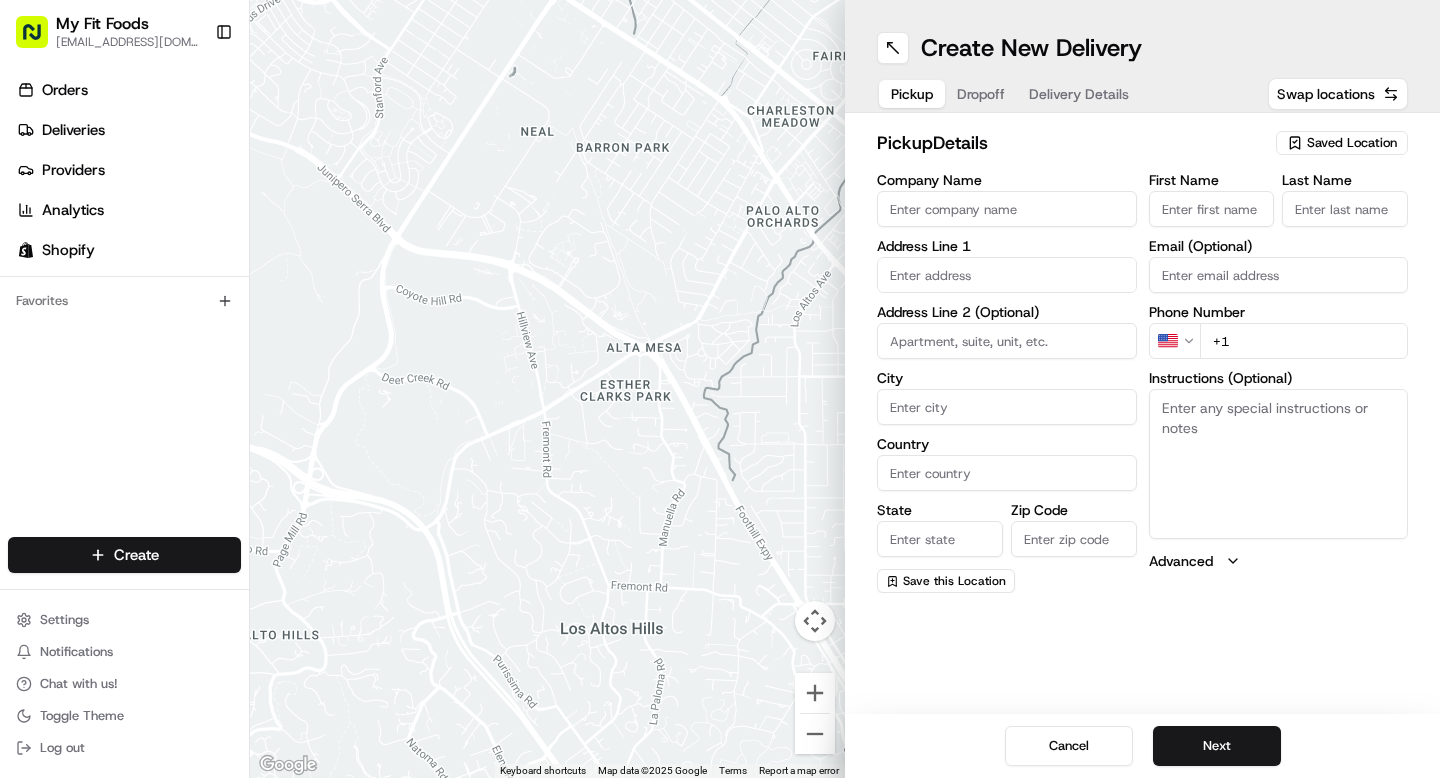 click on "Saved Location" at bounding box center [1352, 143] 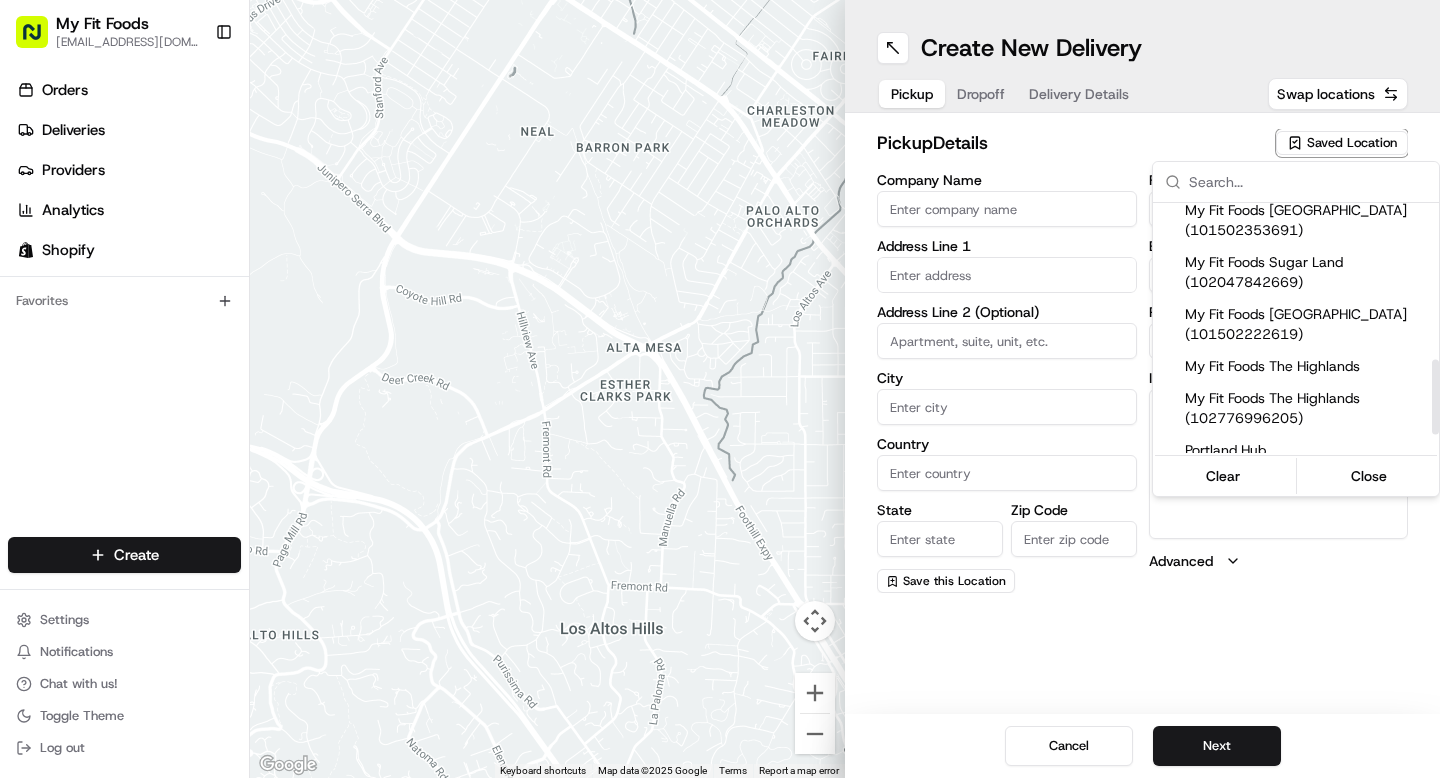 scroll, scrollTop: 523, scrollLeft: 0, axis: vertical 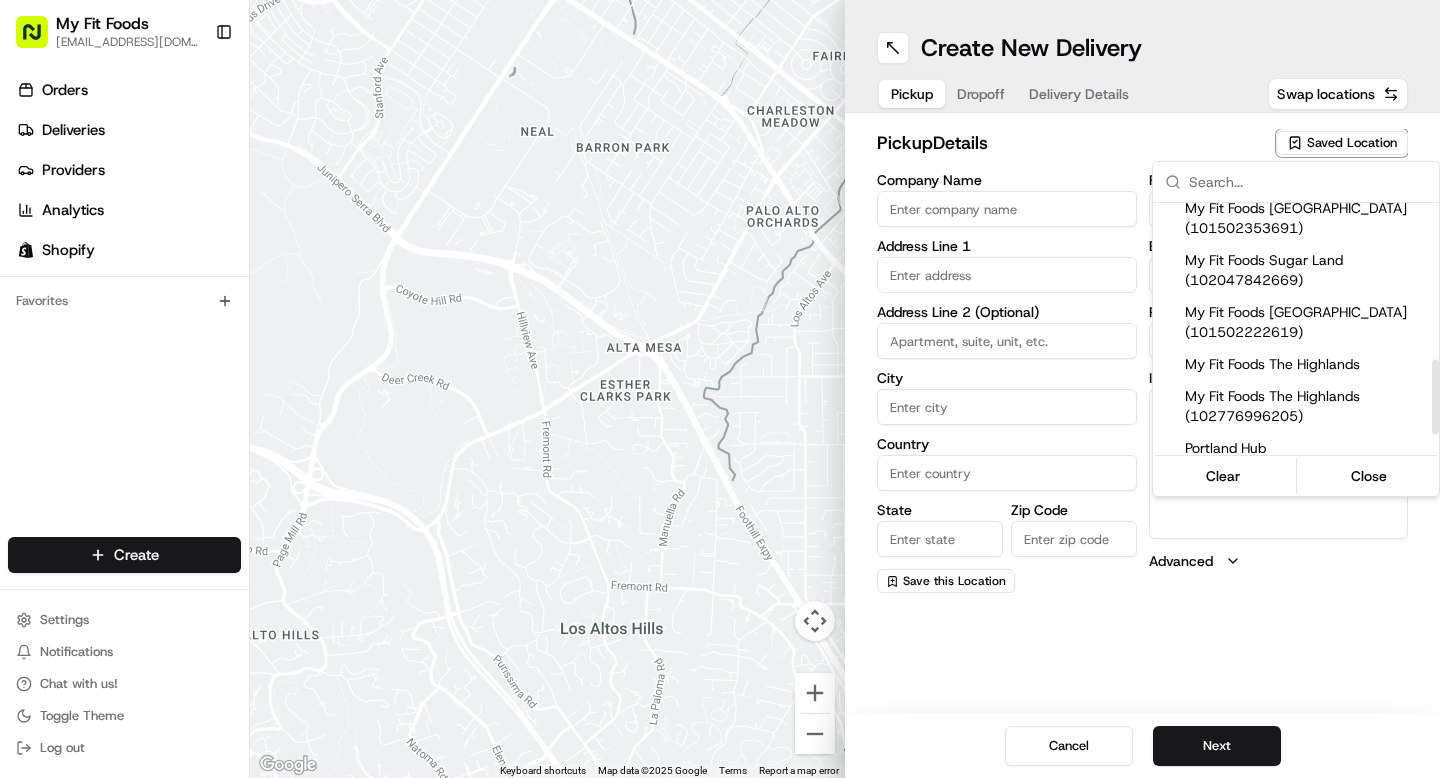 click on "My Fit Foods The Highlands" at bounding box center [1308, 364] 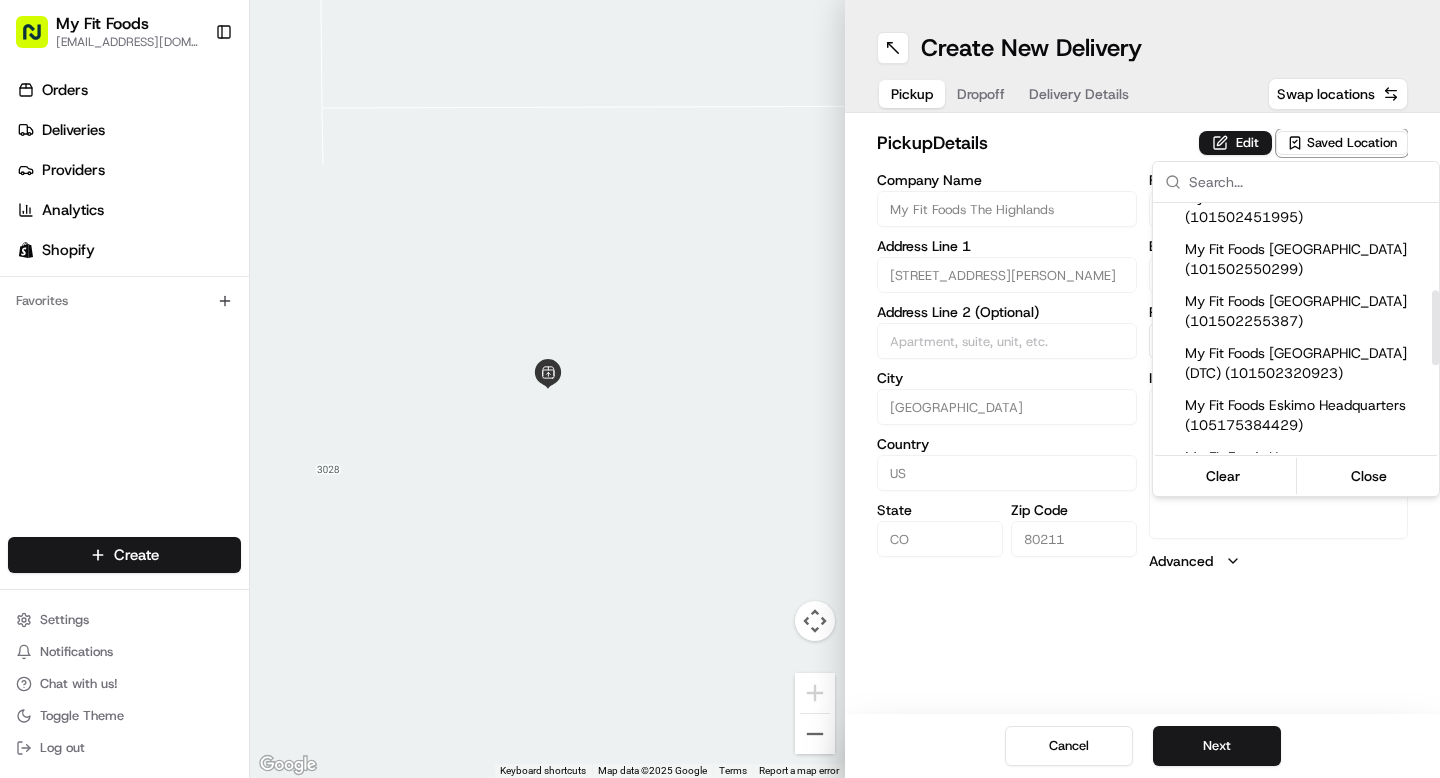 scroll, scrollTop: 409, scrollLeft: 0, axis: vertical 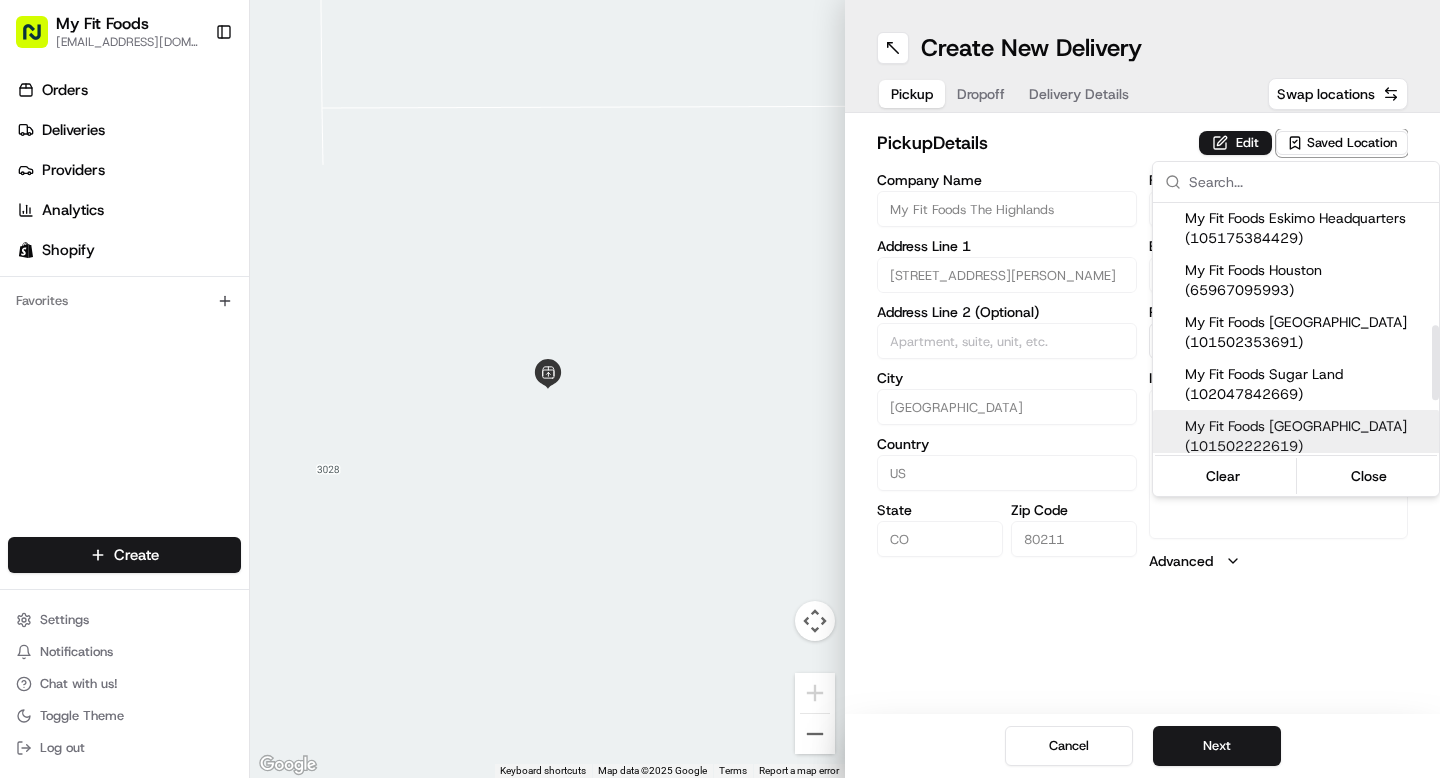 click on "Clear Close" at bounding box center (1296, 474) 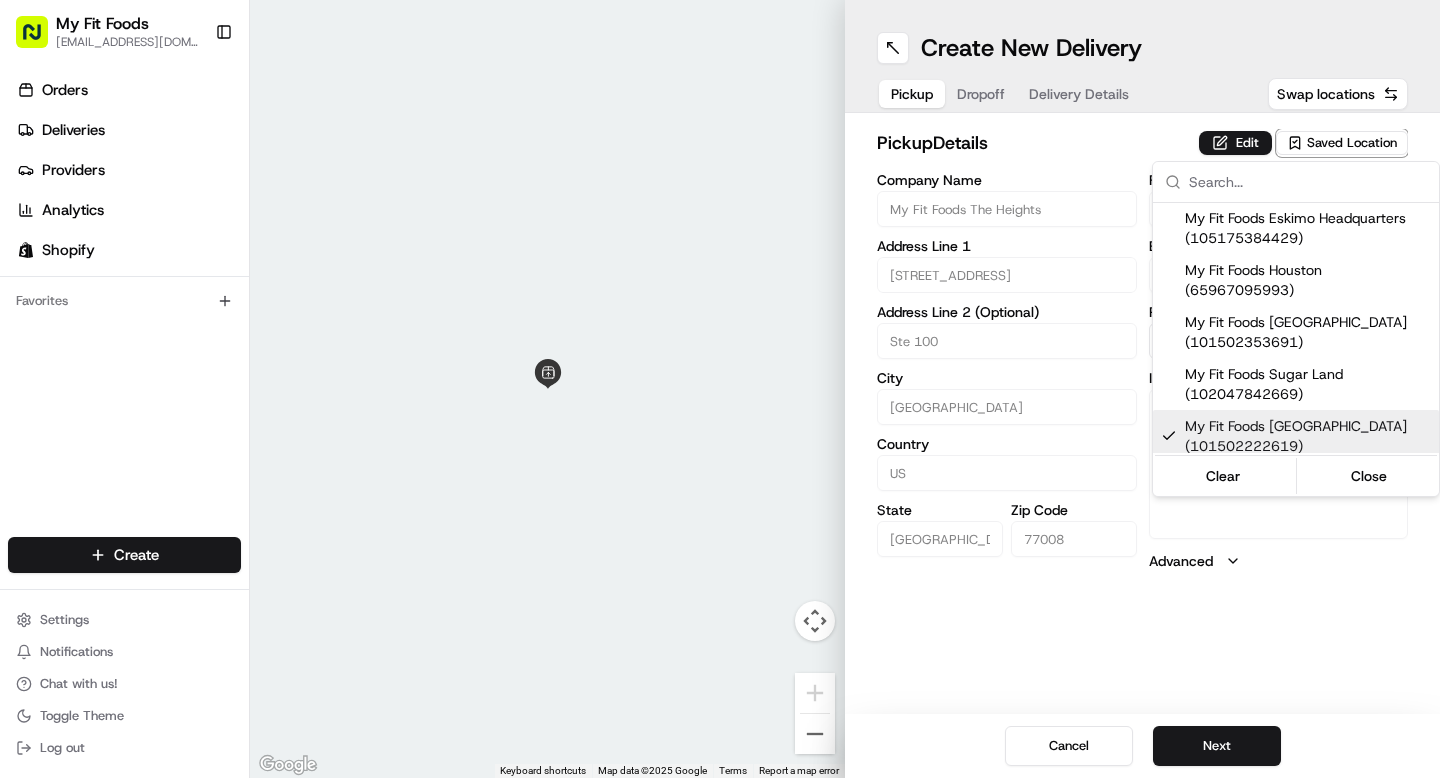 click on "My Fit Foods support@myfitfoods.com Toggle Sidebar Orders Deliveries Providers Analytics Shopify Favorites Main Menu Members & Organization Organization Users Roles Preferences Customization Tracking Orchestration Automations Dispatch Strategy Optimization Strategy Locations Pickup Locations Dropoff Locations Shifts Billing Billing Refund Requests Integrations Notification Triggers Webhooks API Keys Request Logs Create Settings Notifications Chat with us! Toggle Theme Log out ← Move left → Move right ↑ Move up ↓ Move down + Zoom in - Zoom out Home Jump left by 75% End Jump right by 75% Page Up Jump up by 75% Page Down Jump down by 75% Keyboard shortcuts Map Data Map data ©2025 Google Map data ©2025 Google 2 m  Click to toggle between metric and imperial units Terms Report a map error Create New Delivery Pickup Dropoff Delivery Details Swap locations pickup  Details  Edit Saved Location Company Name My Fit Foods The Heights Address Line 1 2802 N Shepherd Dr Address Line 2 (Optional)" at bounding box center (720, 389) 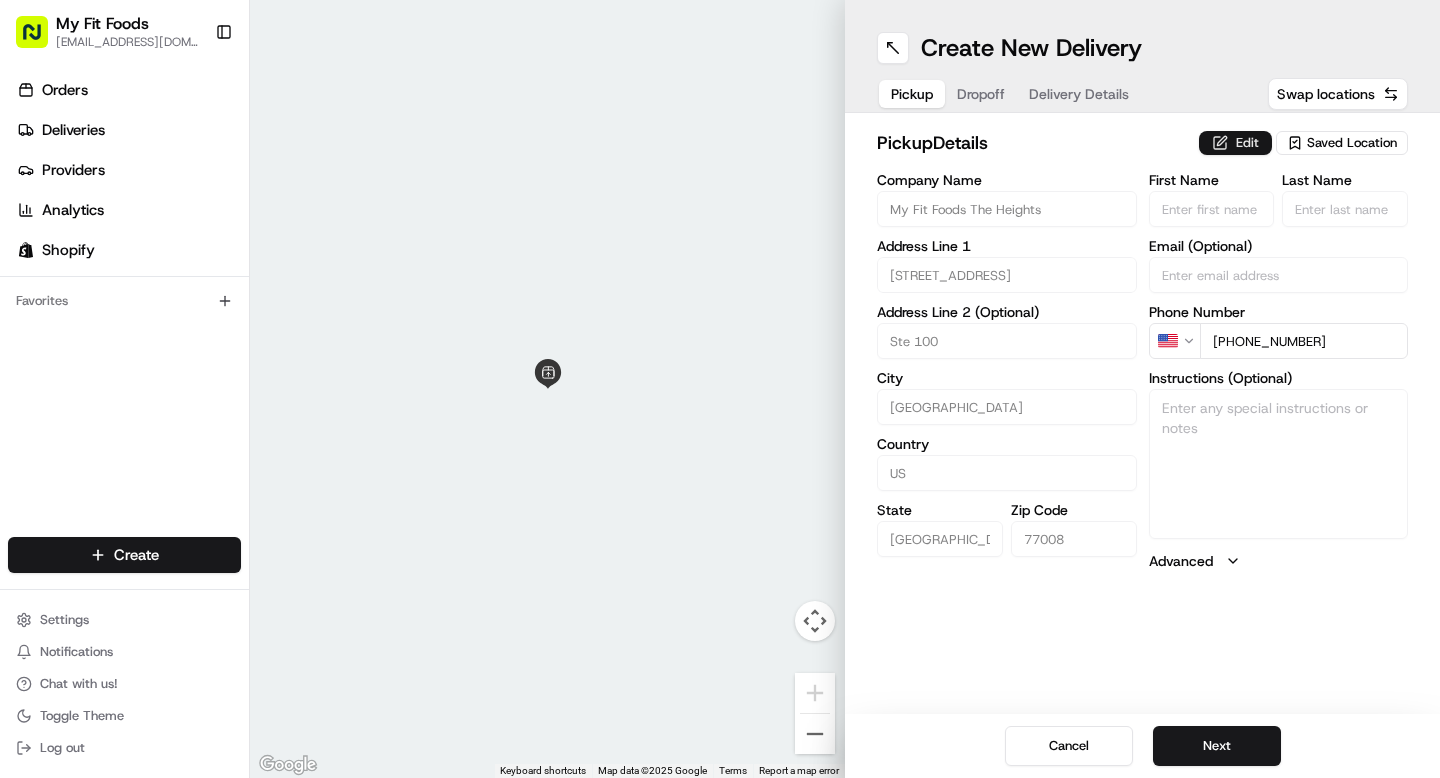 click on "Edit" at bounding box center [1235, 143] 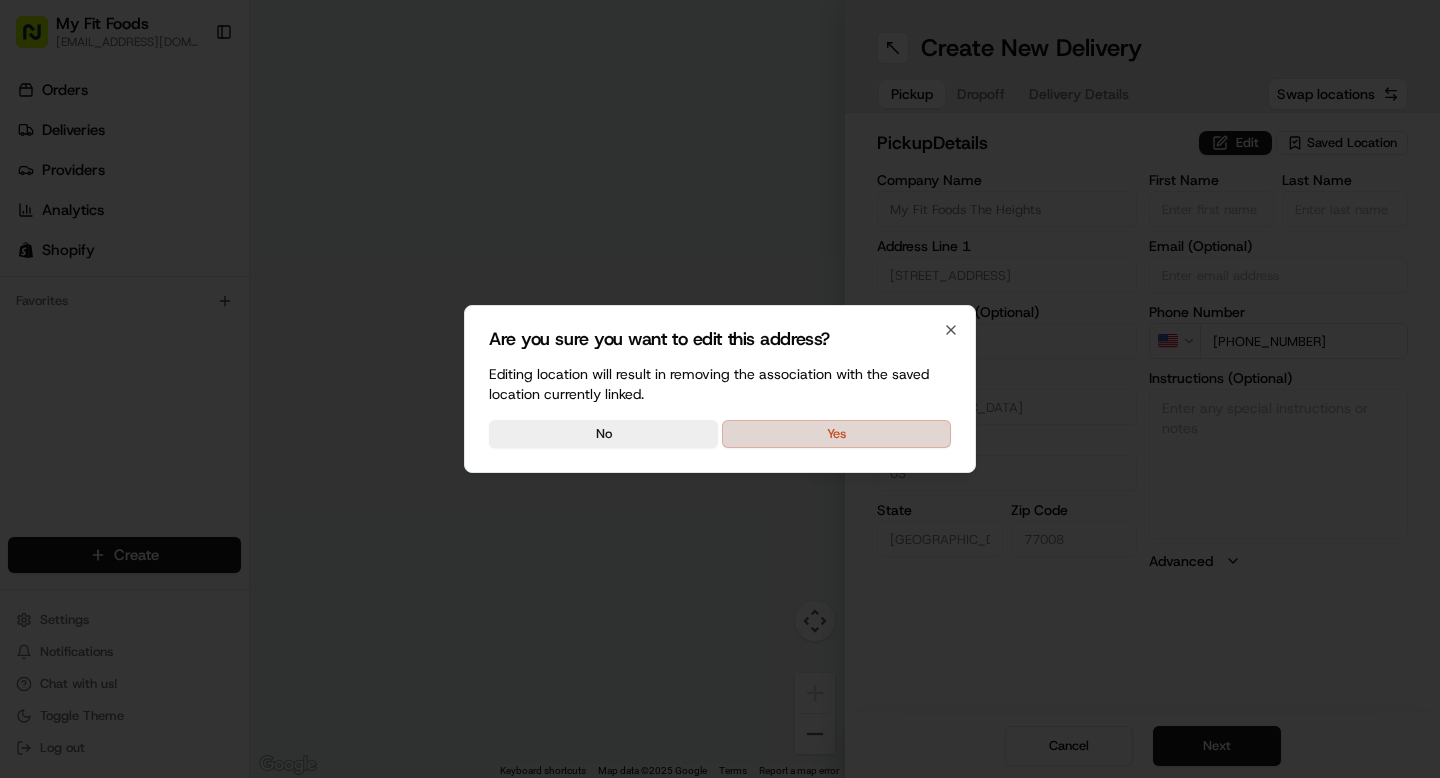 click on "Yes" at bounding box center (836, 434) 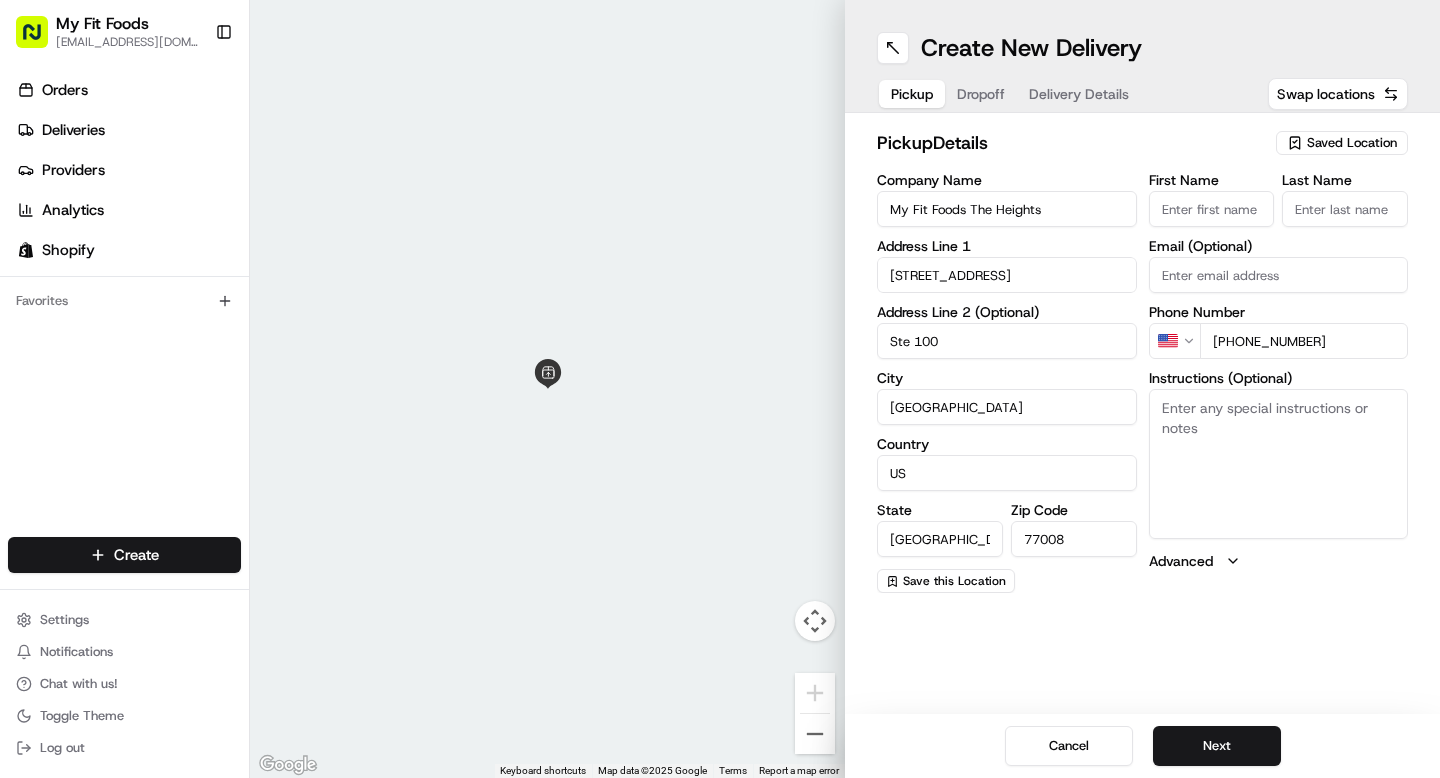 click on "Instructions (Optional)" at bounding box center [1279, 464] 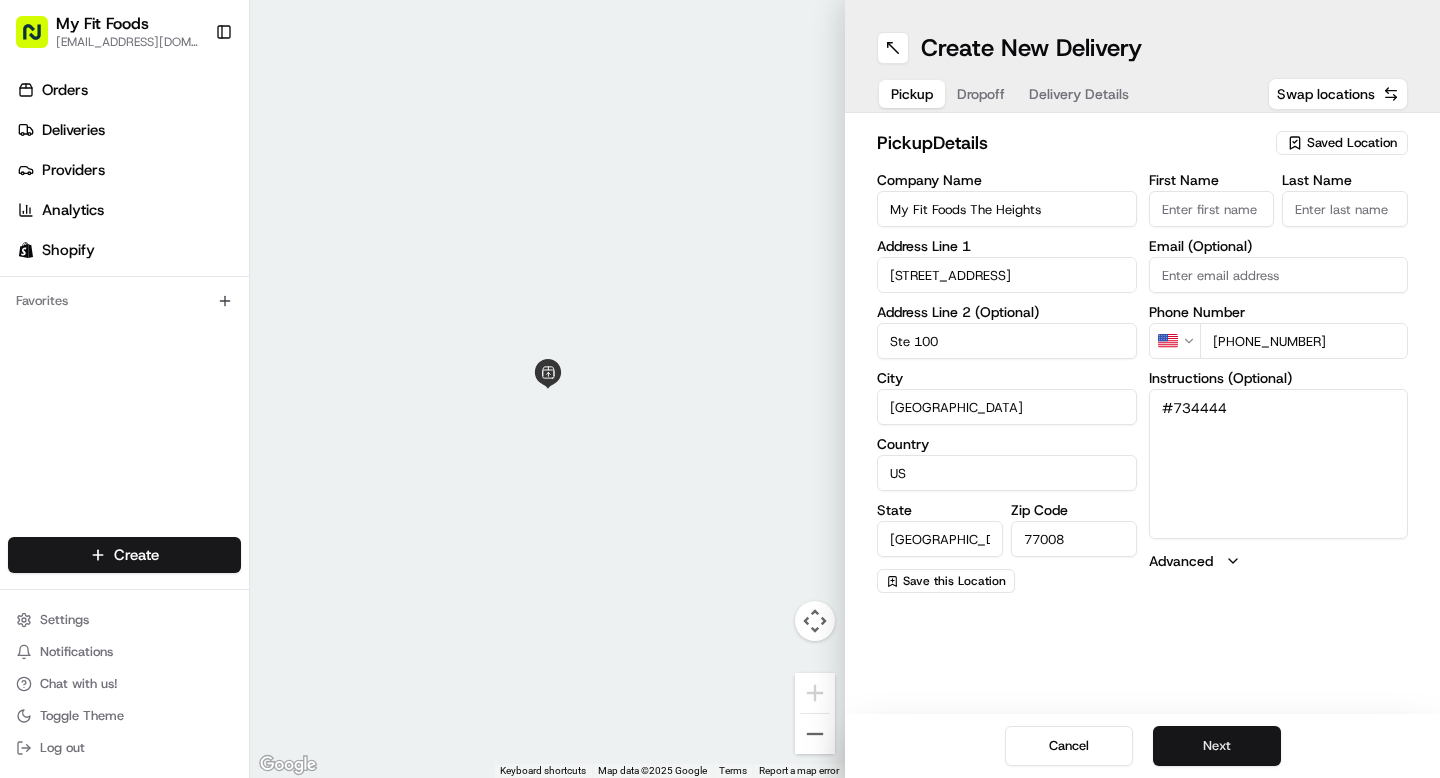 type on "#734444" 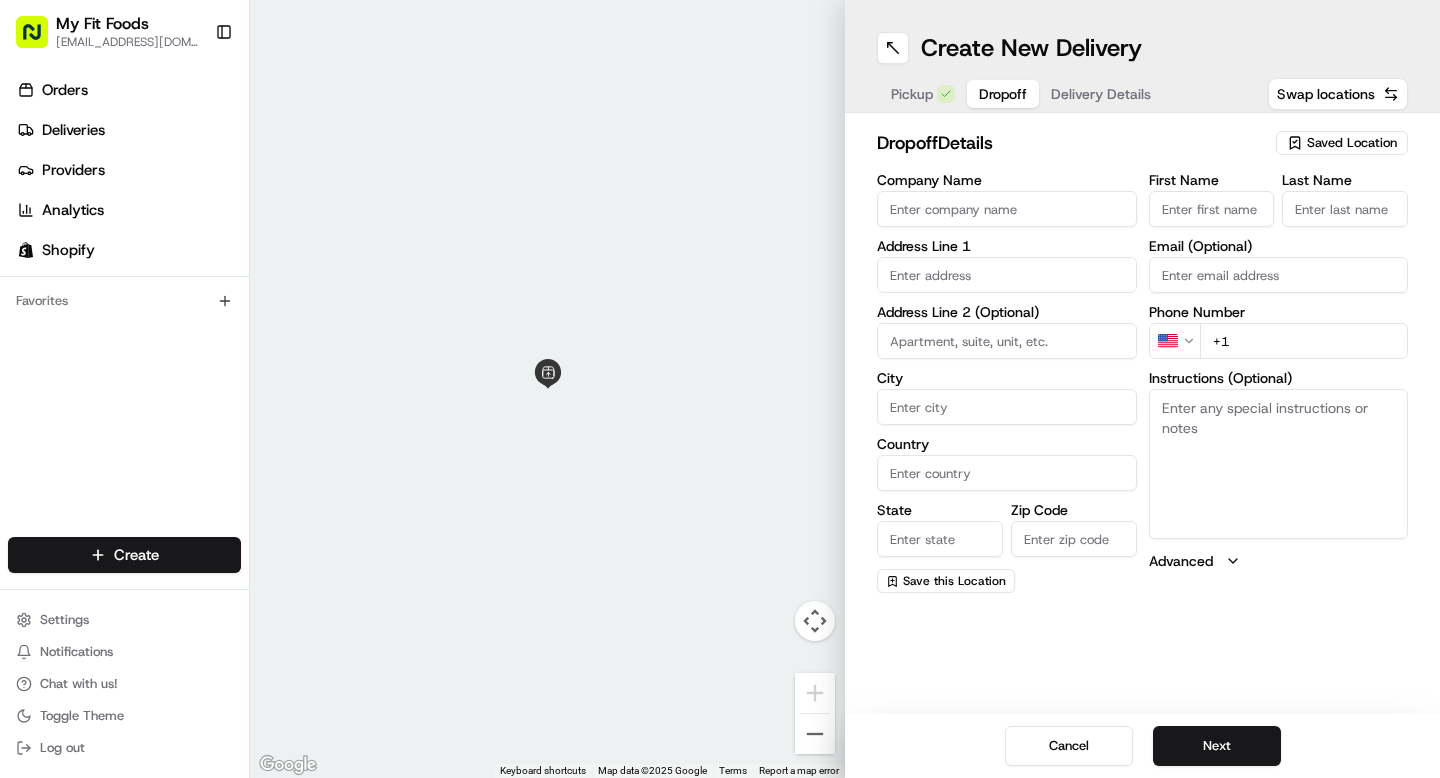 click on "Pickup" at bounding box center [912, 94] 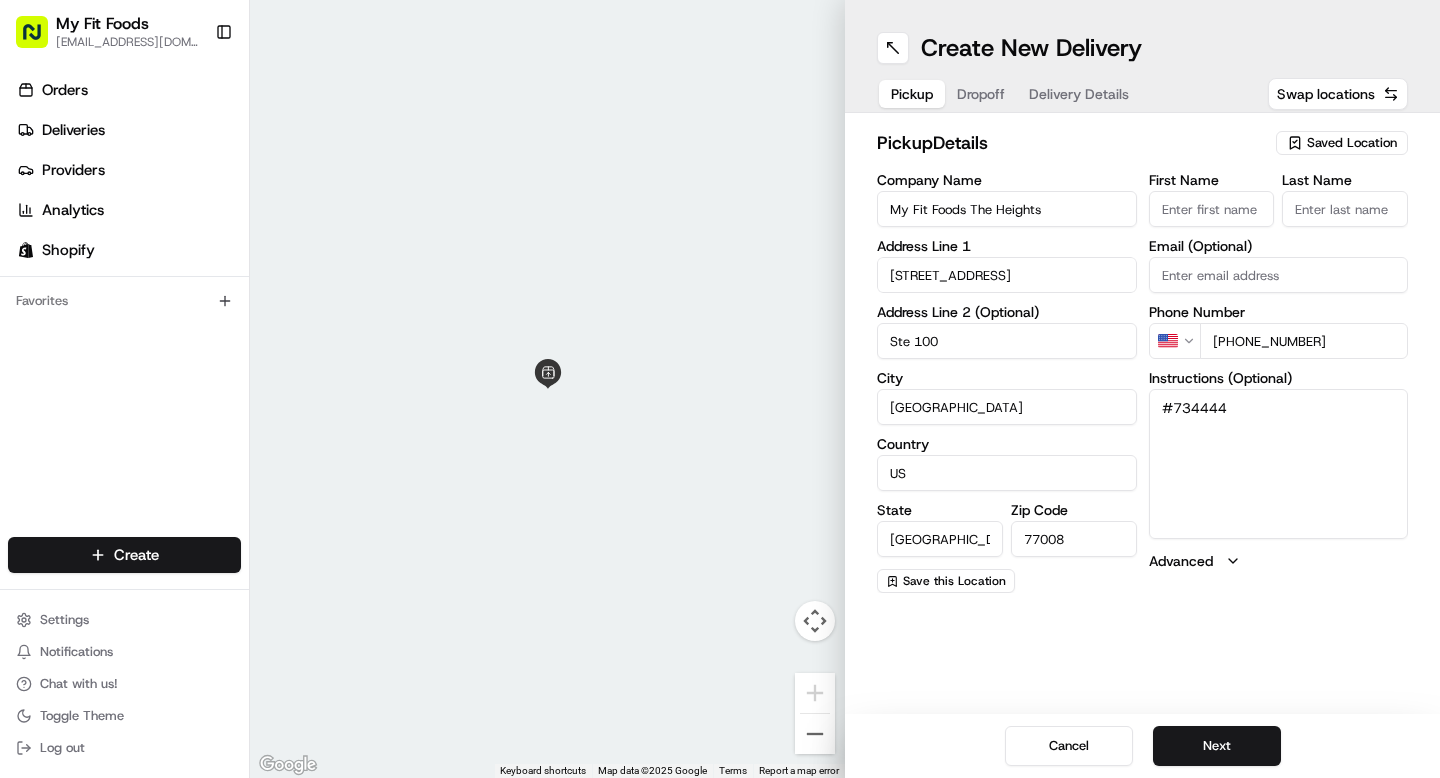 click on "#734444" at bounding box center (1279, 464) 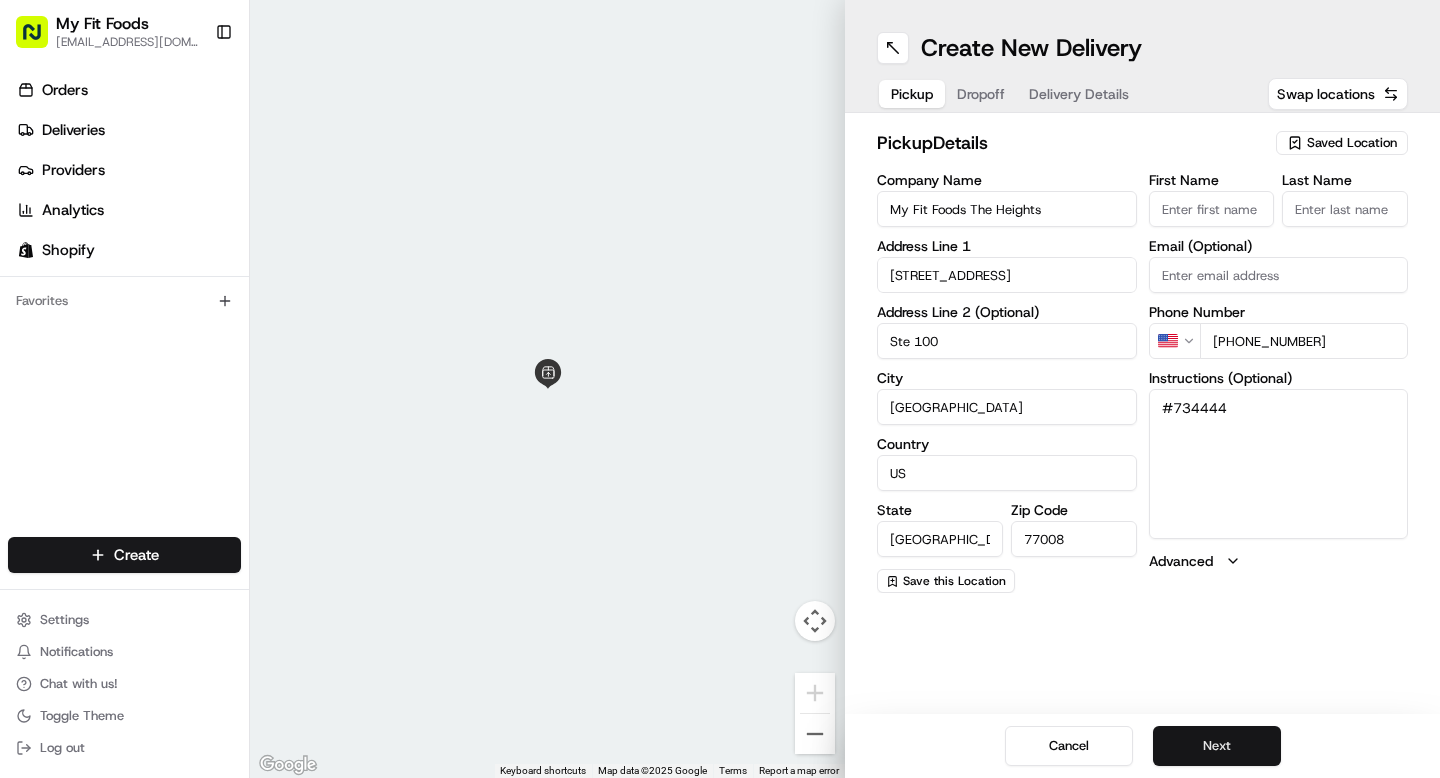 click on "Next" at bounding box center [1217, 746] 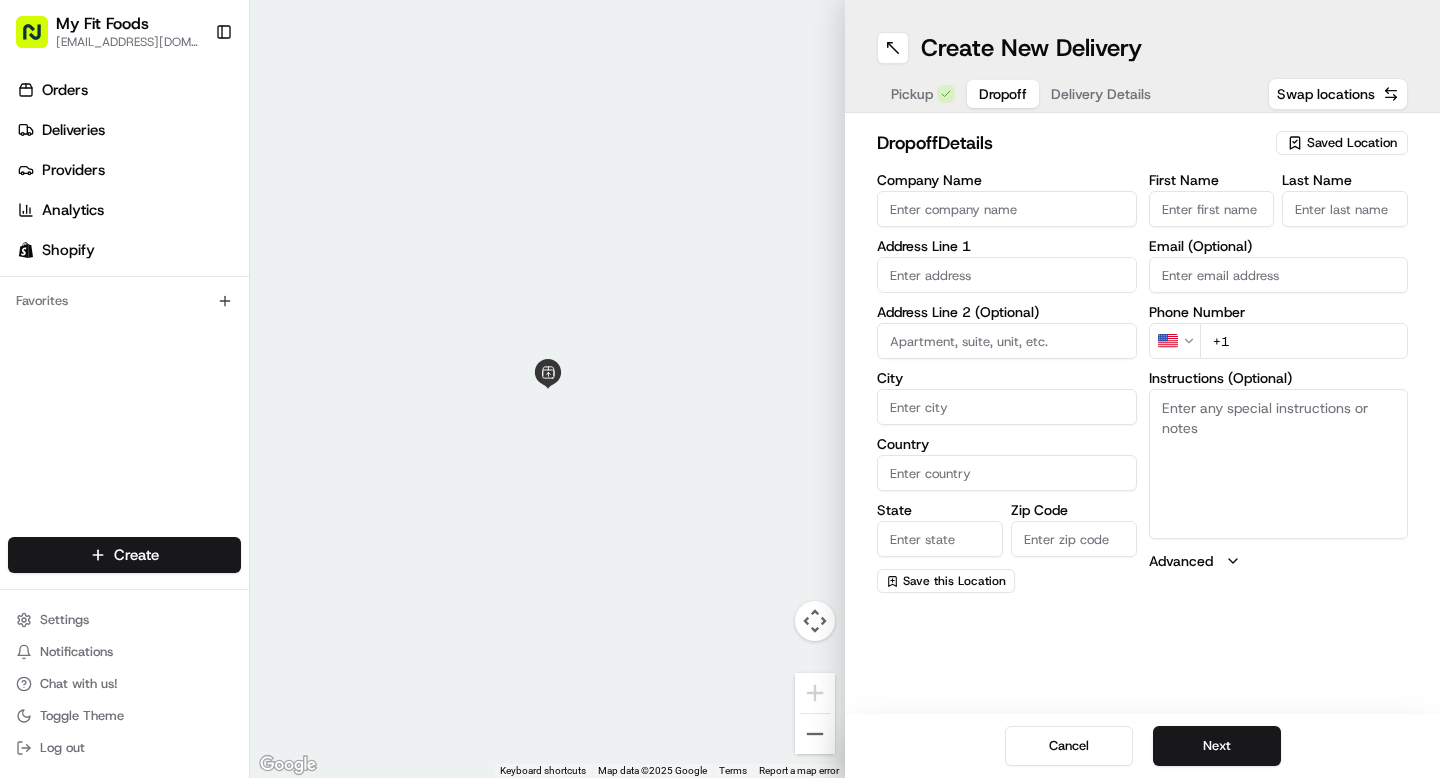 click on "Instructions (Optional)" at bounding box center [1279, 464] 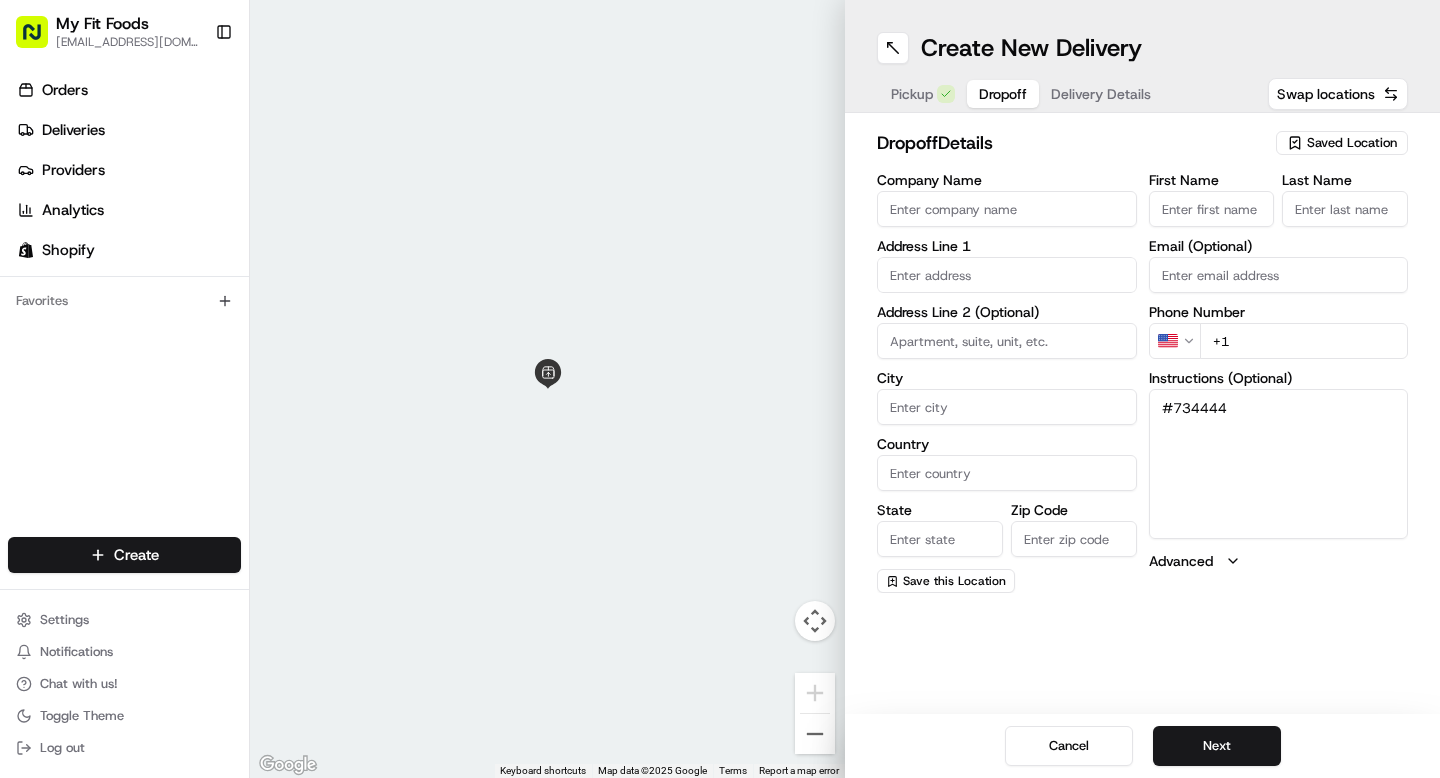 type on "#734444" 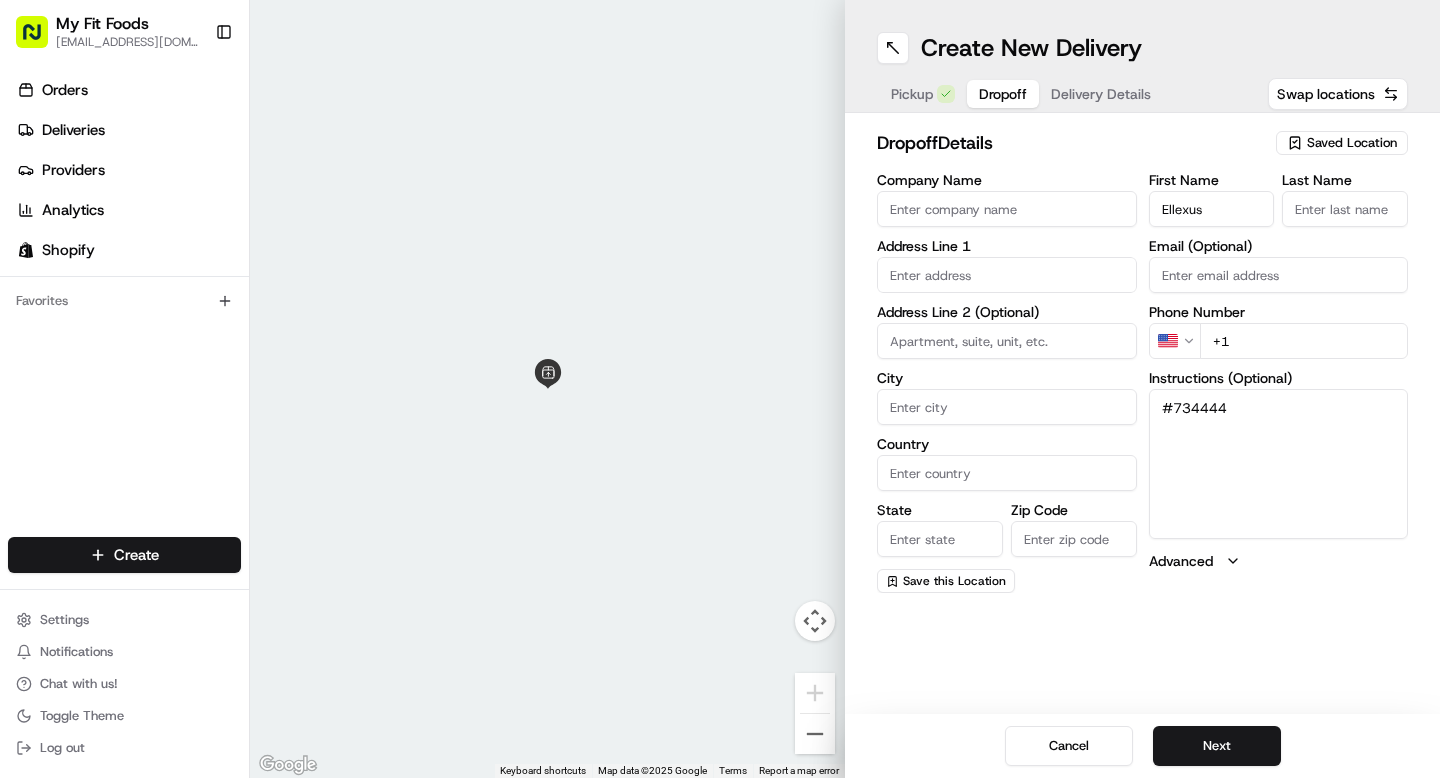 type on "Ellexus" 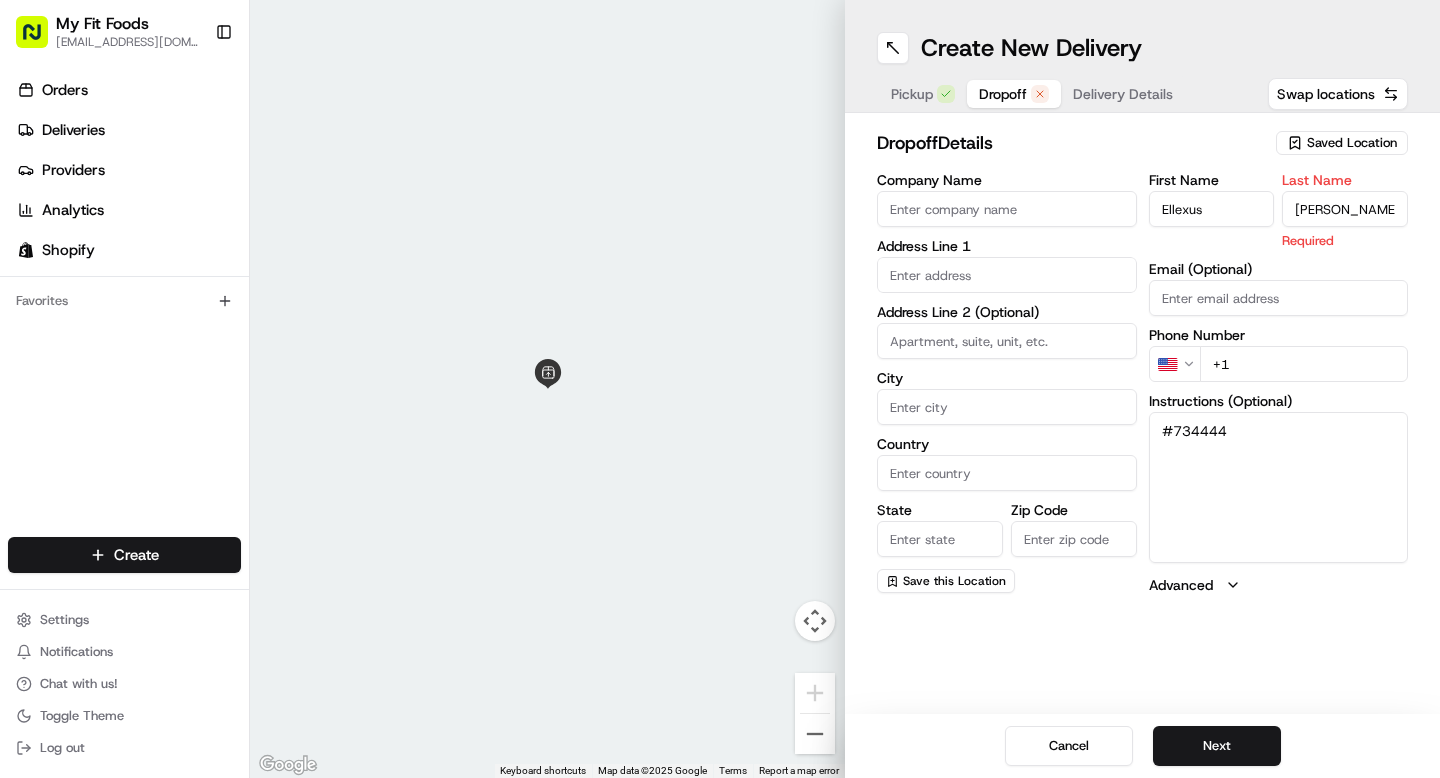 type on "Morgan" 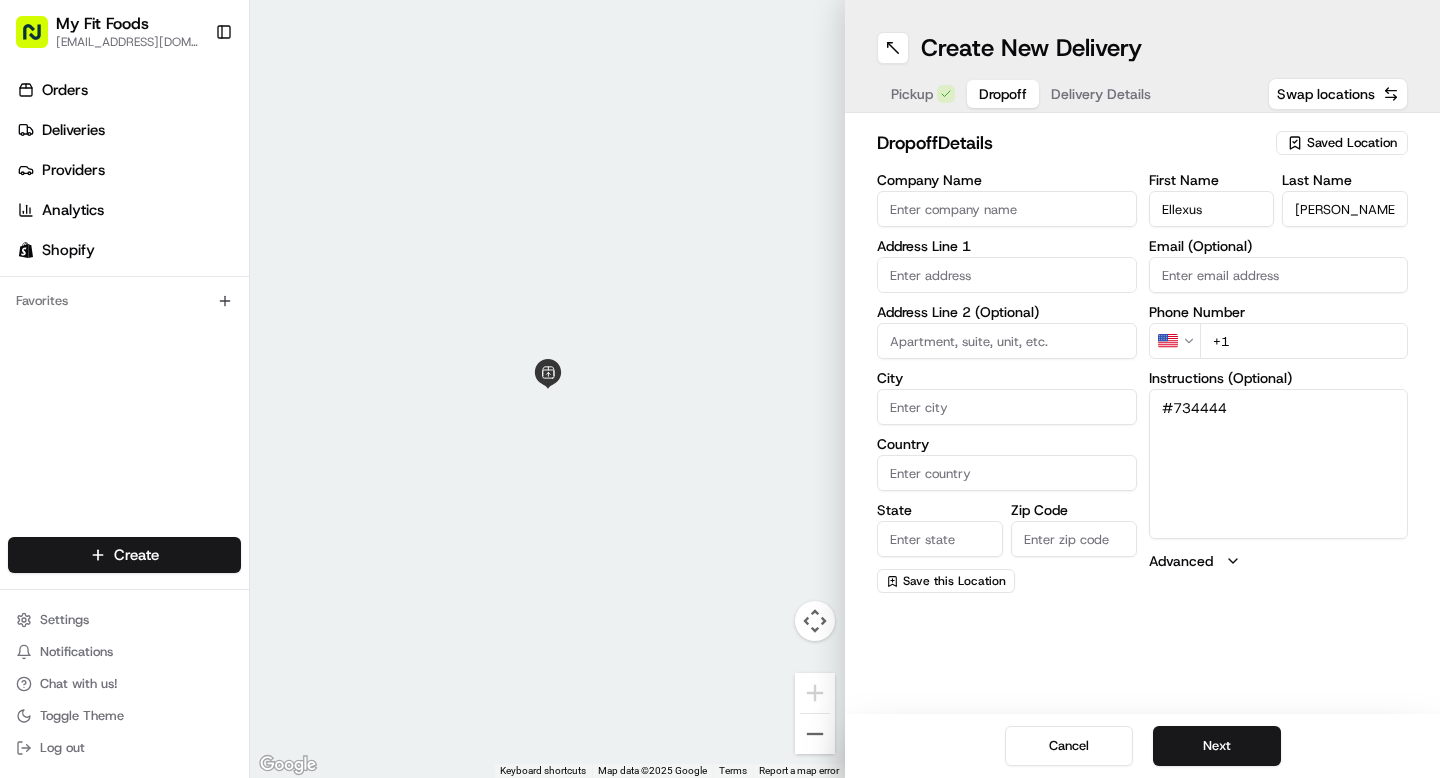 click on "First Name Ellexus Last Name Morgan Email (Optional) Phone Number US +1 Instructions (Optional) #734444 Advanced" at bounding box center (1279, 383) 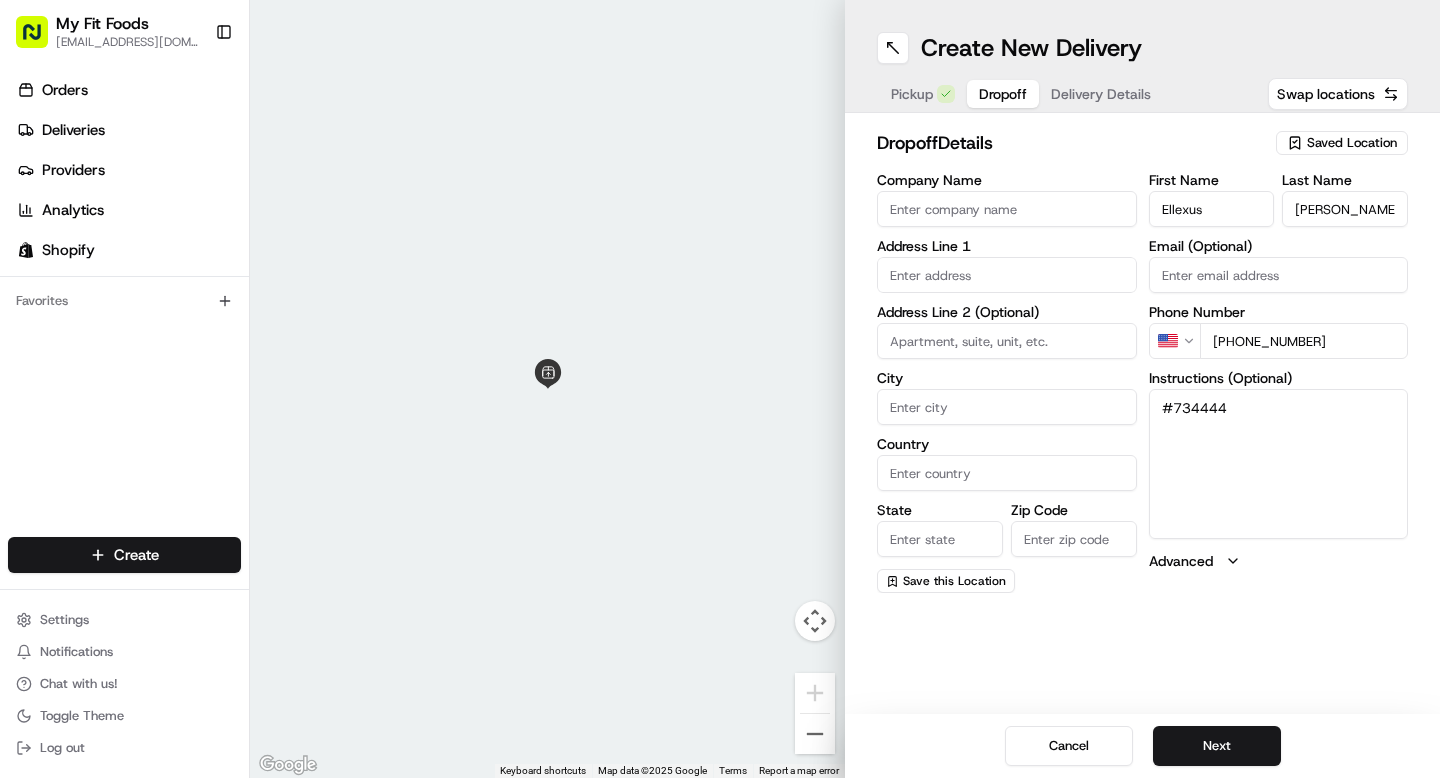 type on "+1 832 581 5673" 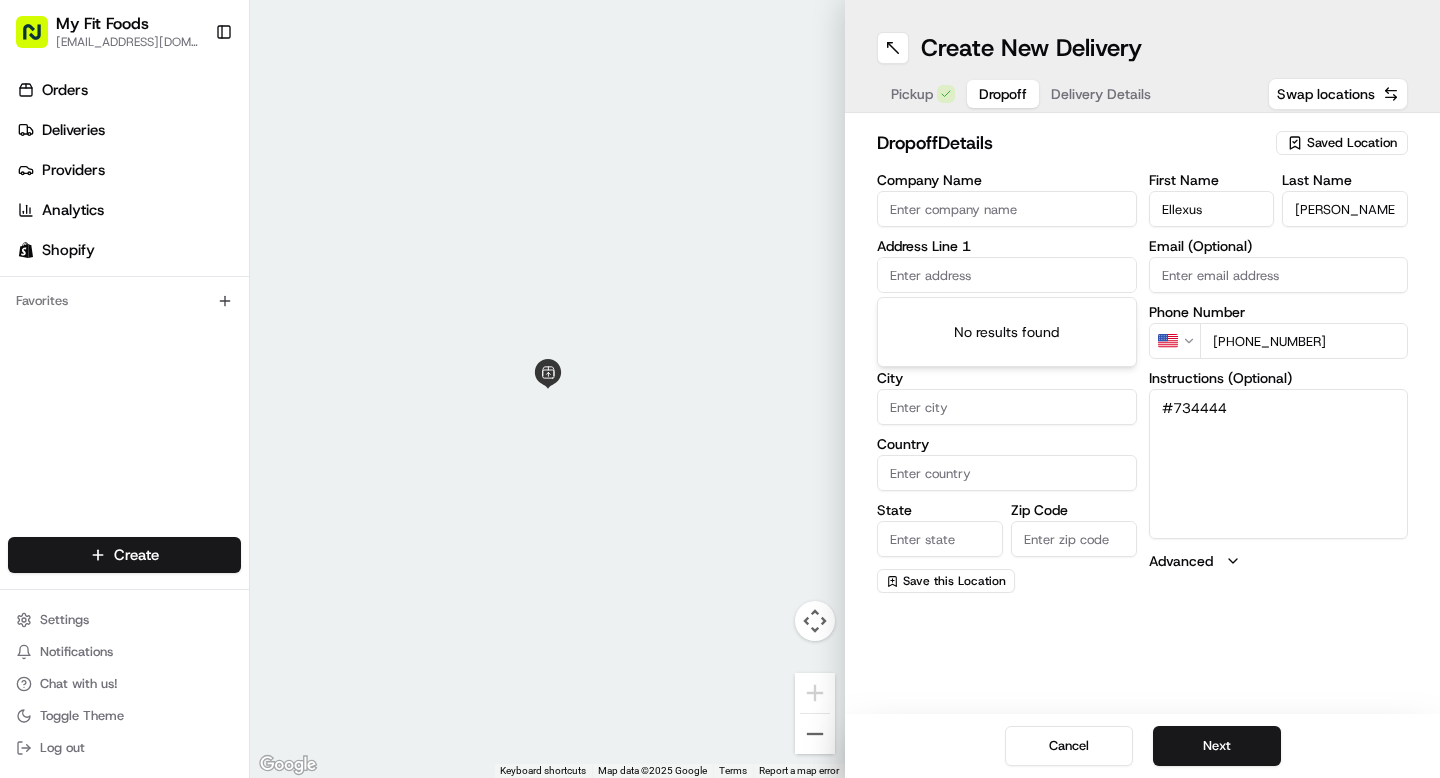 click at bounding box center [1007, 275] 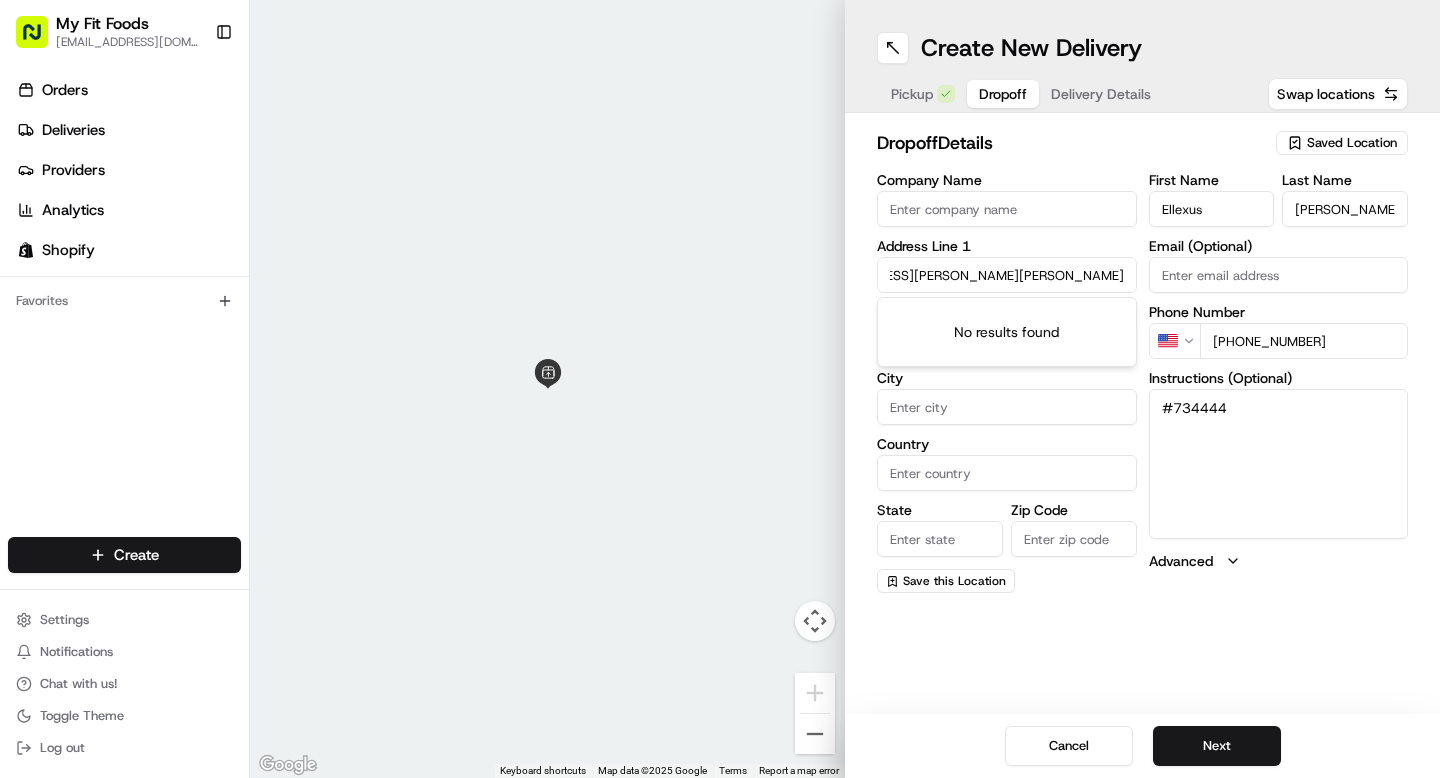 scroll, scrollTop: 0, scrollLeft: 107, axis: horizontal 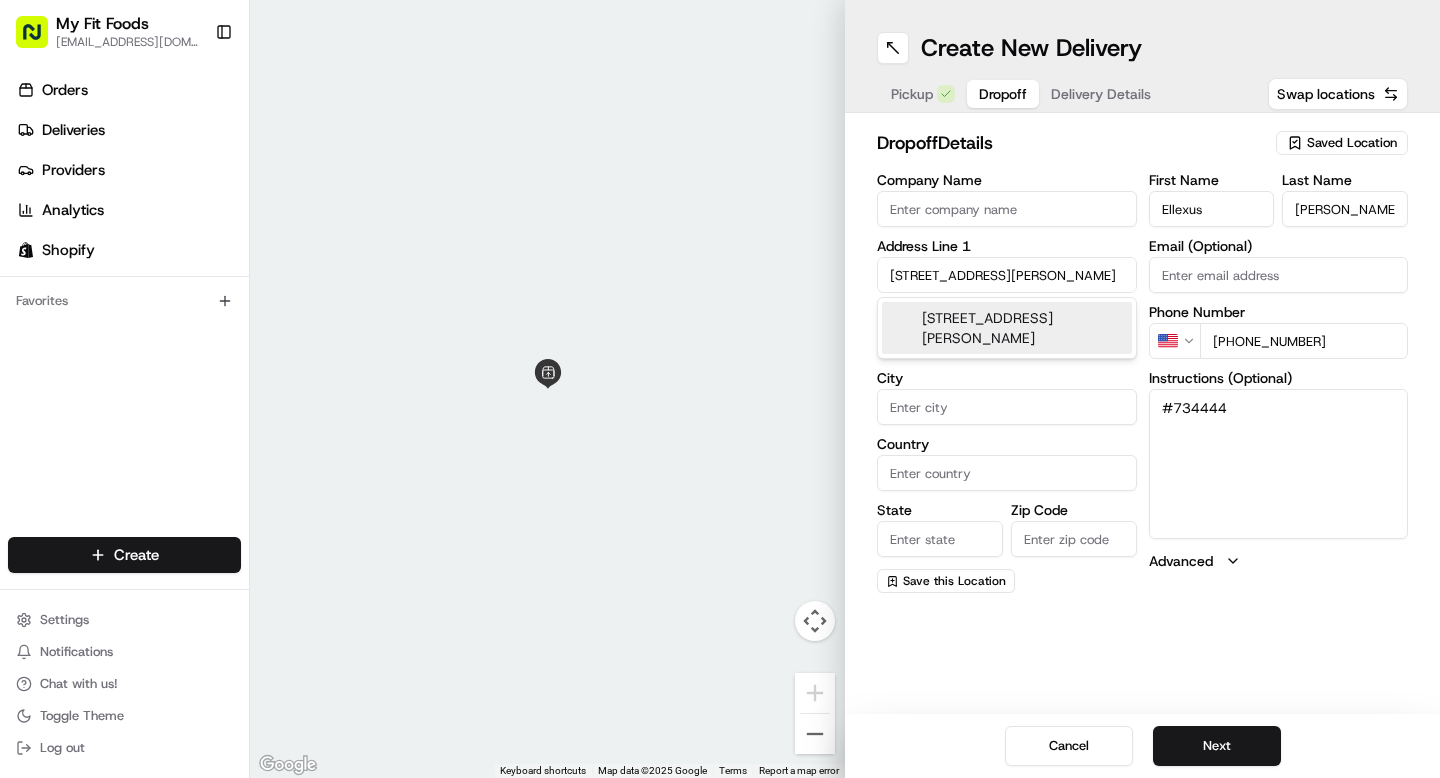 click on "5335 Aldine Bender Rd #604, Houston, TX 77032" at bounding box center (1007, 328) 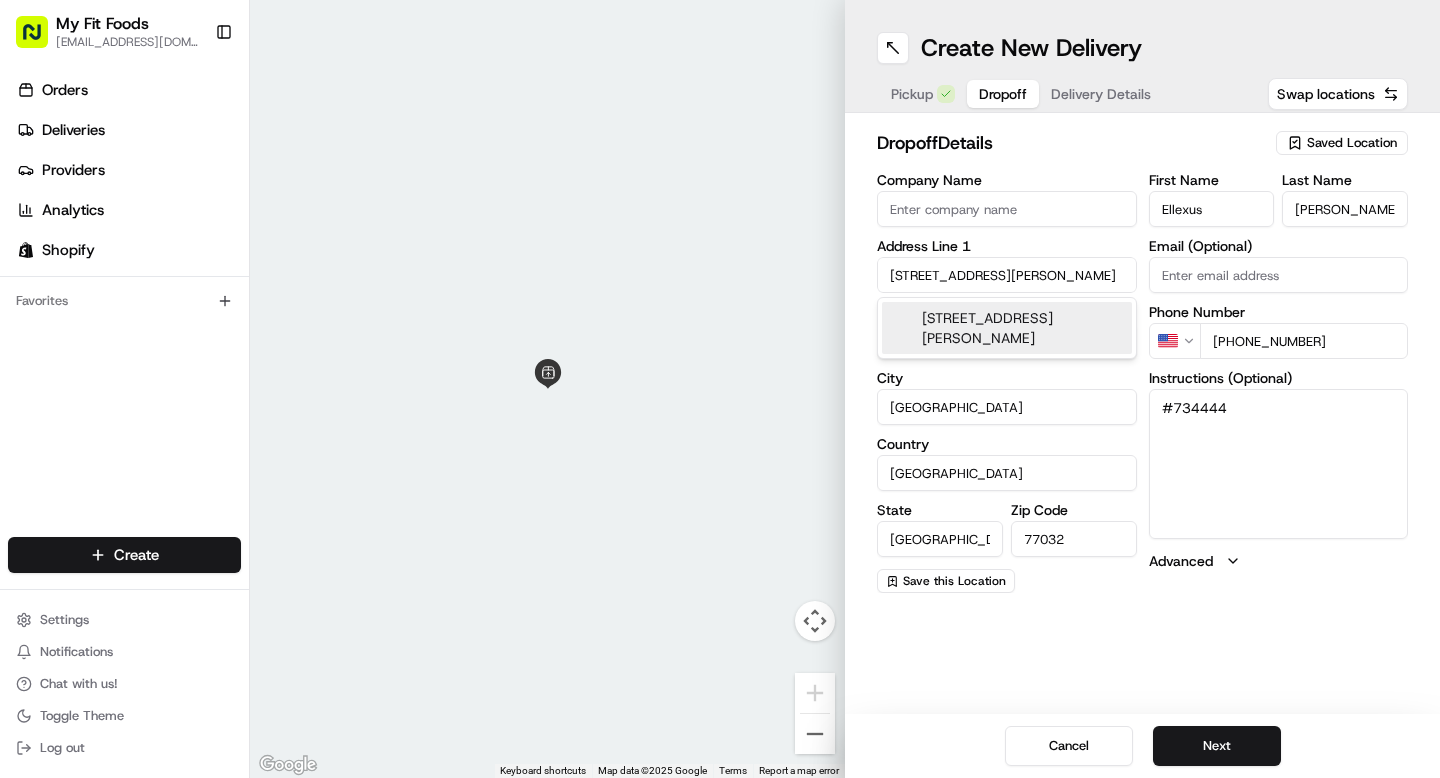 type on "5335 Aldine Bender Road" 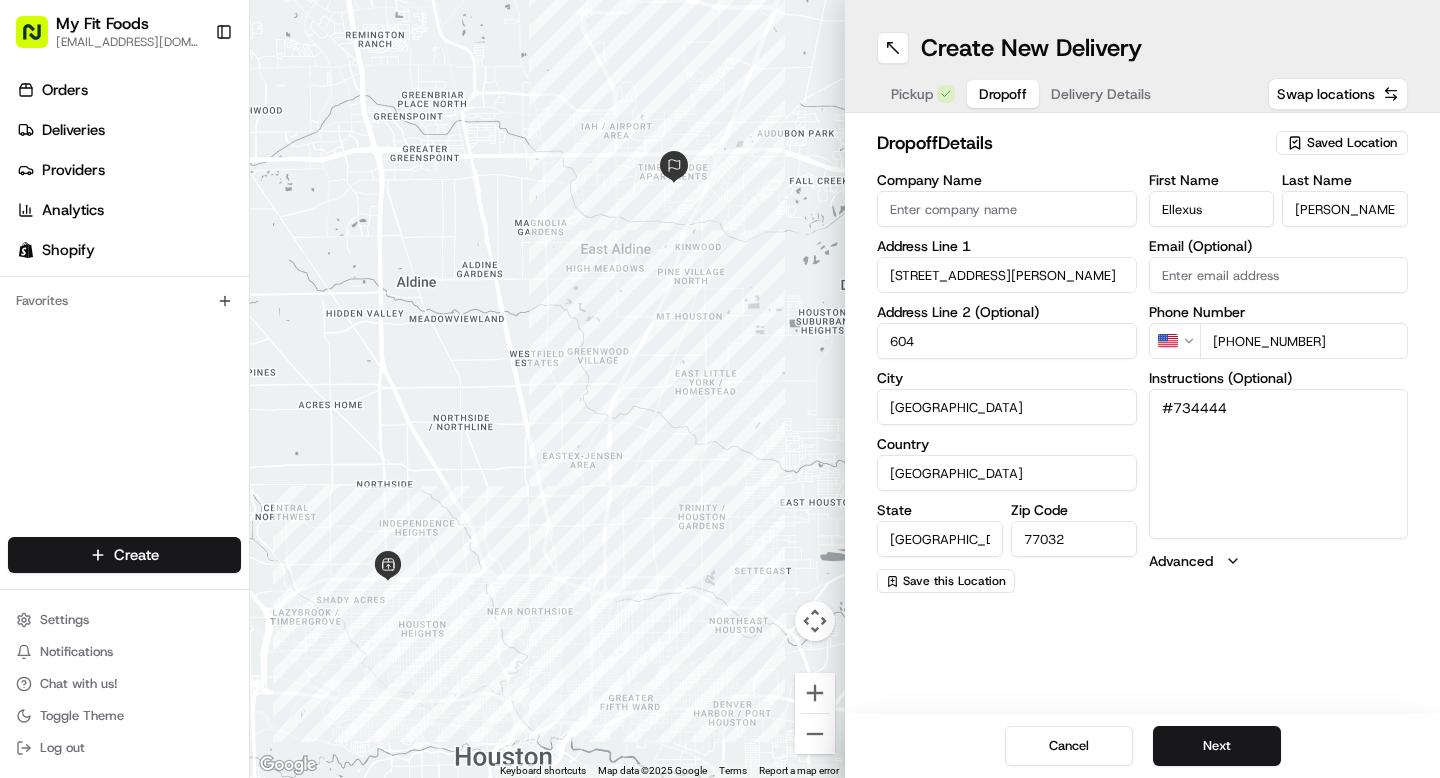 click on "Email (Optional)" at bounding box center [1279, 275] 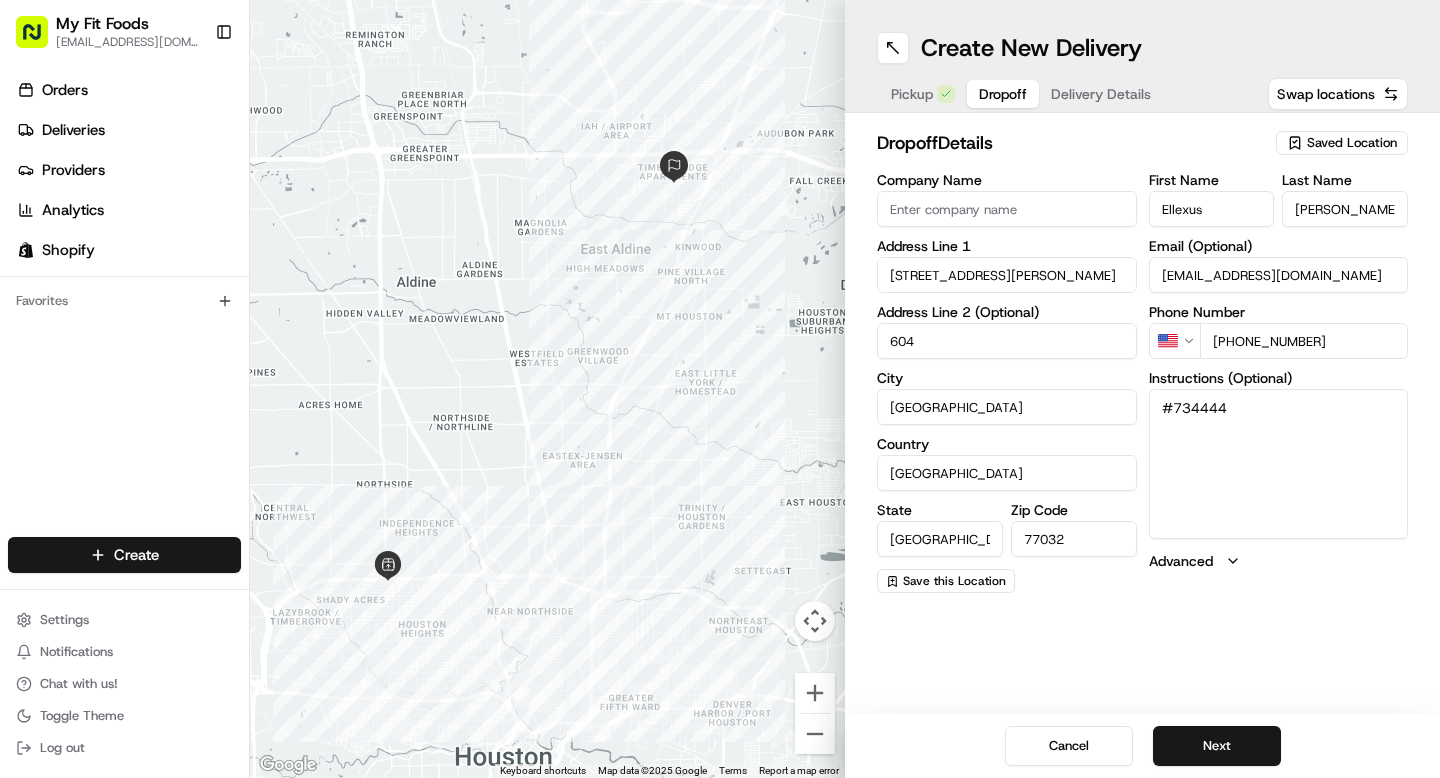 type on "ellexusmorgan@gmail.com" 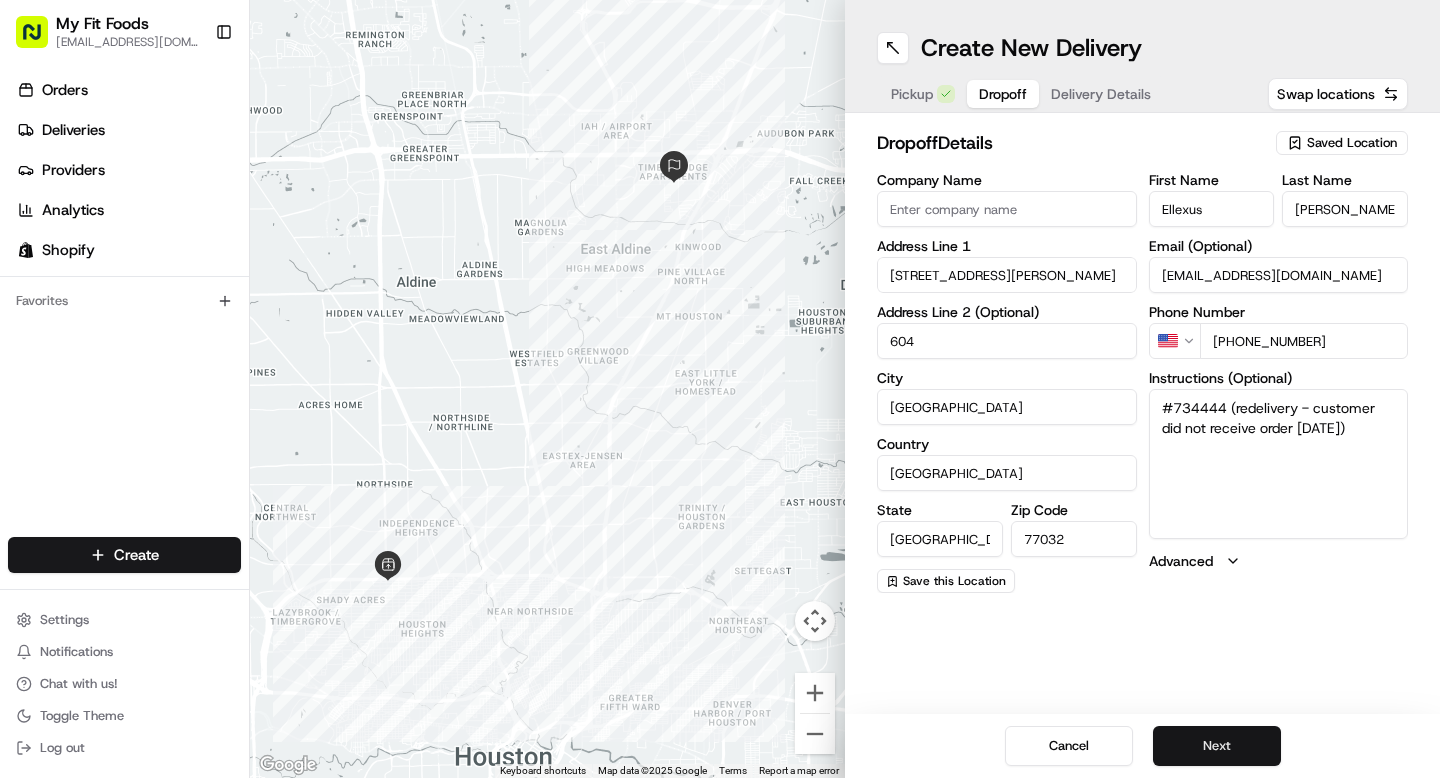 type on "#734444 (redelivery - customer did not receive order yesterday)" 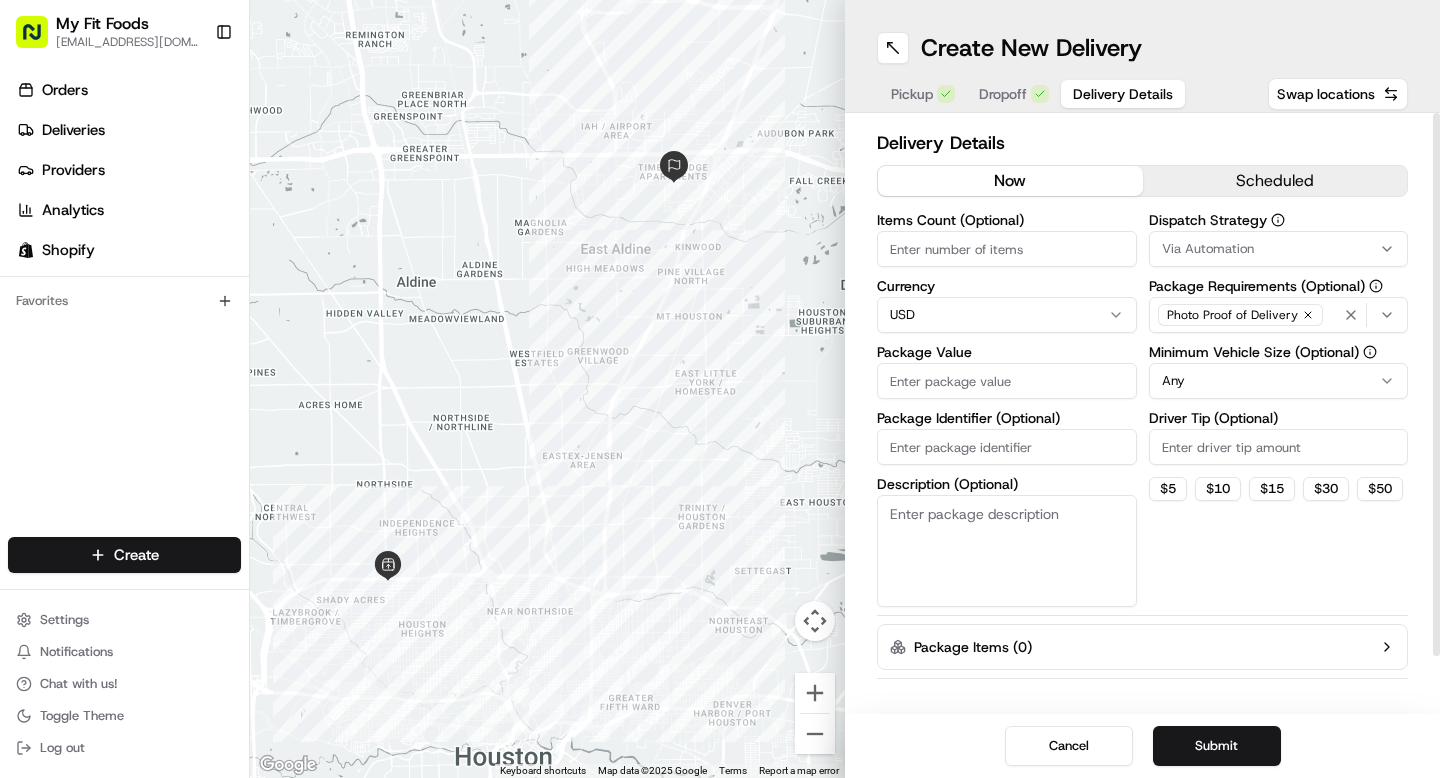 click on "Items Count (Optional)" at bounding box center (1007, 249) 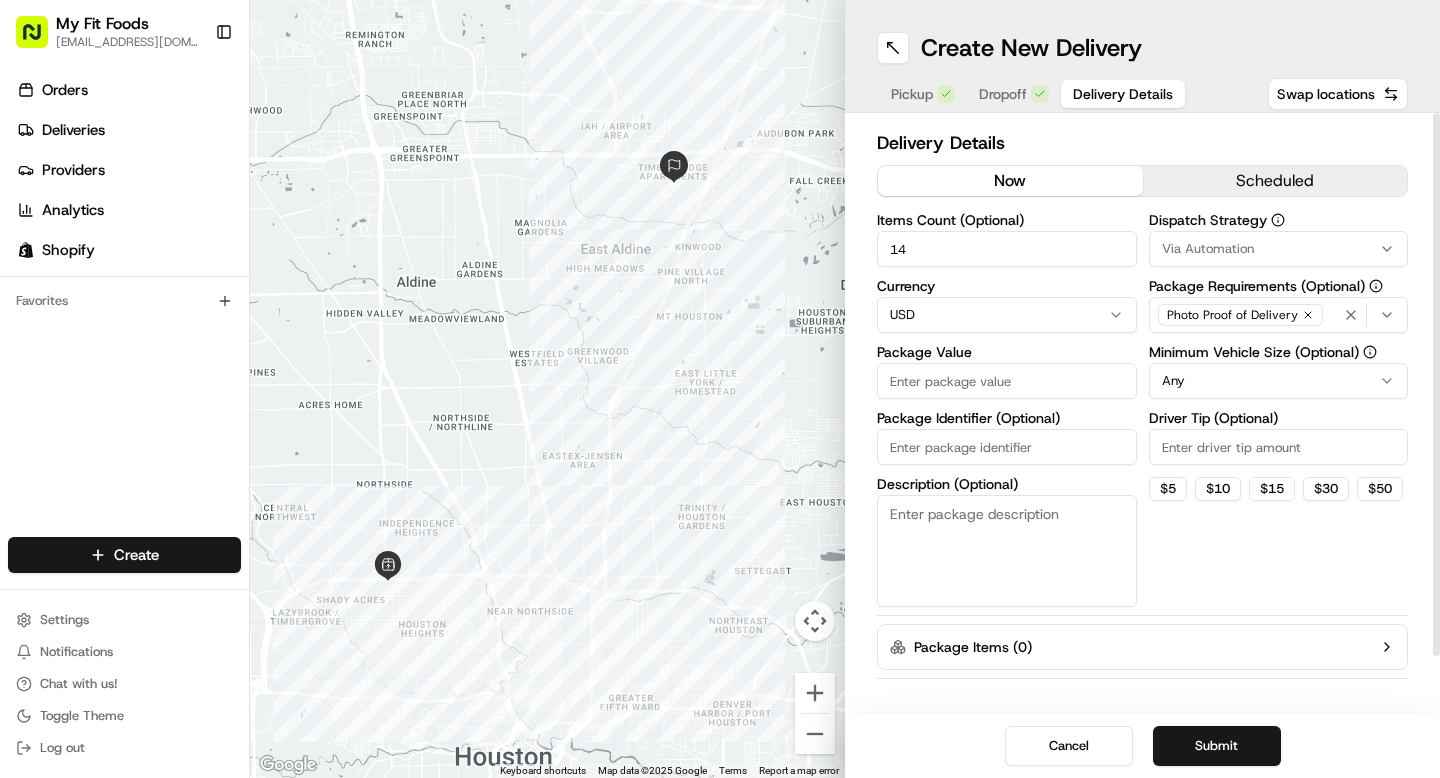 type on "14" 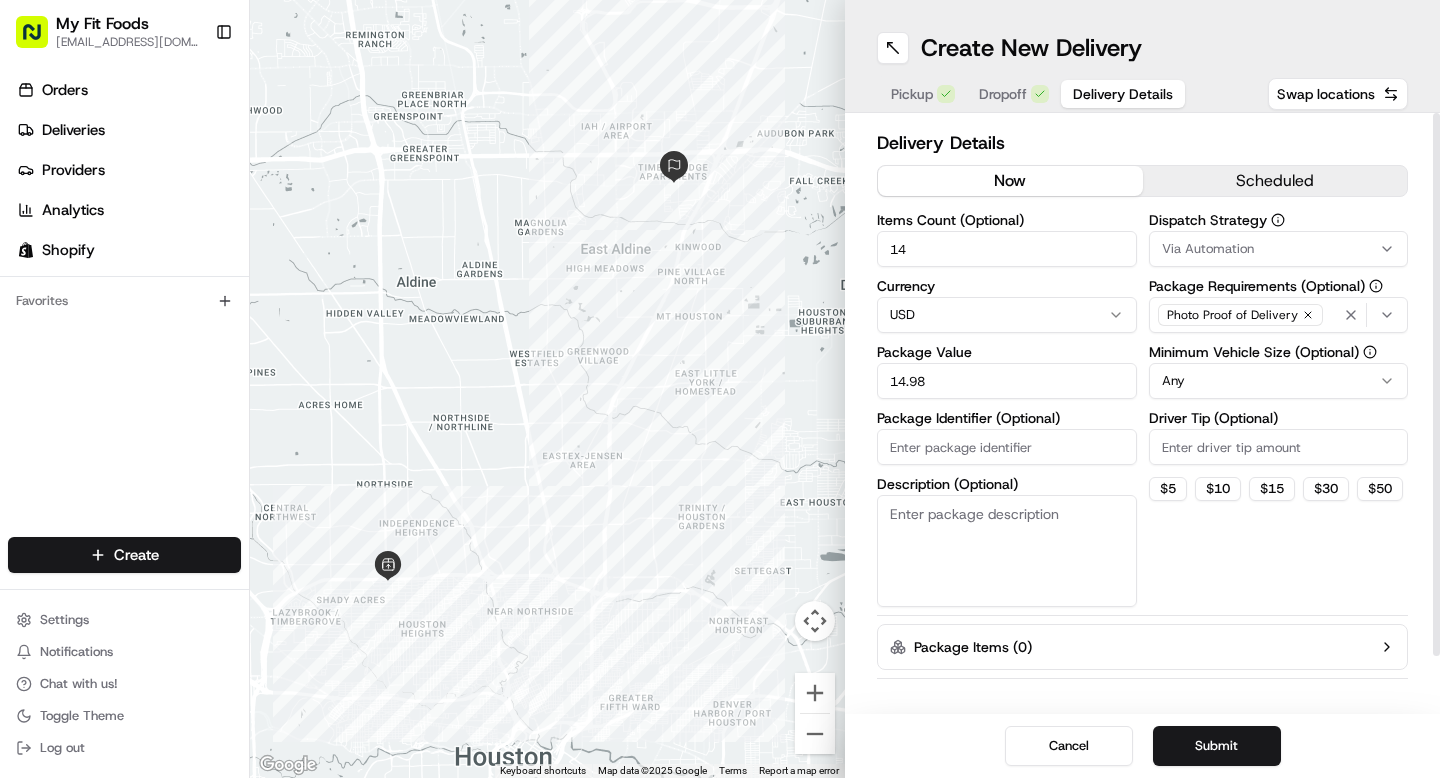 click on "14.98" at bounding box center (1007, 381) 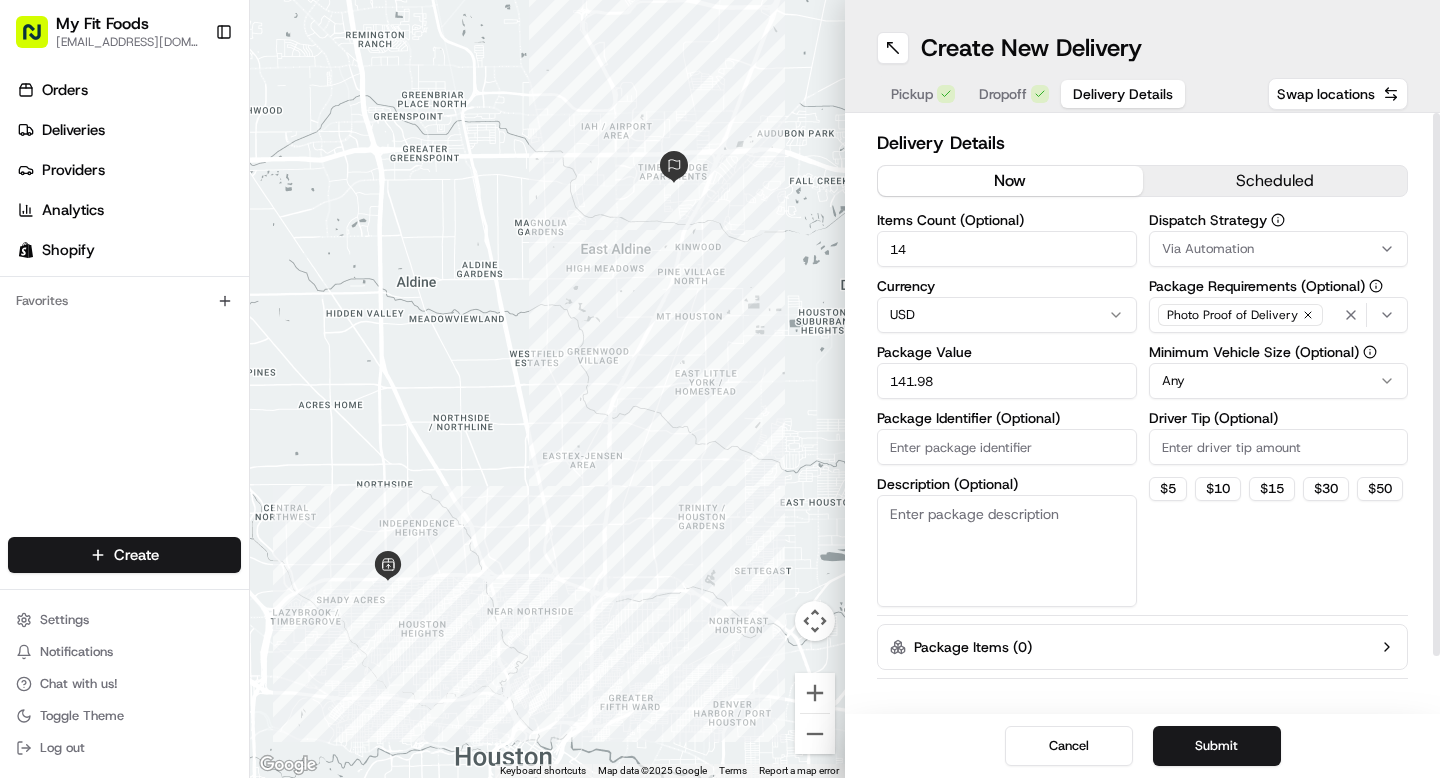 type on "141.98" 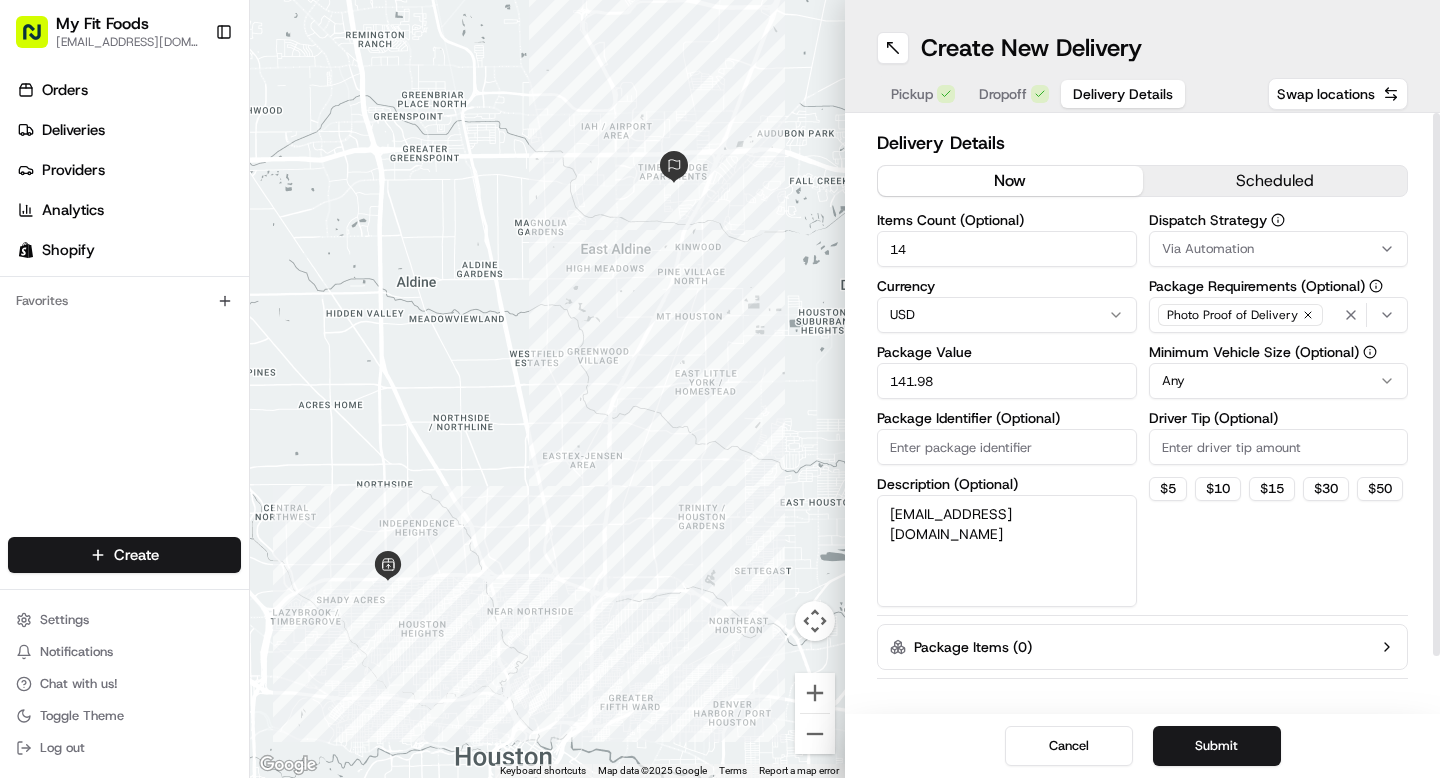 drag, startPoint x: 1090, startPoint y: 513, endPoint x: 725, endPoint y: 511, distance: 365.0055 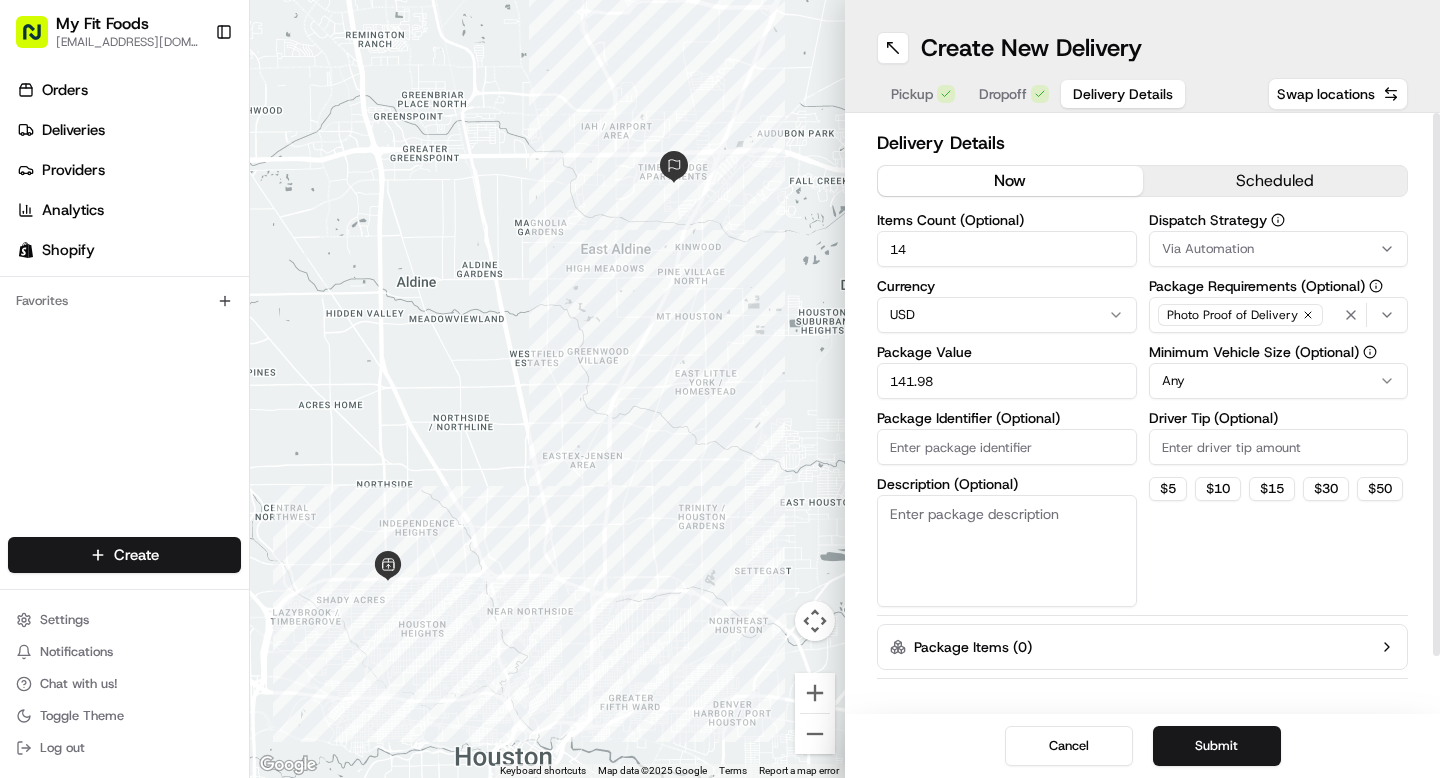 click on "Dropoff" at bounding box center [1003, 94] 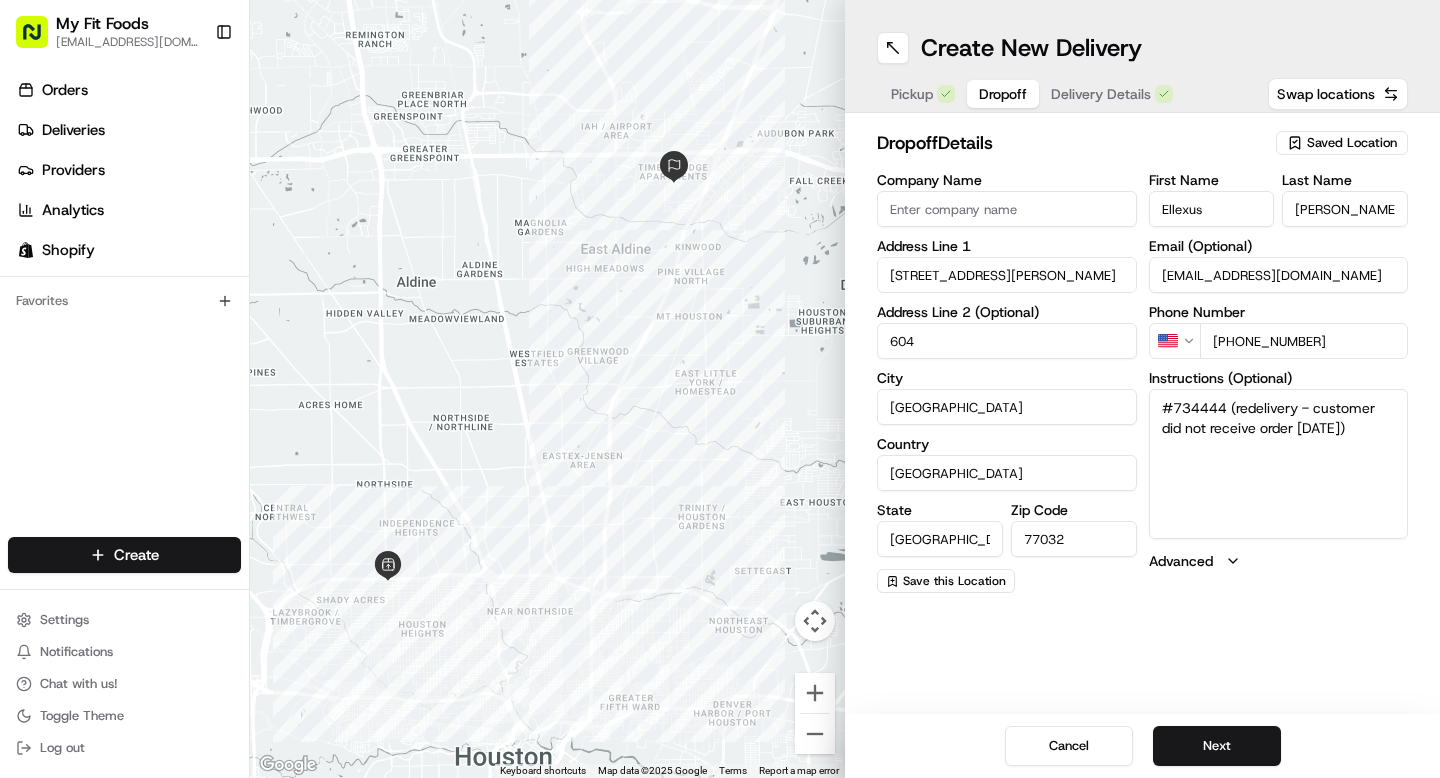 drag, startPoint x: 1375, startPoint y: 430, endPoint x: 1140, endPoint y: 395, distance: 237.59209 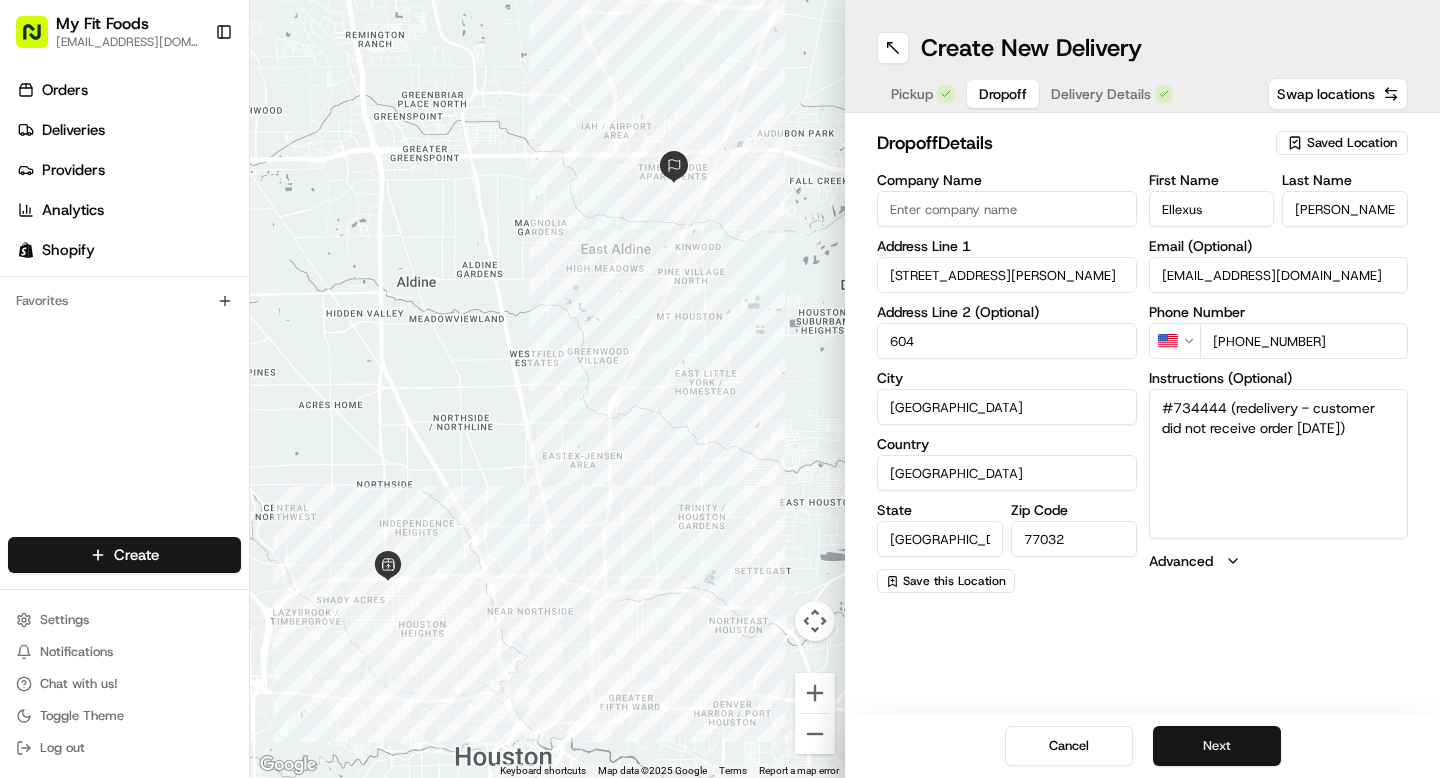 click on "Next" at bounding box center (1217, 746) 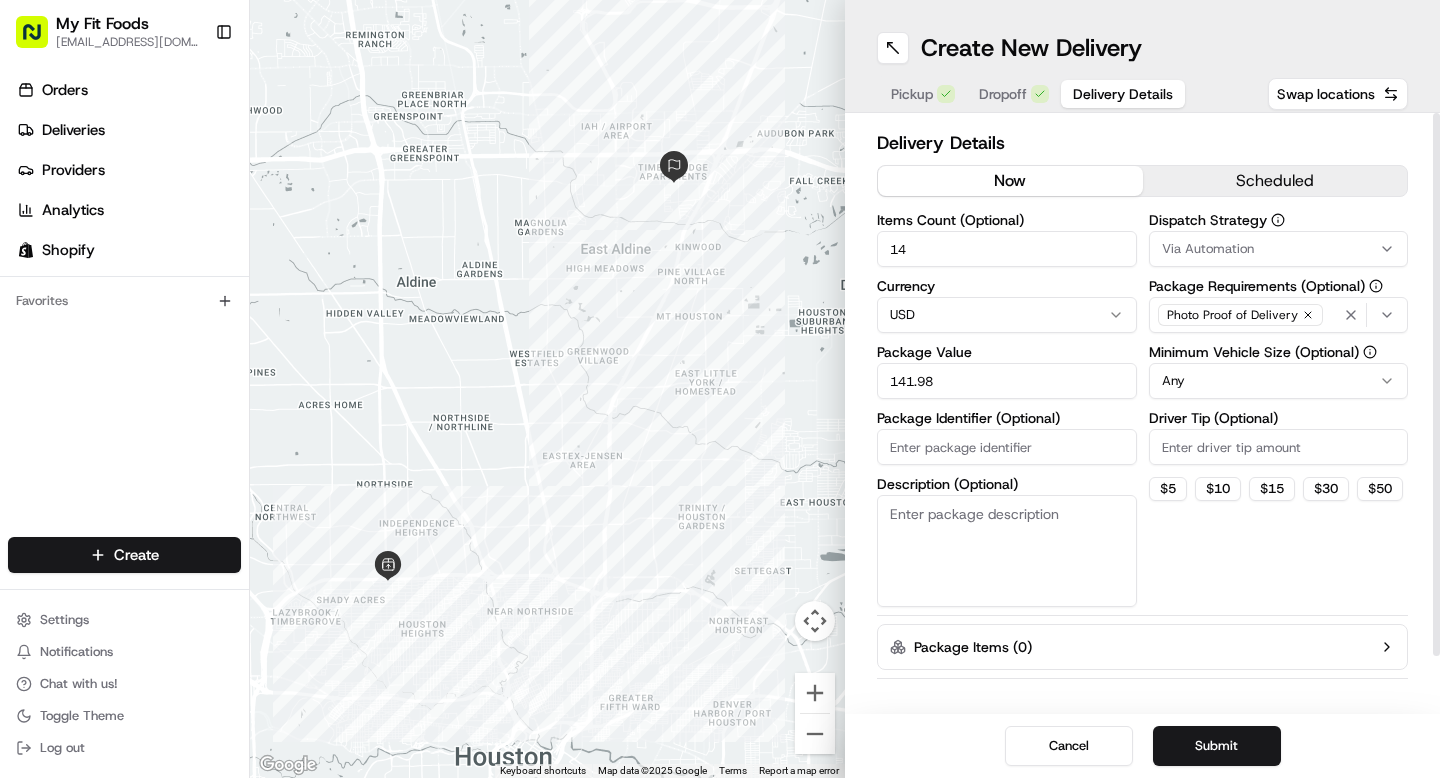 click on "Description (Optional)" at bounding box center (1007, 551) 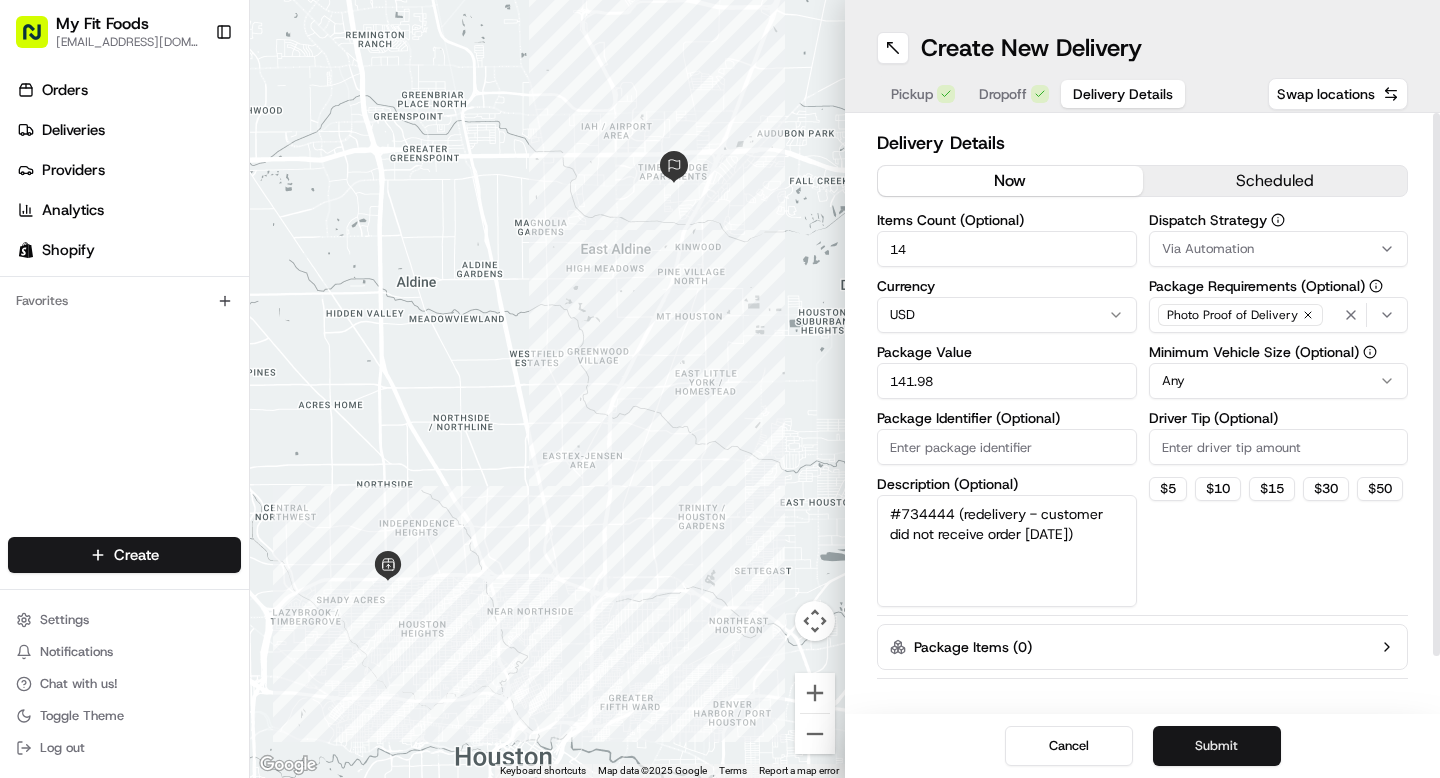 type on "#734444 (redelivery - customer did not receive order yesterday)" 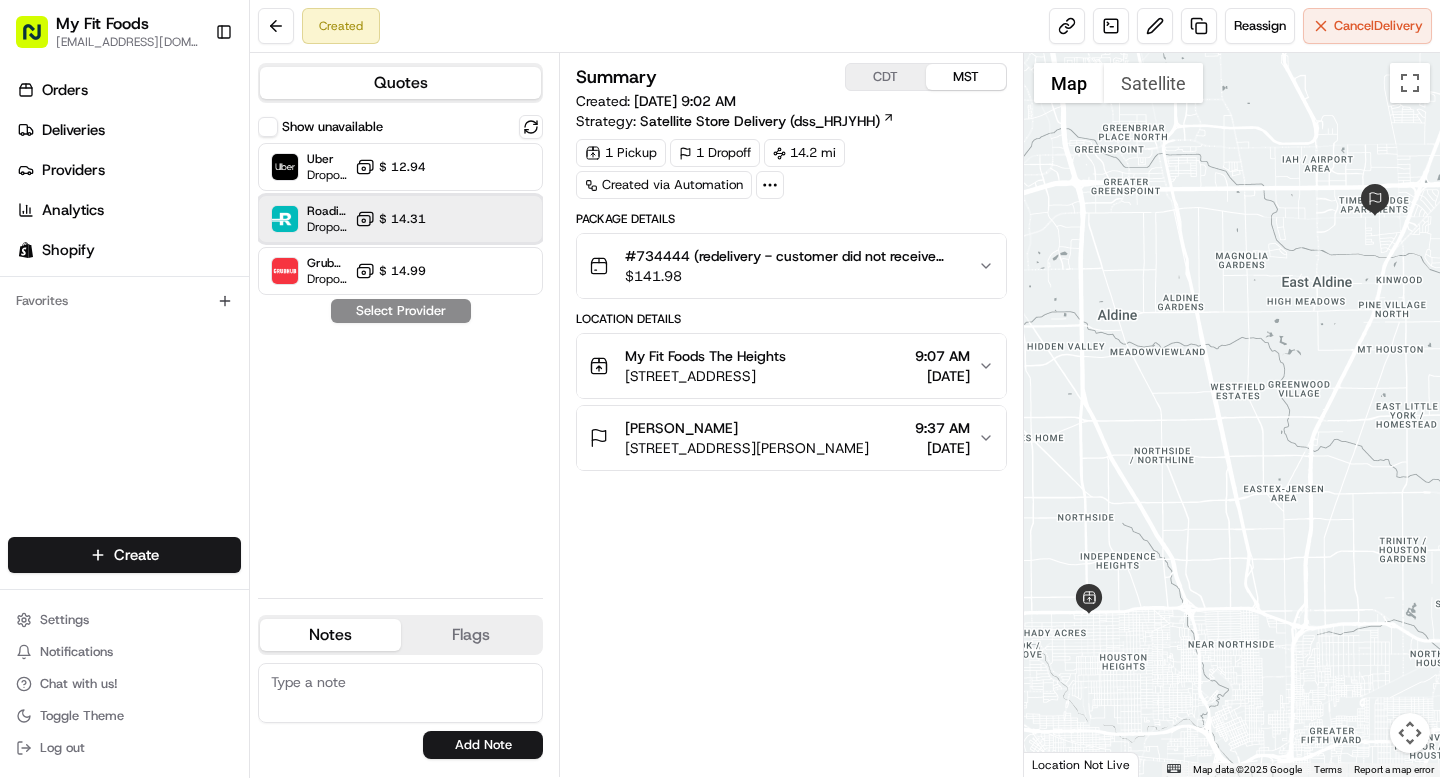 click at bounding box center [482, 219] 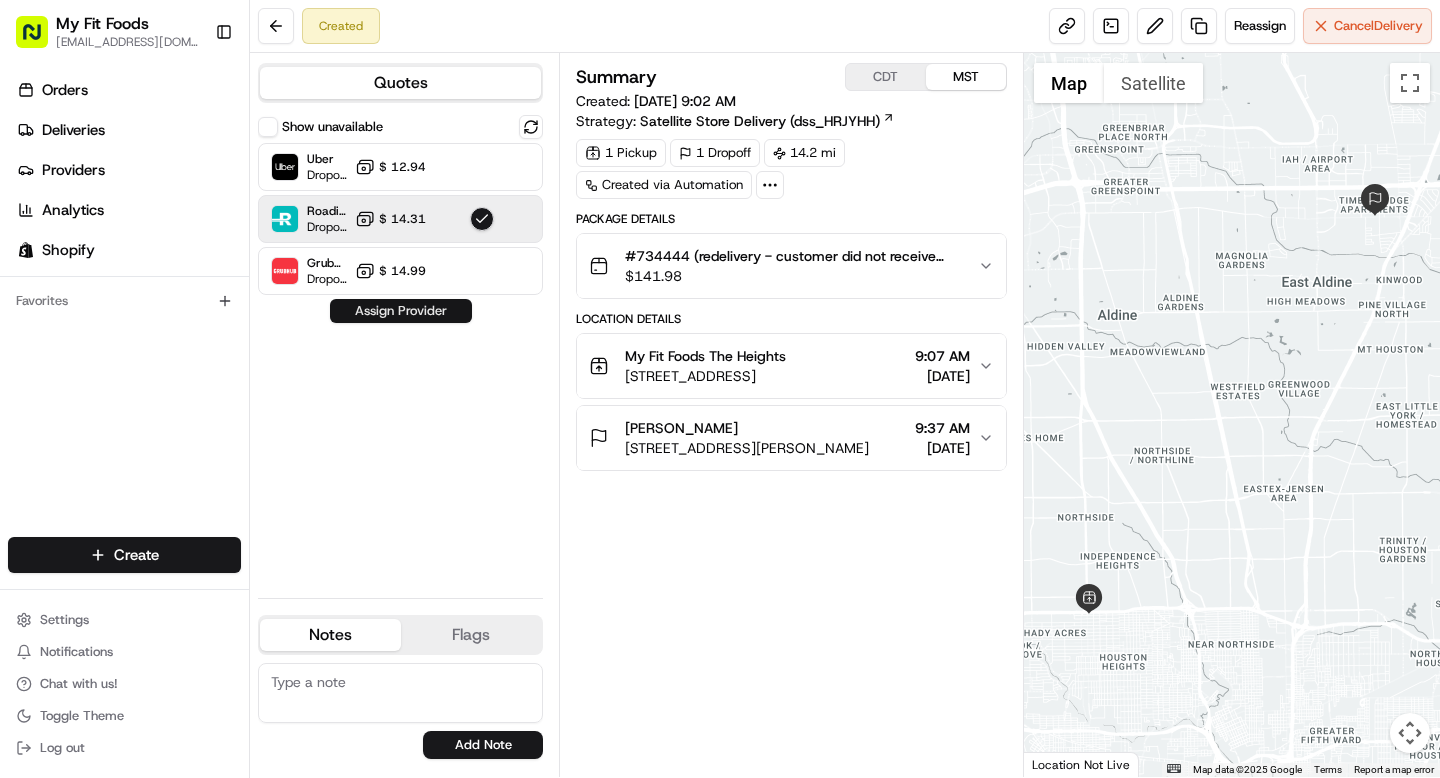 click on "Assign Provider" at bounding box center [401, 311] 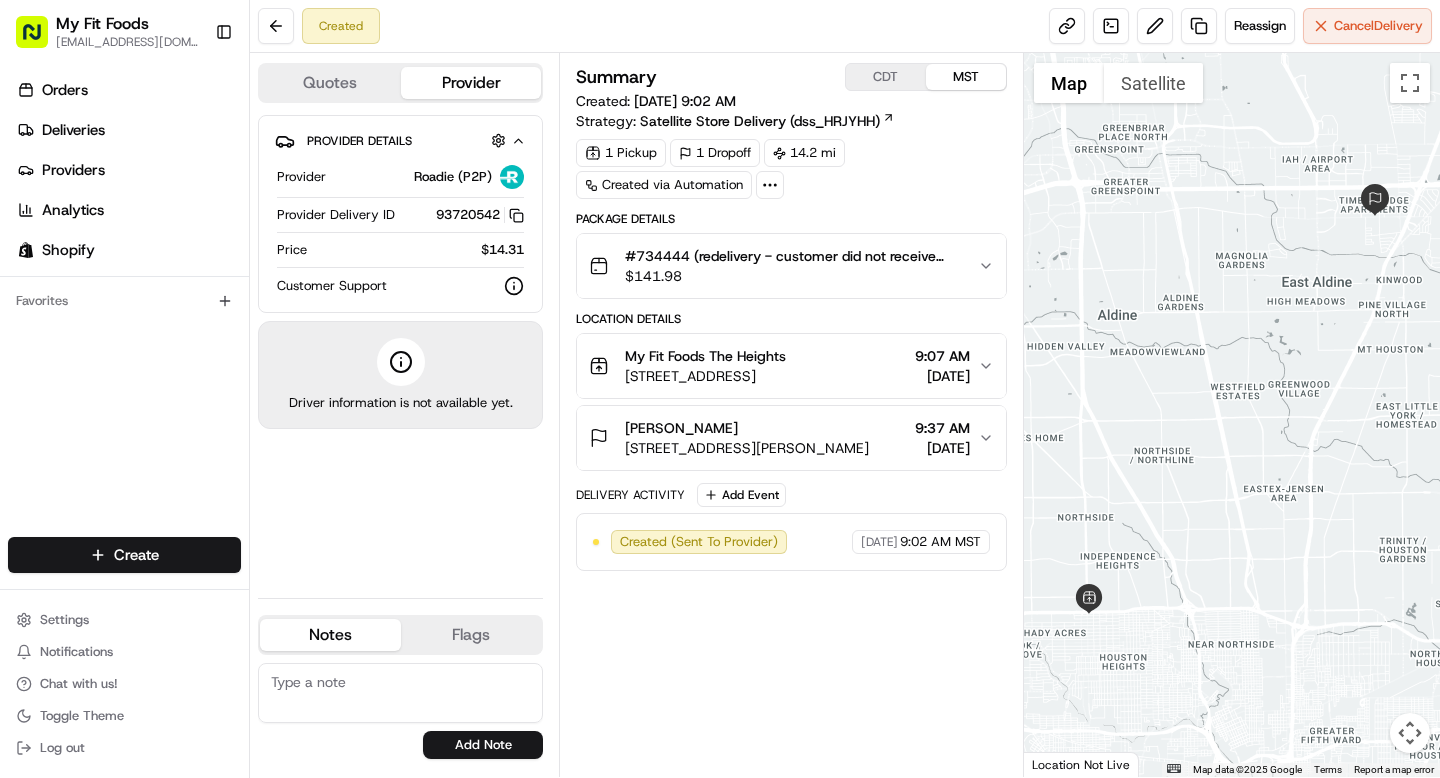 click 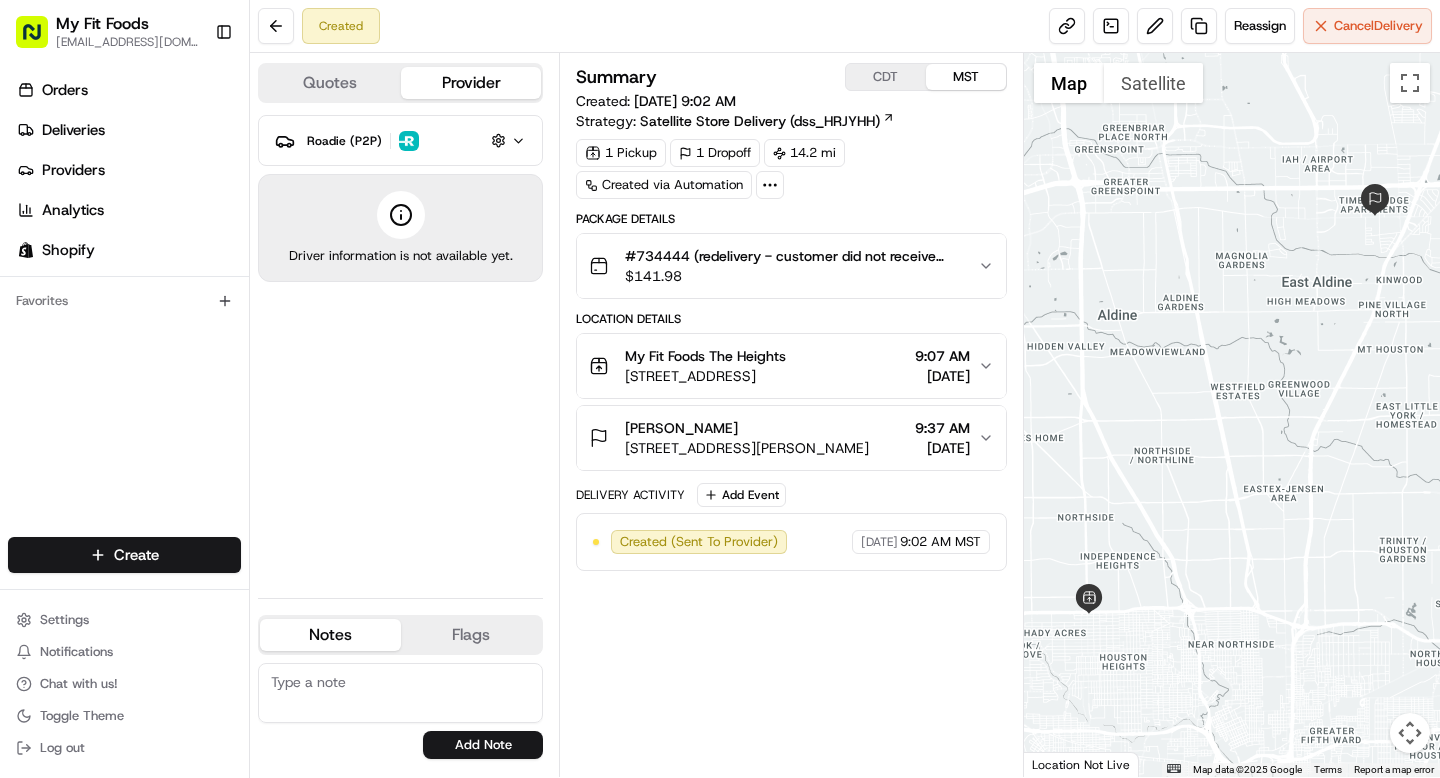 click 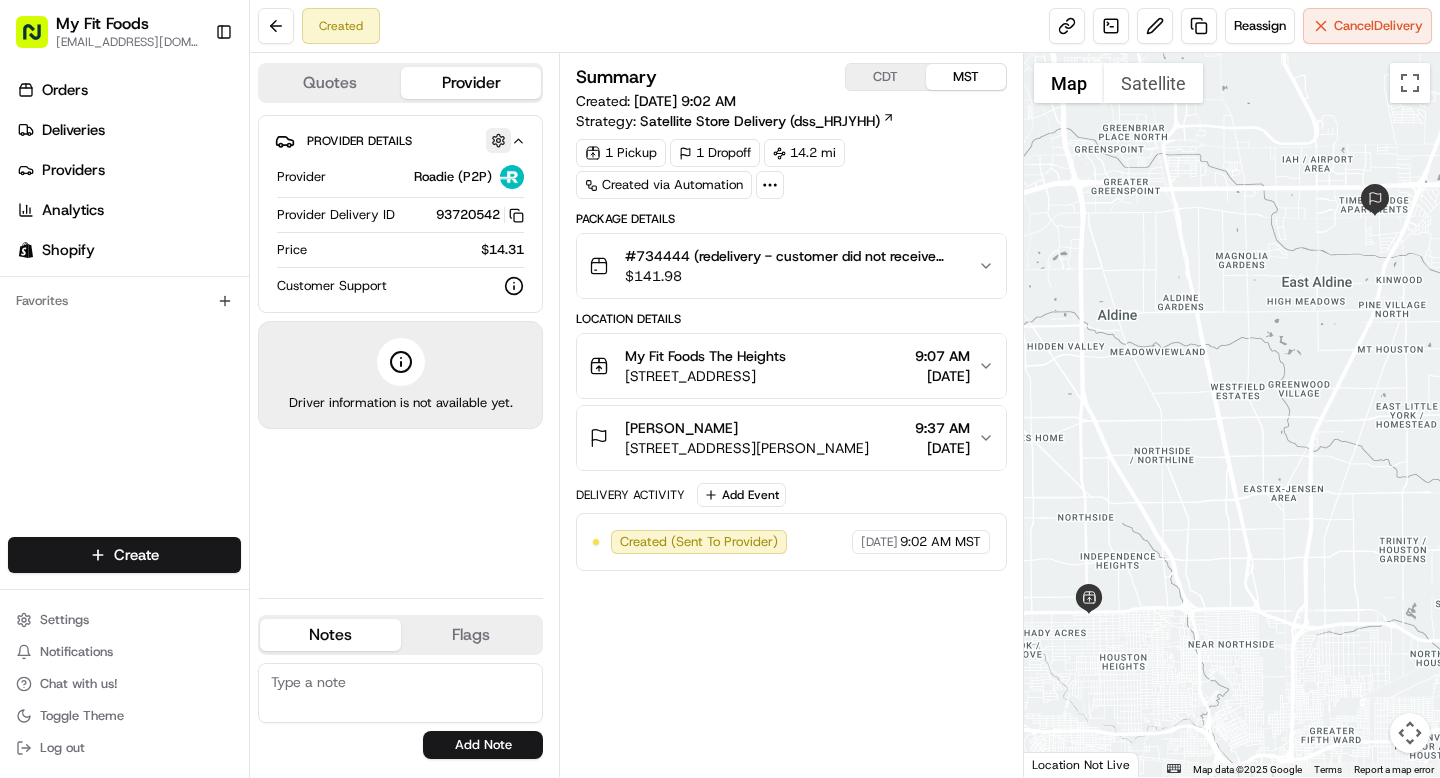 click at bounding box center (498, 140) 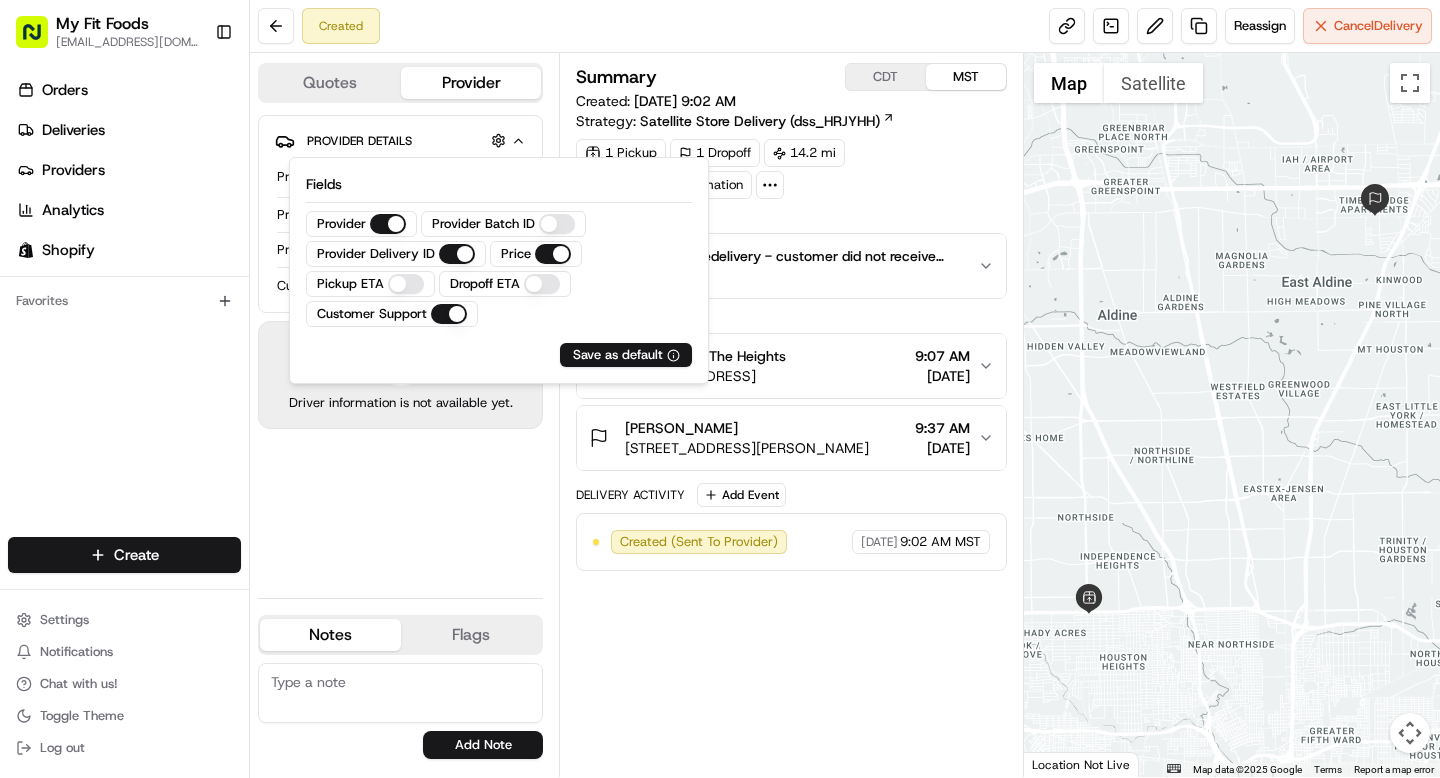 click on "Provider Details Hidden ( 3 ) Provider Roadie (P2P)   Provider Delivery ID 93720542 Copy  93720542 Price $14.31 Customer Support" at bounding box center (400, 214) 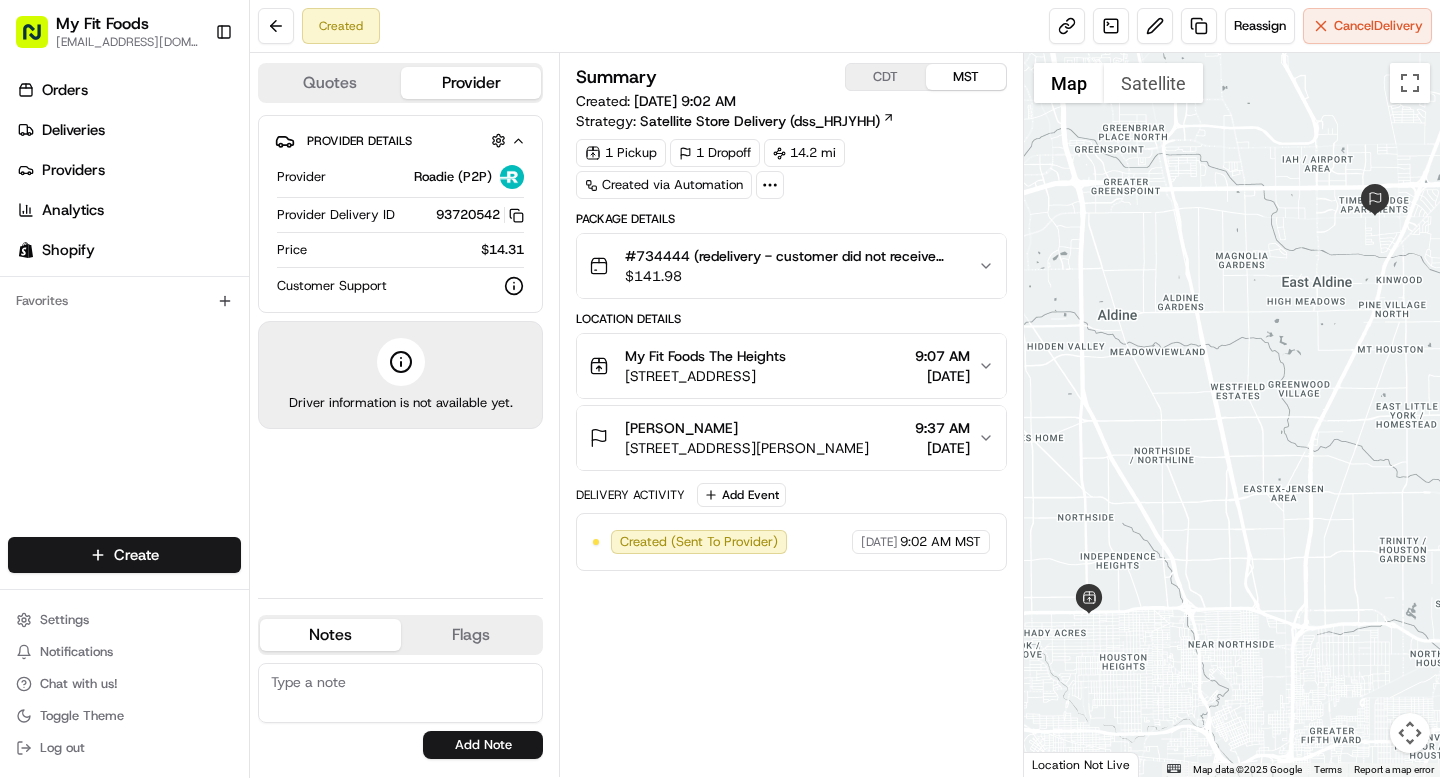 click on "Created (Sent To Provider)" at bounding box center [699, 542] 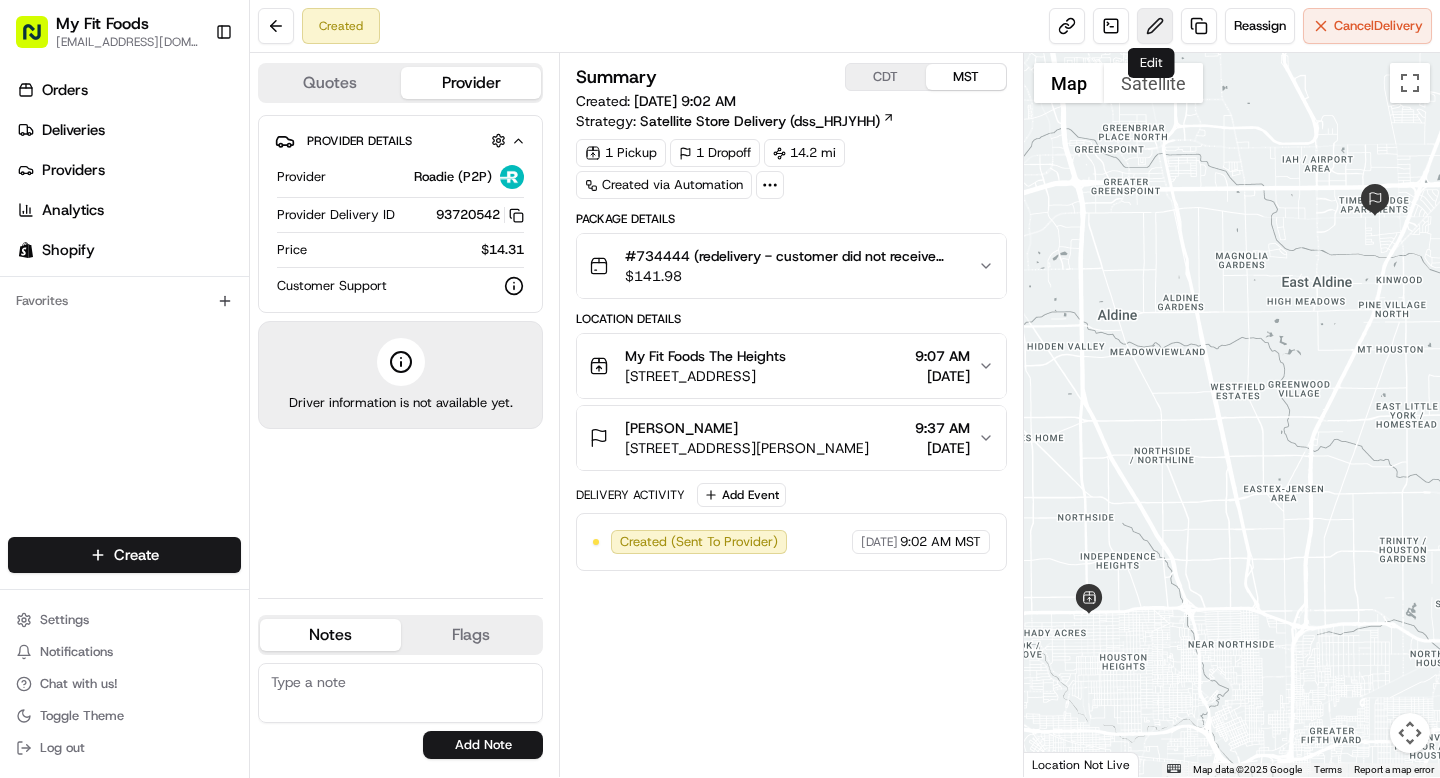 click at bounding box center [1155, 26] 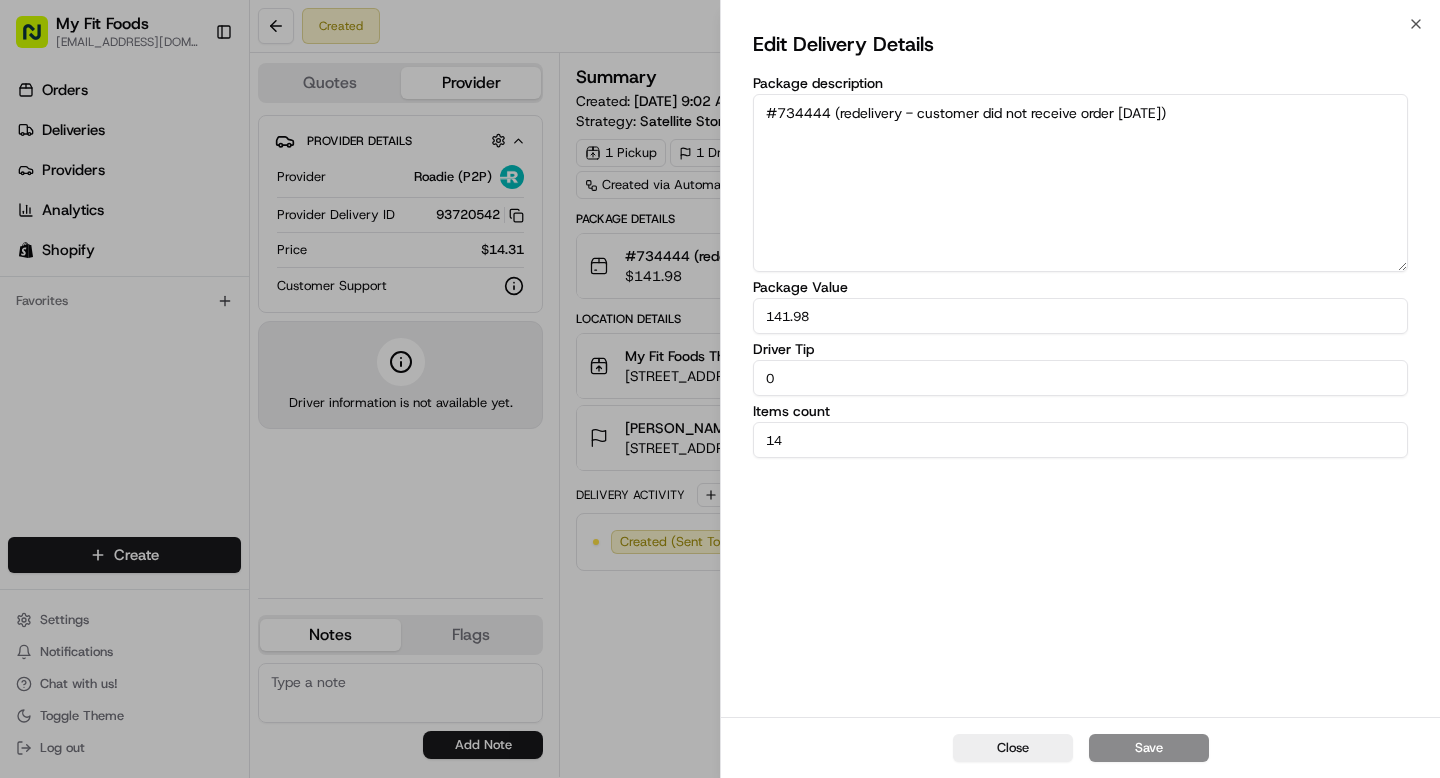click on "Close Save" at bounding box center [1080, 747] 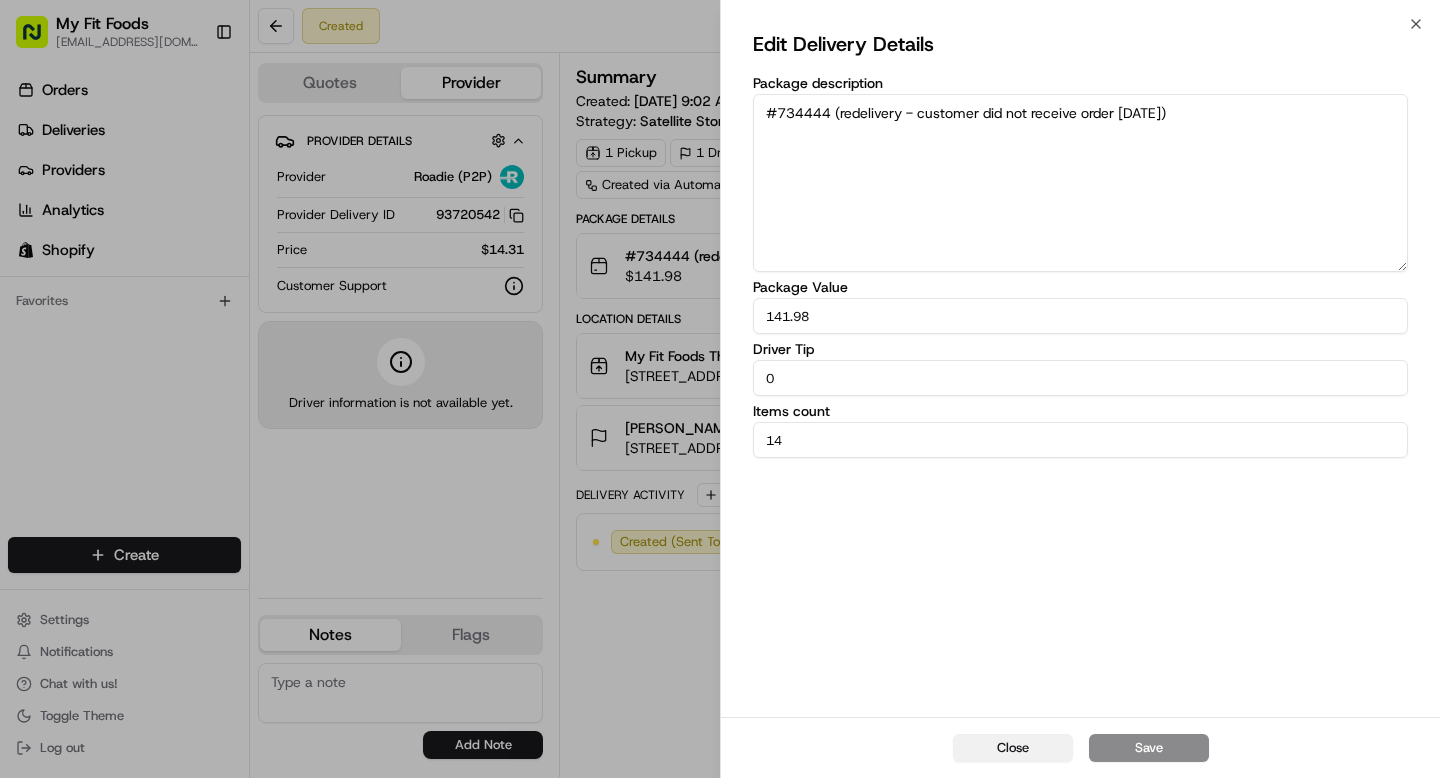 click on "Close" at bounding box center [1013, 748] 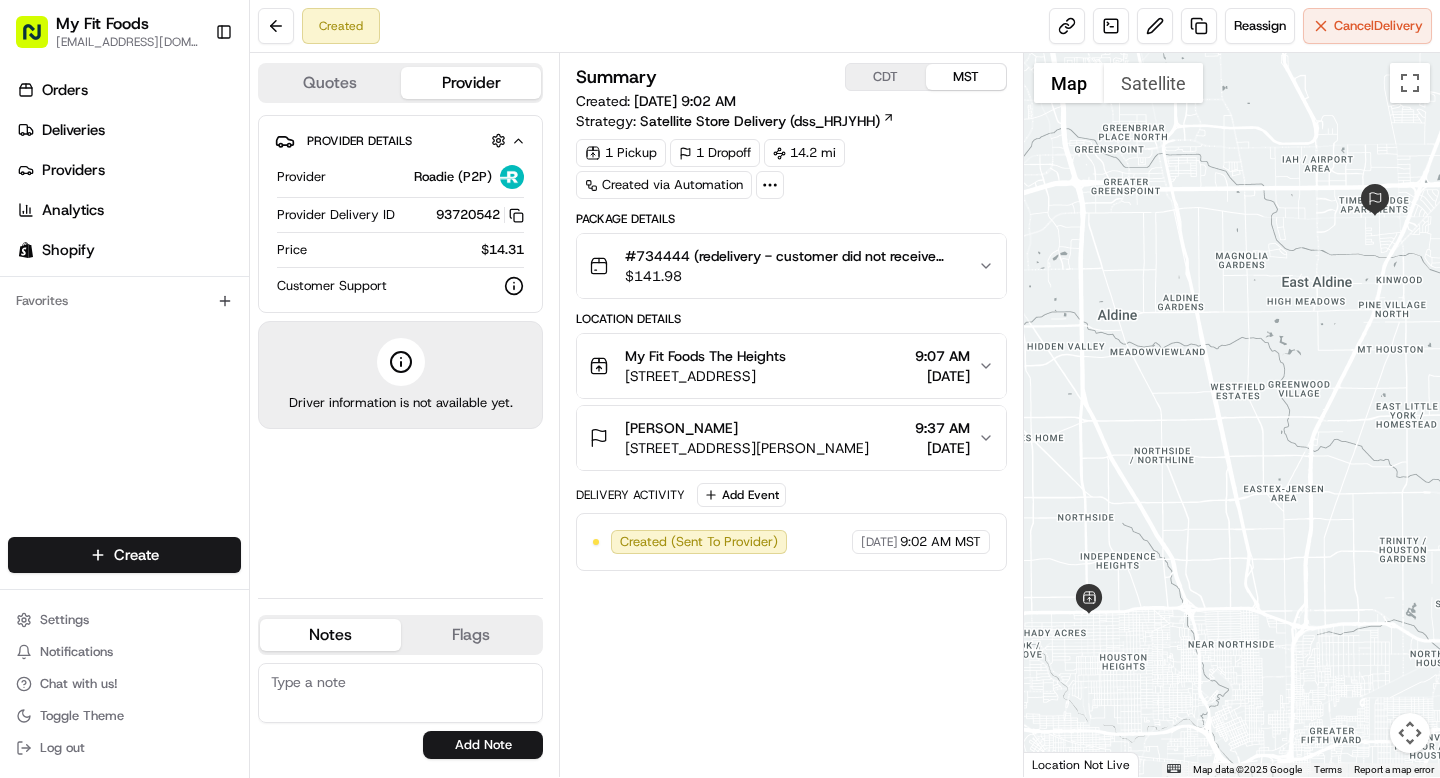 click on "Provider Delivery ID 93720542 Copy  93720542" at bounding box center (400, 215) 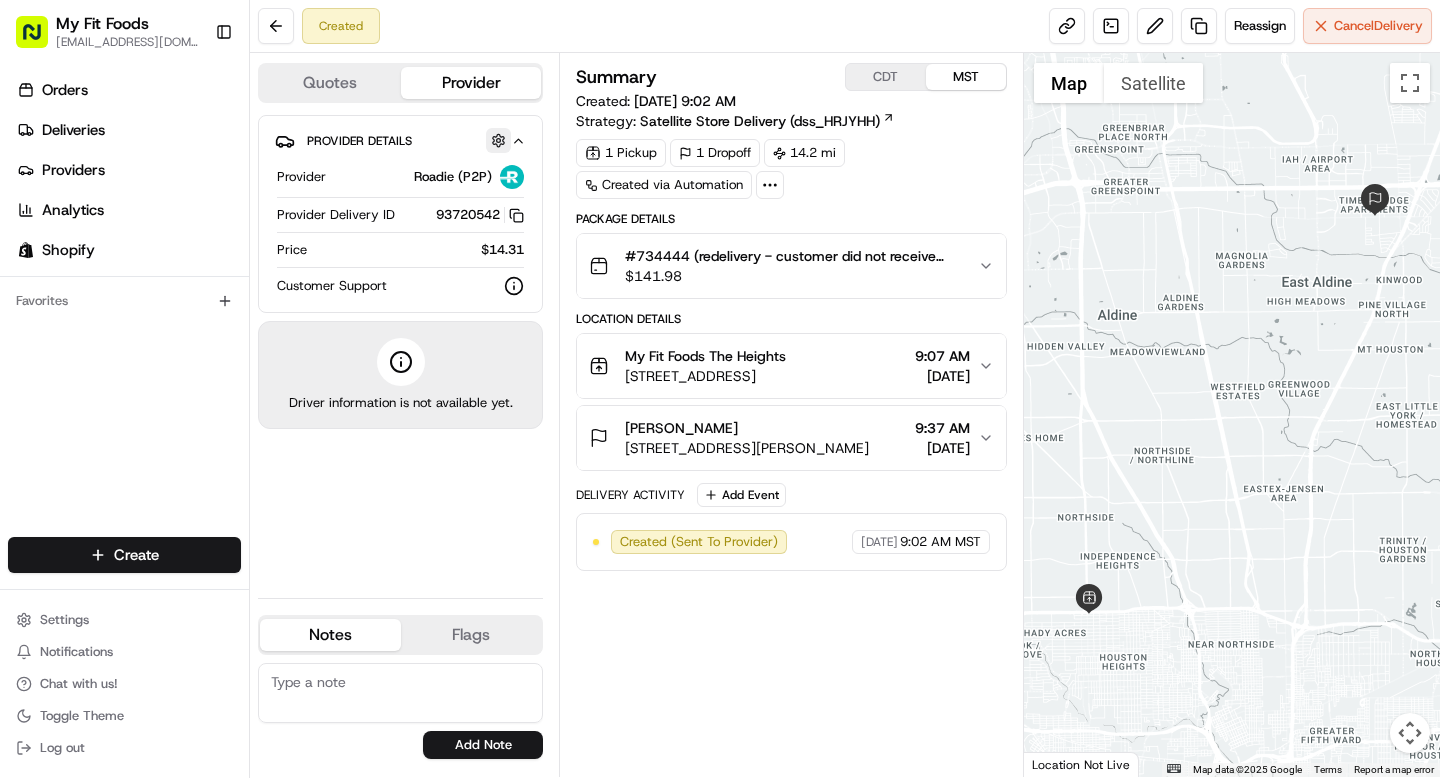 click at bounding box center [498, 140] 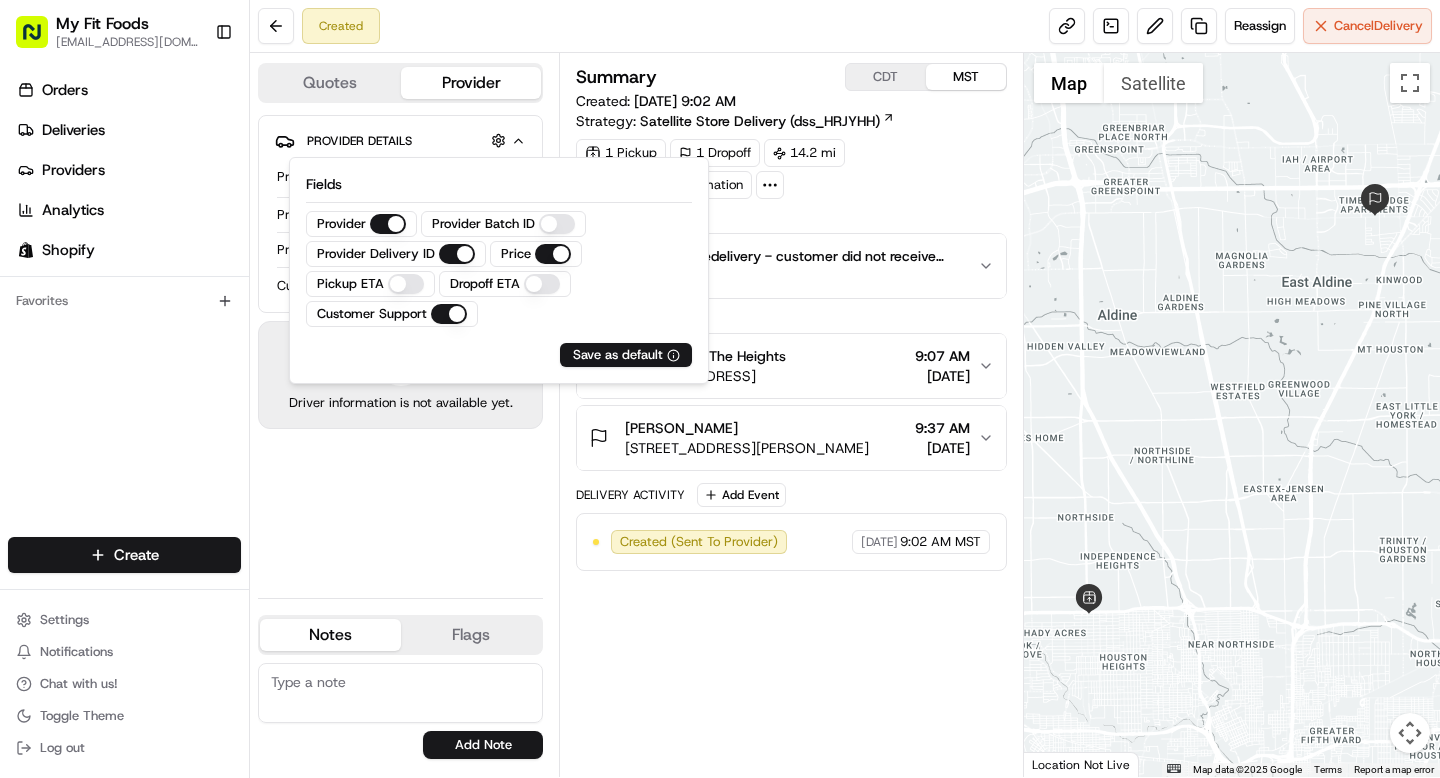 click 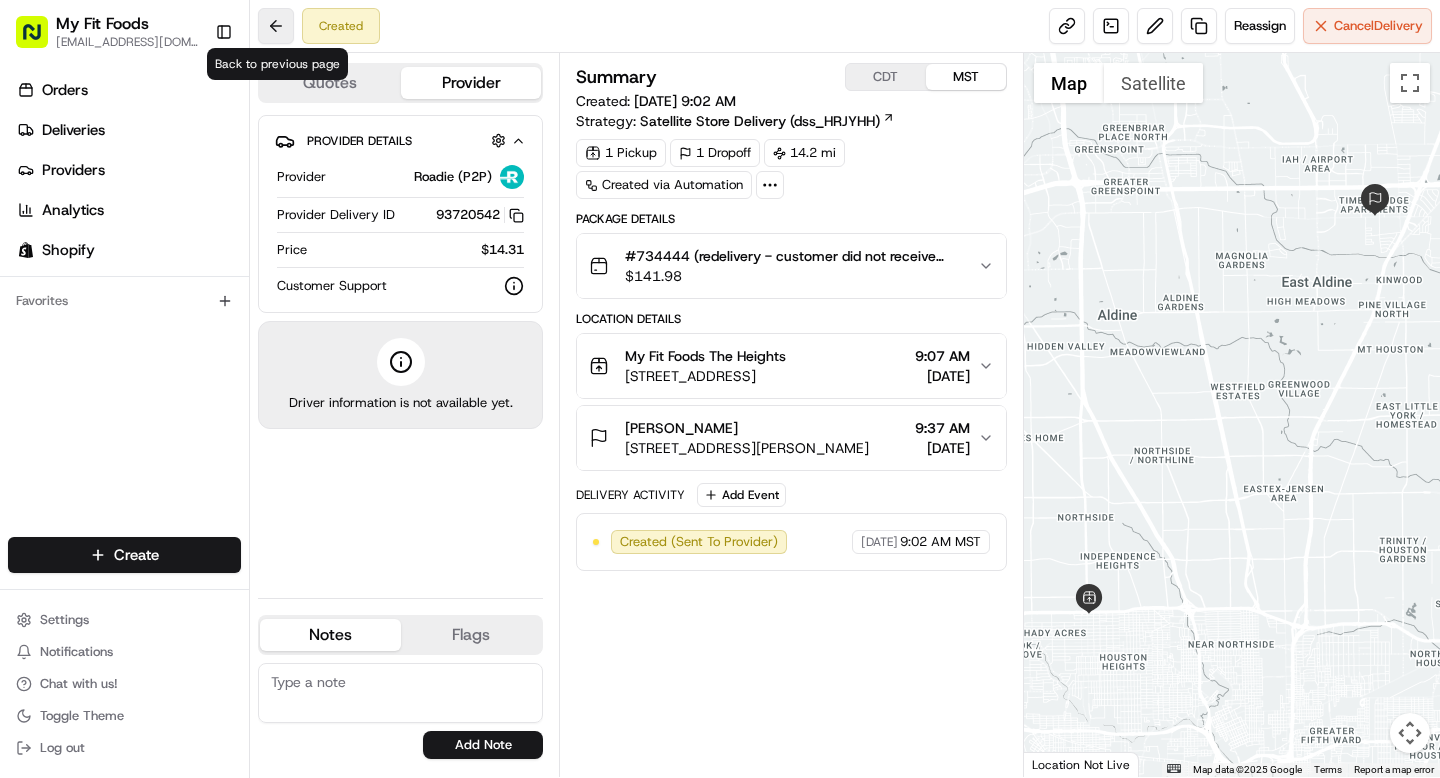click at bounding box center (276, 26) 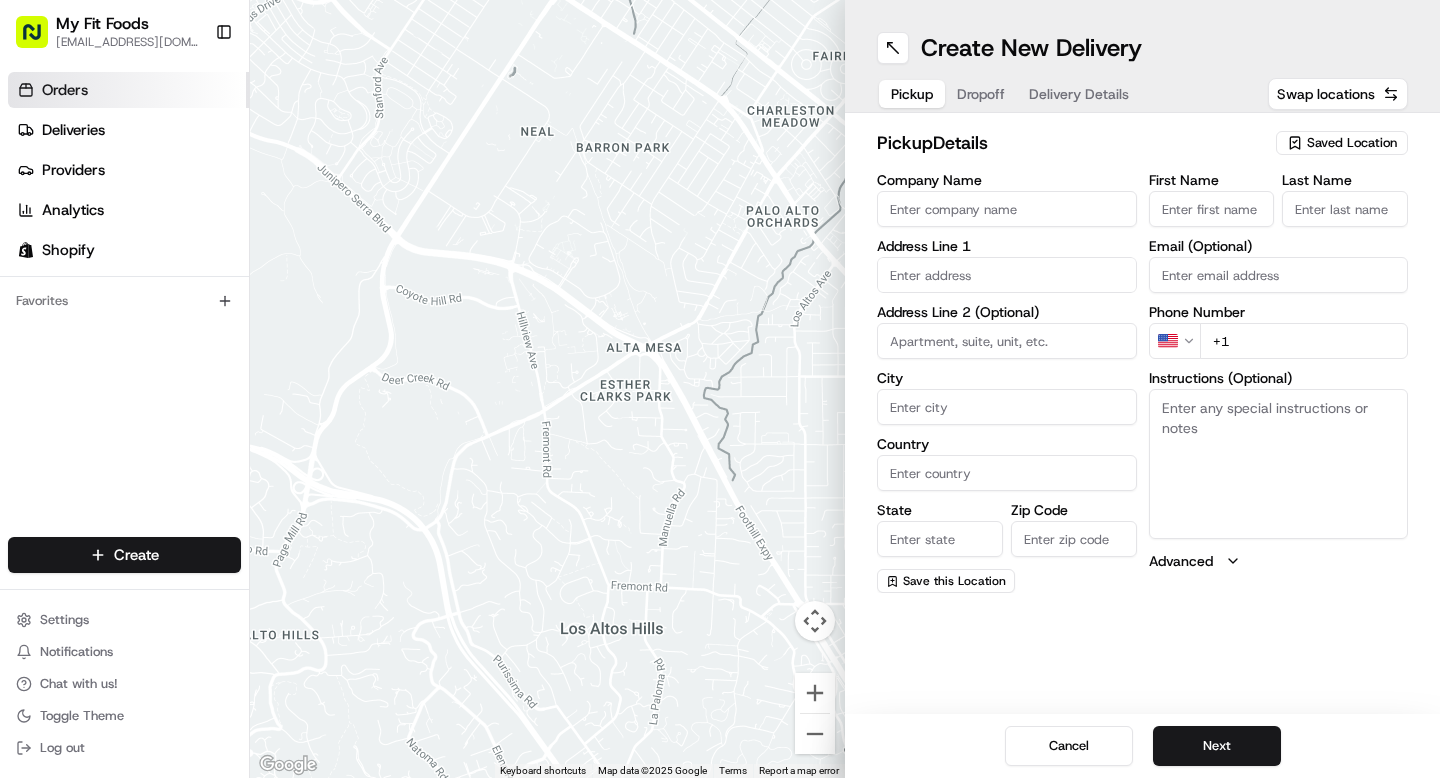 click on "Orders" at bounding box center [65, 90] 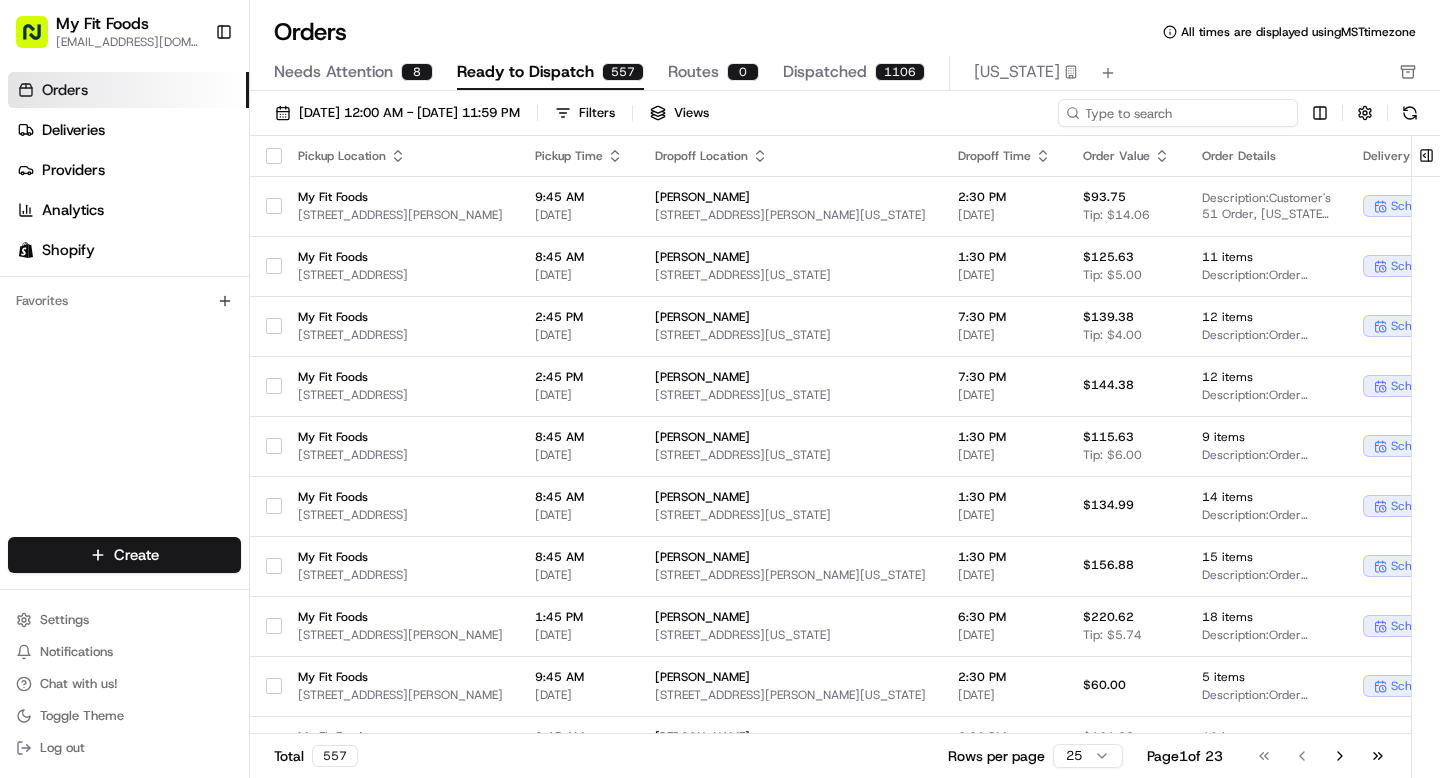 click at bounding box center [1178, 113] 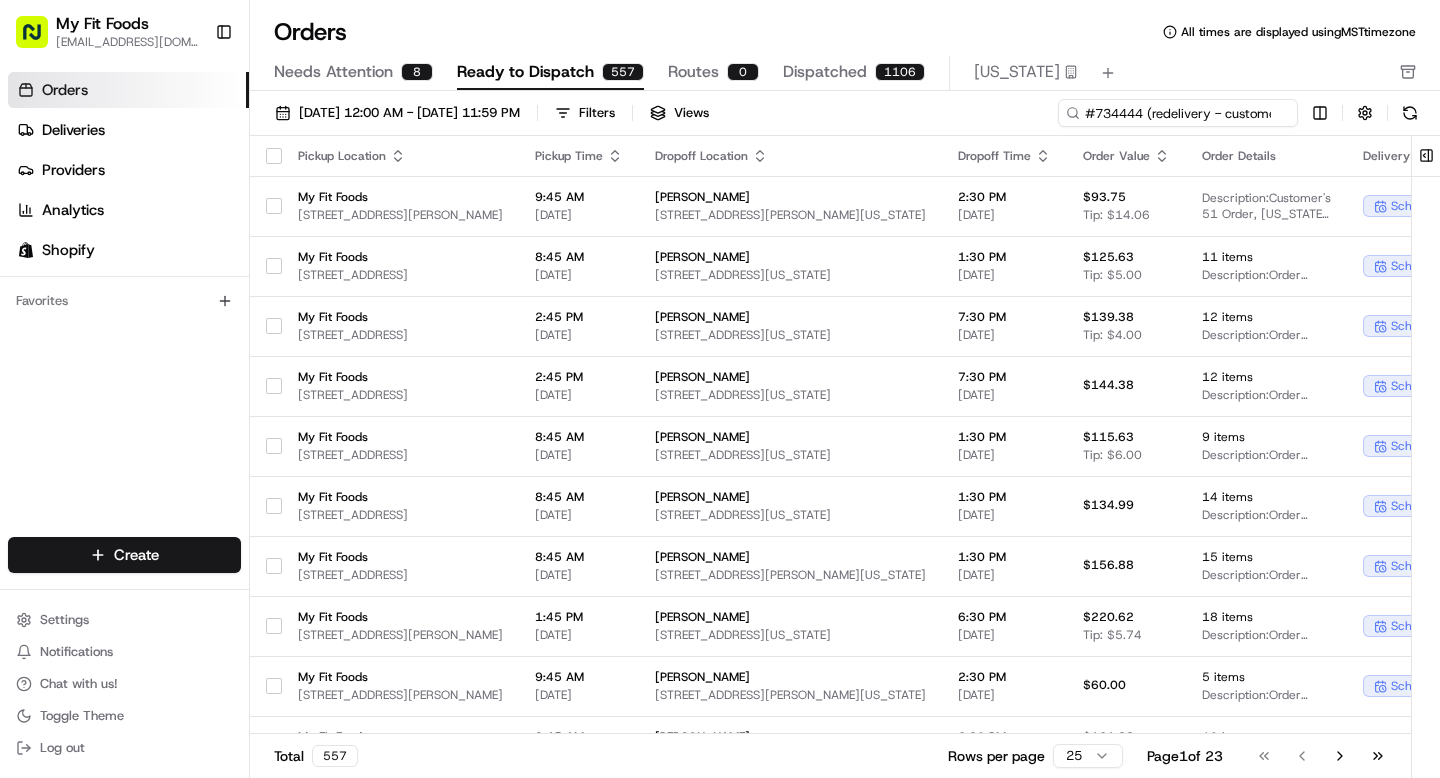 scroll, scrollTop: 0, scrollLeft: 207, axis: horizontal 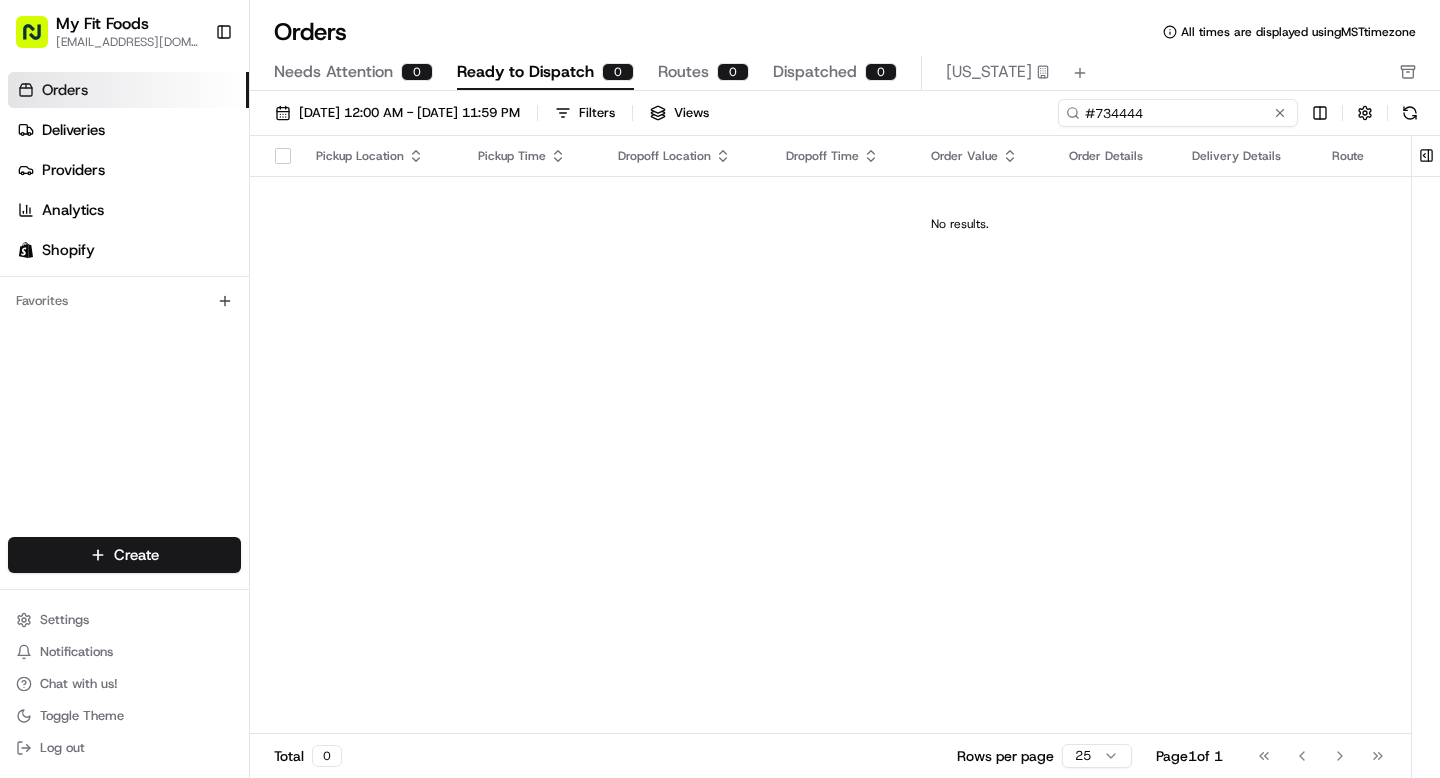 click on "#734444" at bounding box center [1178, 113] 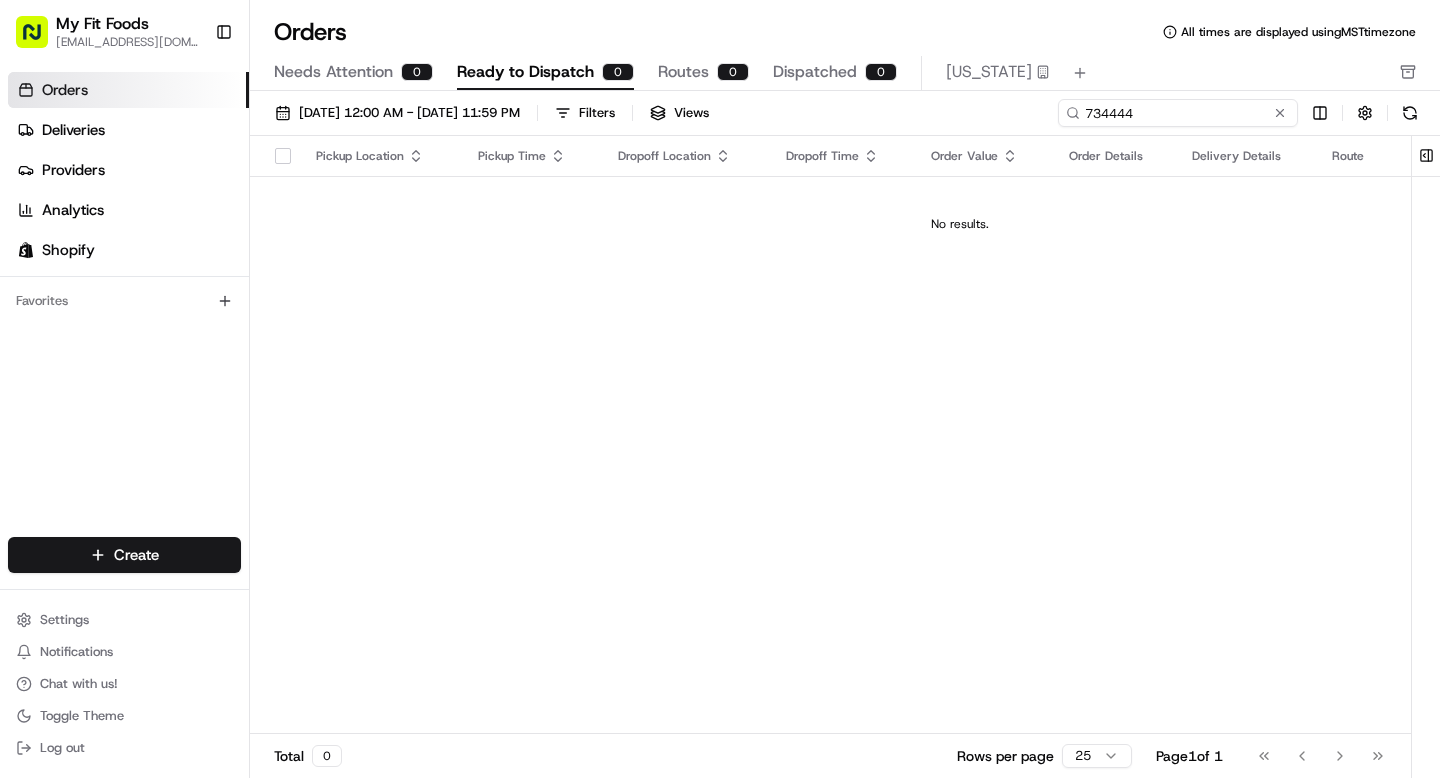 drag, startPoint x: 1148, startPoint y: 117, endPoint x: 1063, endPoint y: 117, distance: 85 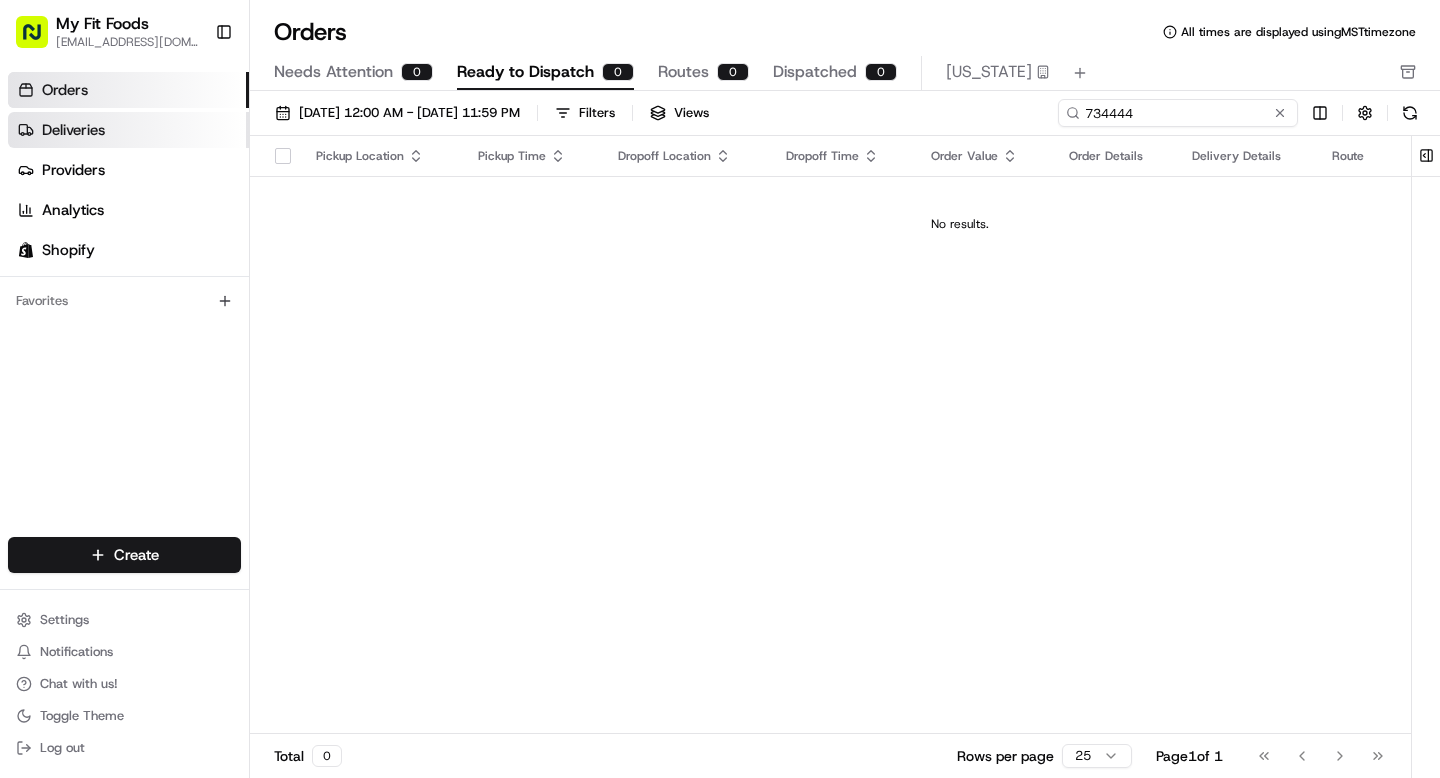 type on "734444" 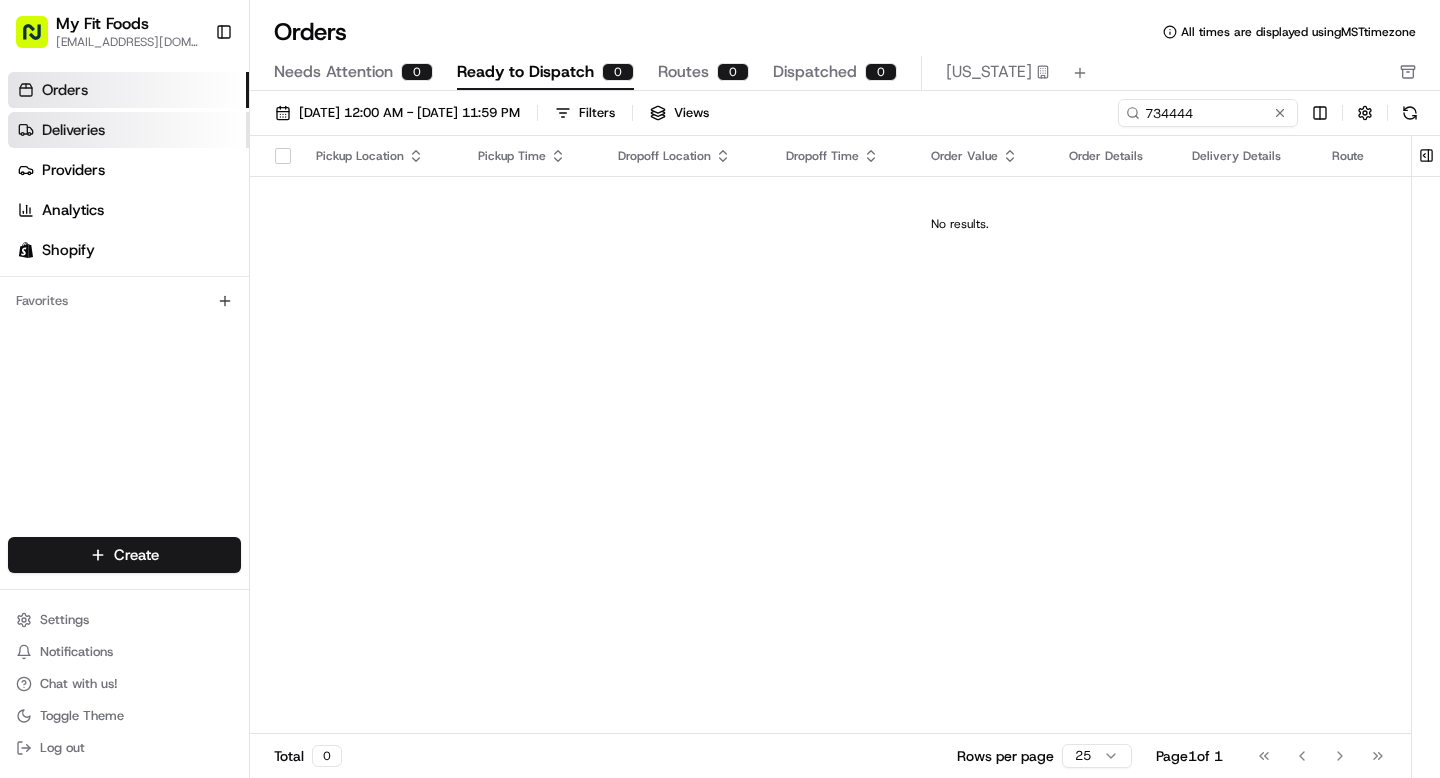 click on "Deliveries" at bounding box center [128, 130] 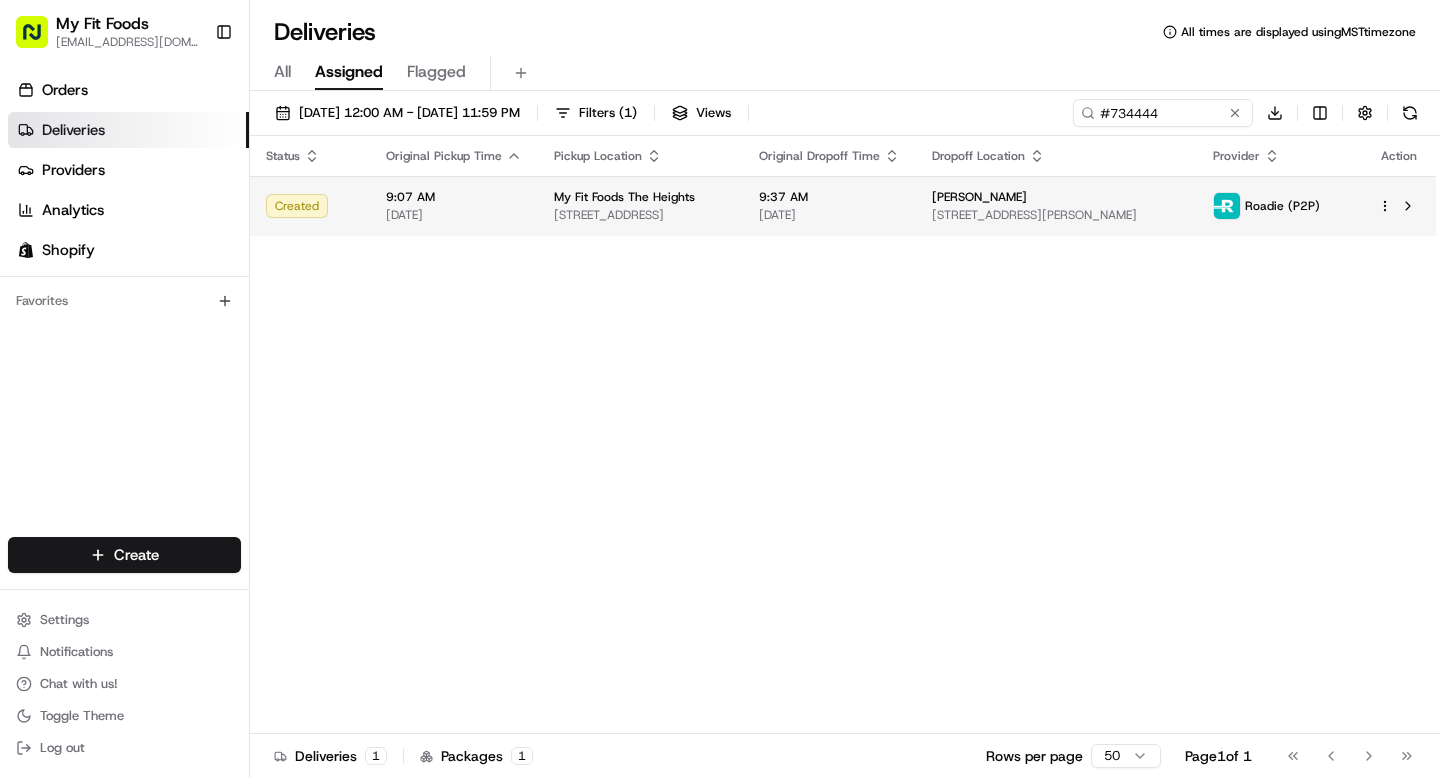 click on "My Fit Foods support@myfitfoods.com Toggle Sidebar Orders Deliveries Providers Analytics Shopify Favorites Main Menu Members & Organization Organization Users Roles Preferences Customization Tracking Orchestration Automations Dispatch Strategy Optimization Strategy Locations Pickup Locations Dropoff Locations Shifts Billing Billing Refund Requests Integrations Notification Triggers Webhooks API Keys Request Logs Create Settings Notifications Chat with us! Toggle Theme Log out Deliveries All times are displayed using  MST  timezone All Assigned Flagged 07/12/2025 12:00 AM - 07/12/2025 11:59 PM Filters ( 1 ) Views #734444 Download Status Original Pickup Time Pickup Location Original Dropoff Time Dropoff Location Provider Action Created 9:07 AM 07/12/2025 My Fit Foods The Heights 2802 N Shepherd Dr Ste 100, Houston, TX 77008, USA 9:37 AM 07/12/2025 Ellexus Morgan 5335 Aldine Bender Rd #604, Houston, TX 77032, USA Roadie (P2P) Deliveries 1 Packages 1 Rows per page 50 Page  1  of   1" at bounding box center (720, 389) 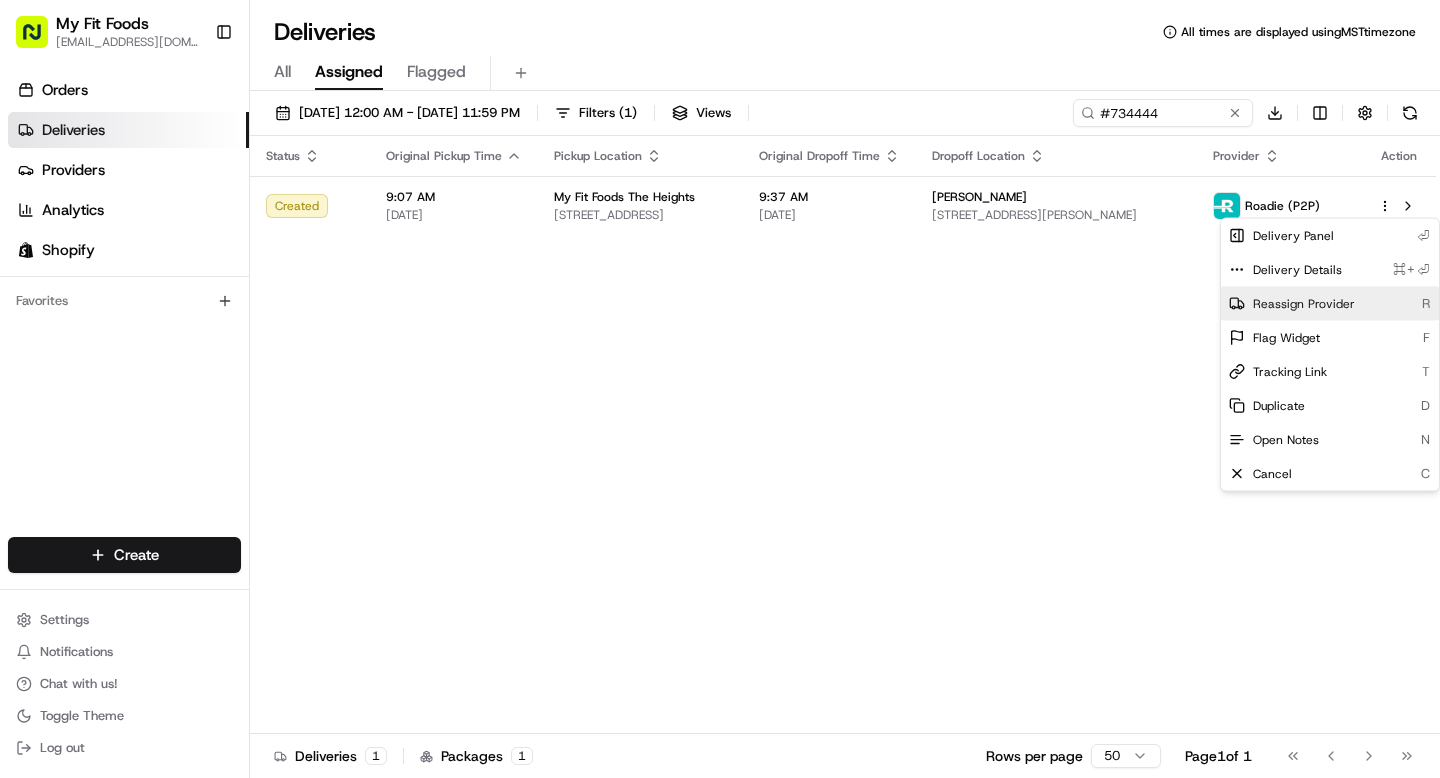 click on "Reassign Provider" at bounding box center (1304, 304) 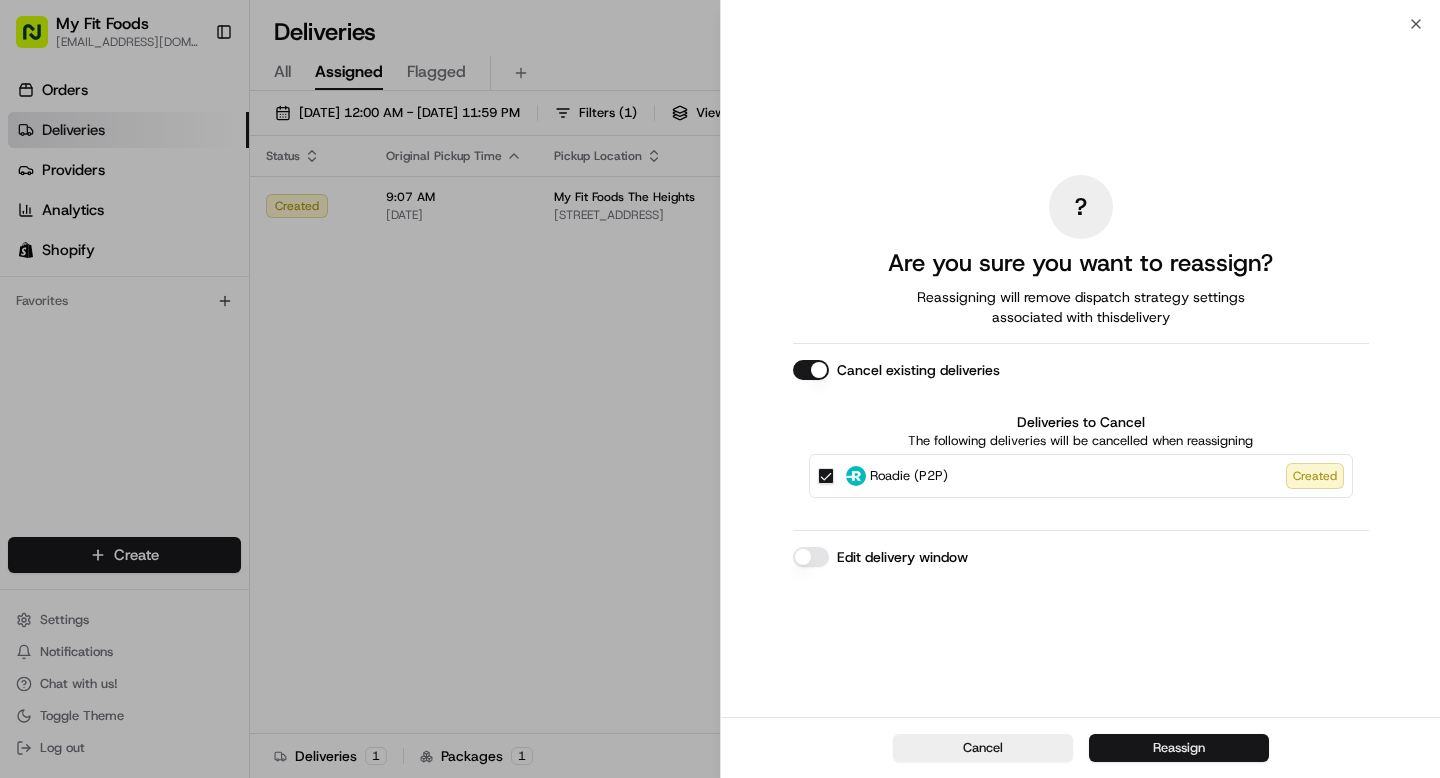 click on "Reassign" at bounding box center (1179, 748) 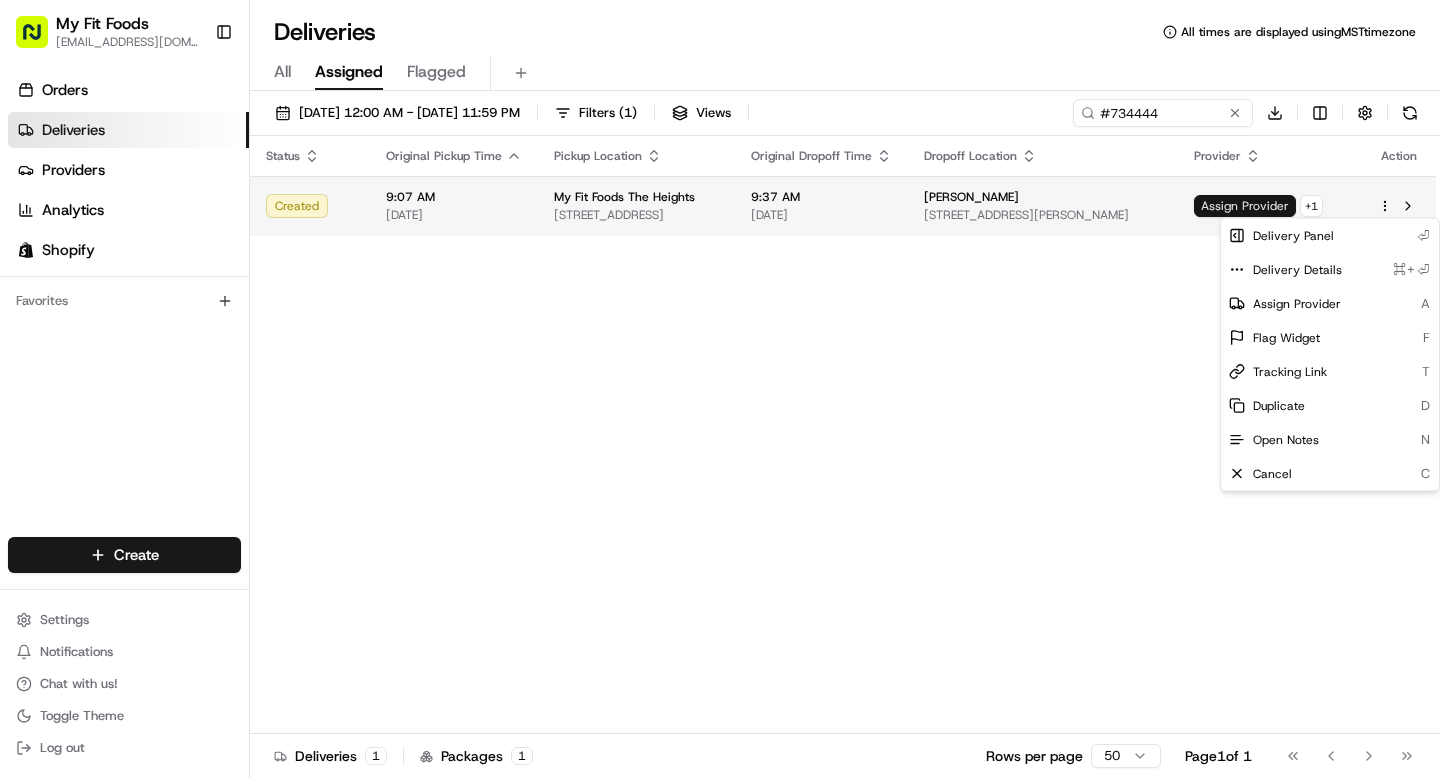 click on "Assign Provider" at bounding box center (1245, 206) 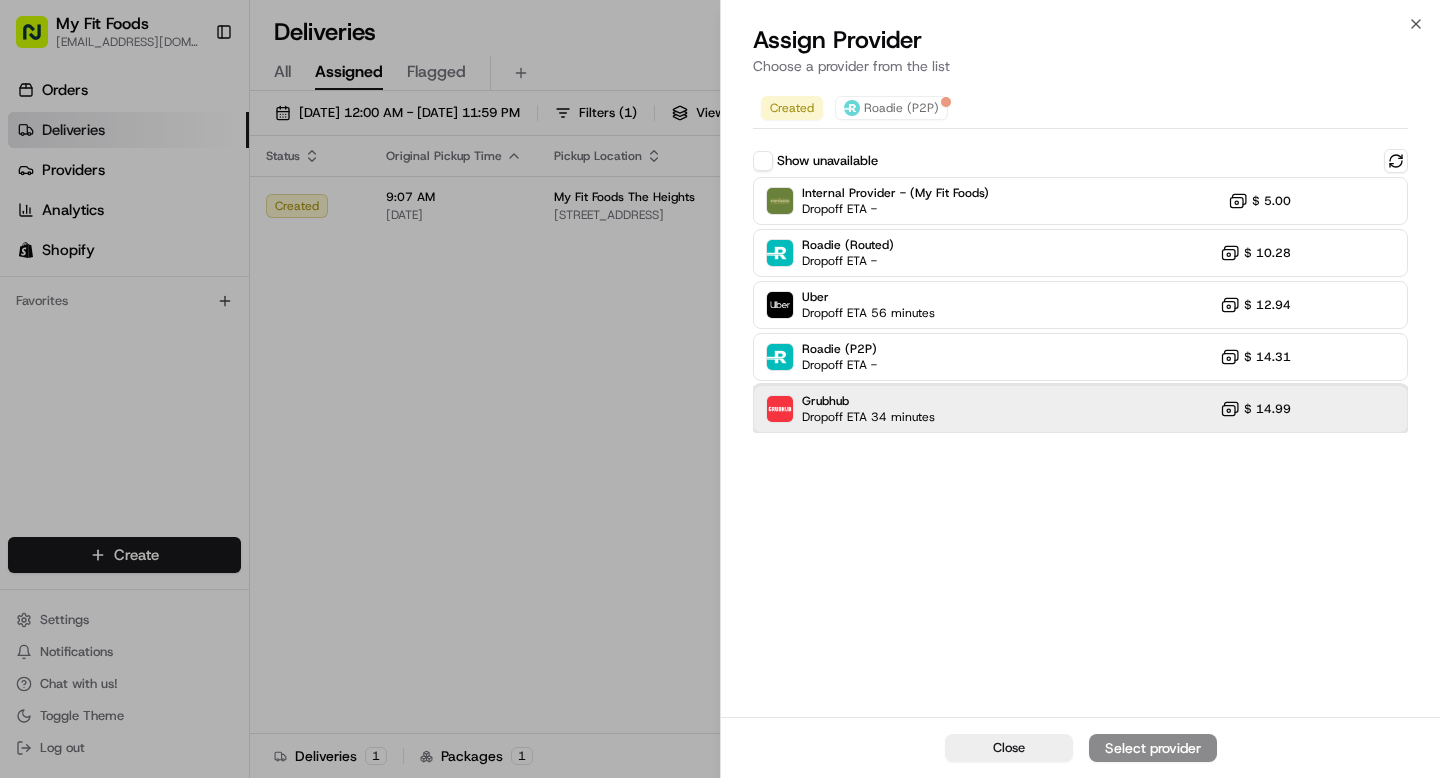 click on "Grubhub Dropoff ETA   34 minutes $   14.99" at bounding box center [1080, 409] 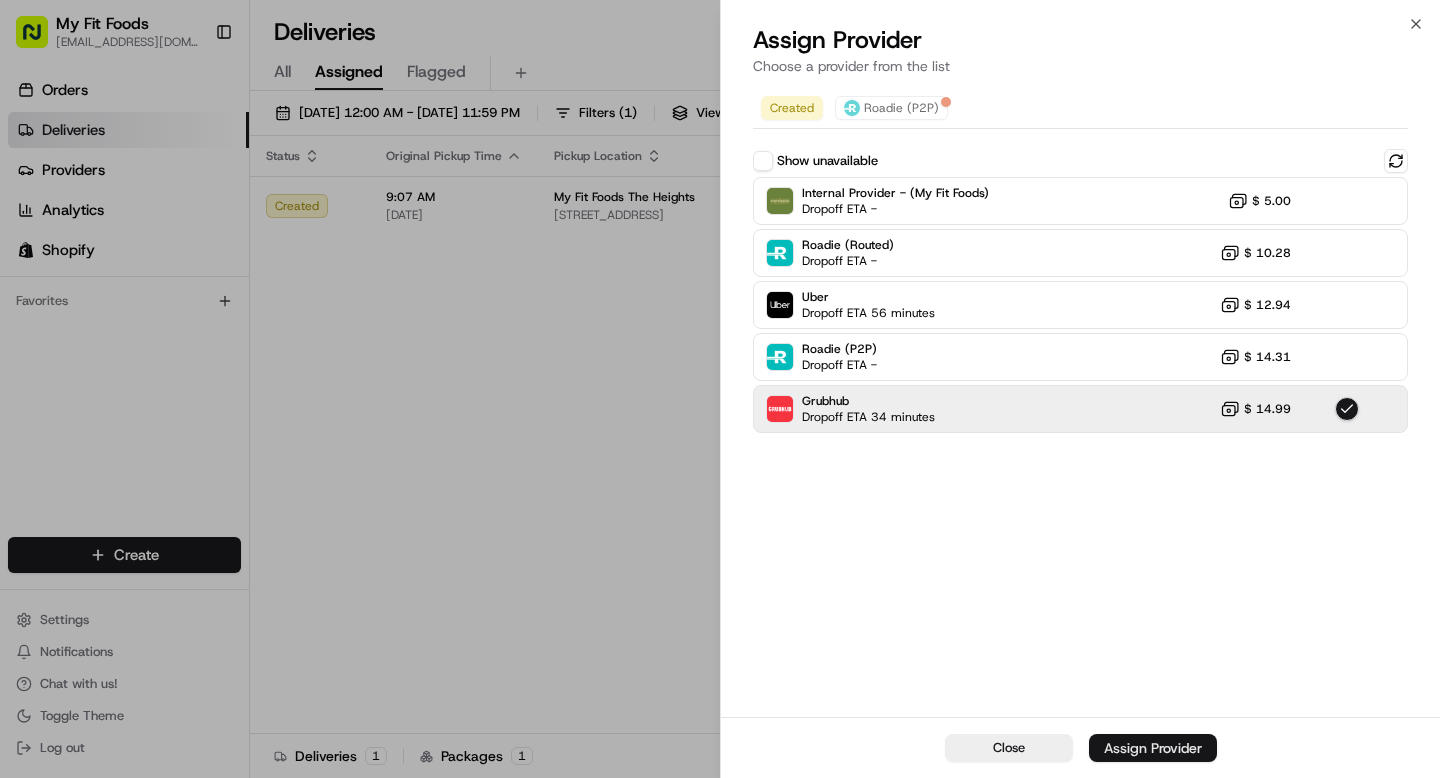 click on "Assign Provider" at bounding box center [1153, 748] 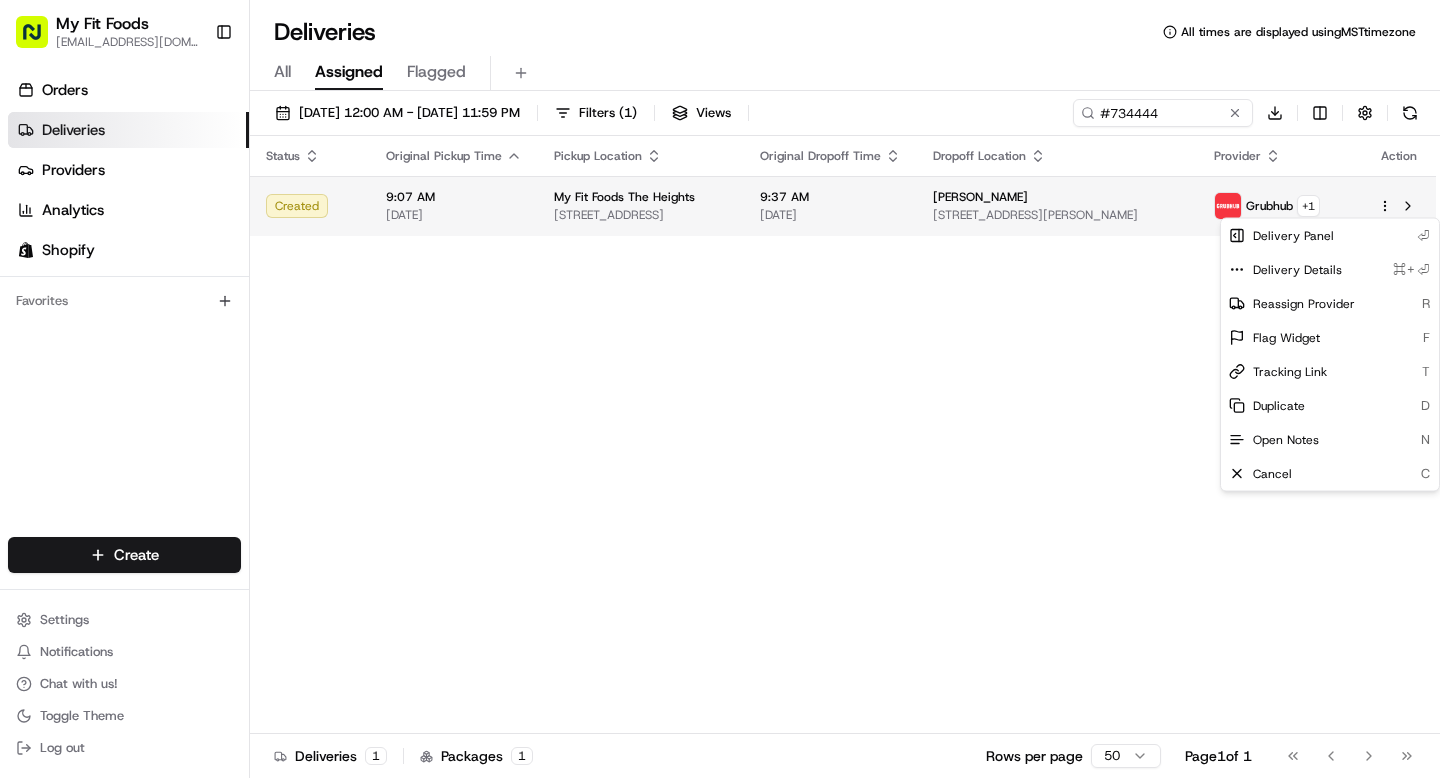 click on "My Fit Foods support@myfitfoods.com Toggle Sidebar Orders Deliveries Providers Analytics Shopify Favorites Main Menu Members & Organization Organization Users Roles Preferences Customization Tracking Orchestration Automations Dispatch Strategy Optimization Strategy Locations Pickup Locations Dropoff Locations Shifts Billing Billing Refund Requests Integrations Notification Triggers Webhooks API Keys Request Logs Create Settings Notifications Chat with us! Toggle Theme Log out Deliveries All times are displayed using  MST  timezone All Assigned Flagged 07/12/2025 12:00 AM - 07/12/2025 11:59 PM Filters ( 1 ) Views #734444 Download Status Original Pickup Time Pickup Location Original Dropoff Time Dropoff Location Provider Action Created 9:07 AM 07/12/2025 My Fit Foods The Heights 2802 N Shepherd Dr Ste 100, Houston, TX 77008, USA 9:37 AM 07/12/2025 Ellexus Morgan 5335 Aldine Bender Rd #604, Houston, TX 77032, USA Grubhub + 1 Deliveries 1 Packages 1 Rows per page 50 Page  1  of   1 Go to next page" at bounding box center [720, 389] 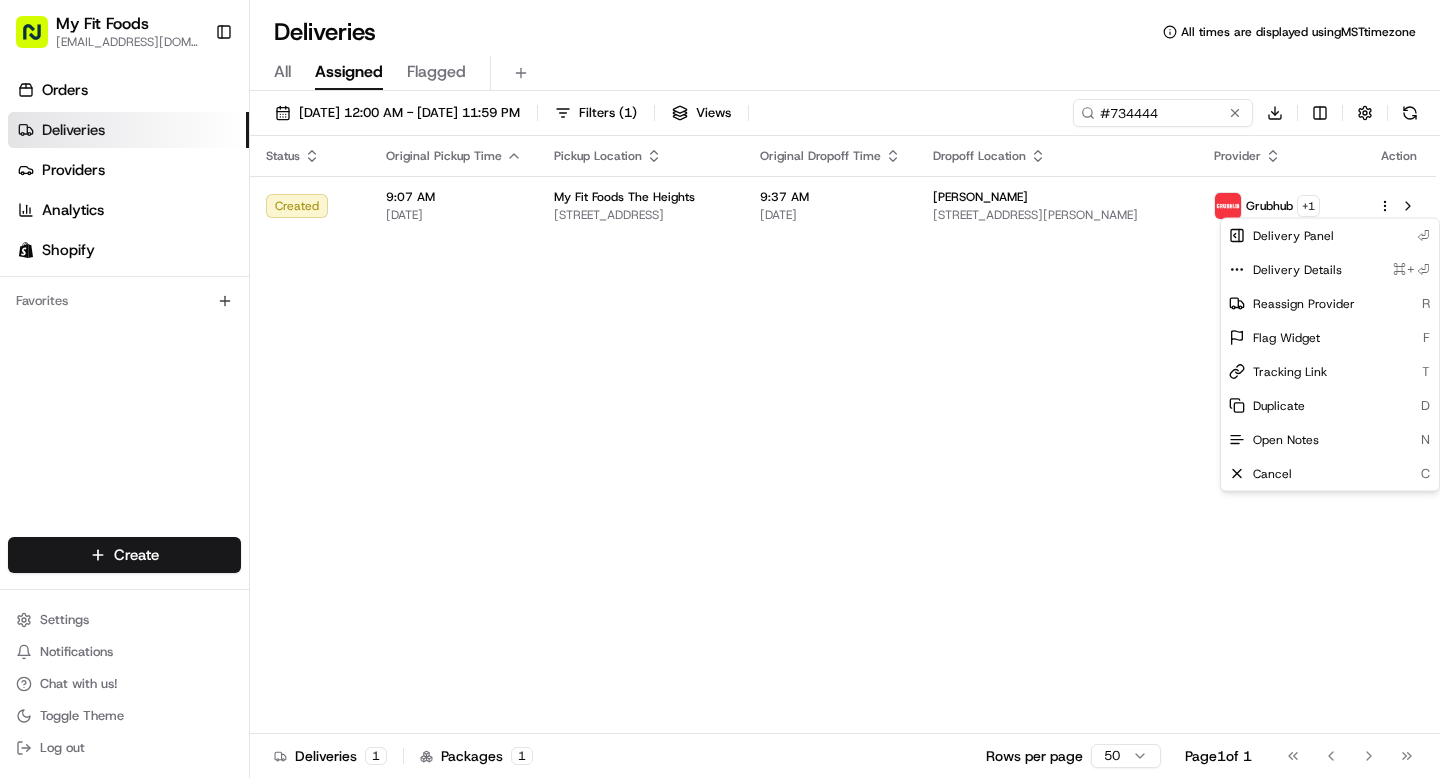 click on "My Fit Foods support@myfitfoods.com Toggle Sidebar Orders Deliveries Providers Analytics Shopify Favorites Main Menu Members & Organization Organization Users Roles Preferences Customization Tracking Orchestration Automations Dispatch Strategy Optimization Strategy Locations Pickup Locations Dropoff Locations Shifts Billing Billing Refund Requests Integrations Notification Triggers Webhooks API Keys Request Logs Create Settings Notifications Chat with us! Toggle Theme Log out Deliveries All times are displayed using  MST  timezone All Assigned Flagged 07/12/2025 12:00 AM - 07/12/2025 11:59 PM Filters ( 1 ) Views #734444 Download Status Original Pickup Time Pickup Location Original Dropoff Time Dropoff Location Provider Action Created 9:07 AM 07/12/2025 My Fit Foods The Heights 2802 N Shepherd Dr Ste 100, Houston, TX 77008, USA 9:37 AM 07/12/2025 Ellexus Morgan 5335 Aldine Bender Rd #604, Houston, TX 77032, USA Grubhub + 1 Deliveries 1 Packages 1 Rows per page 50 Page  1  of   1 Go to next page" at bounding box center (720, 389) 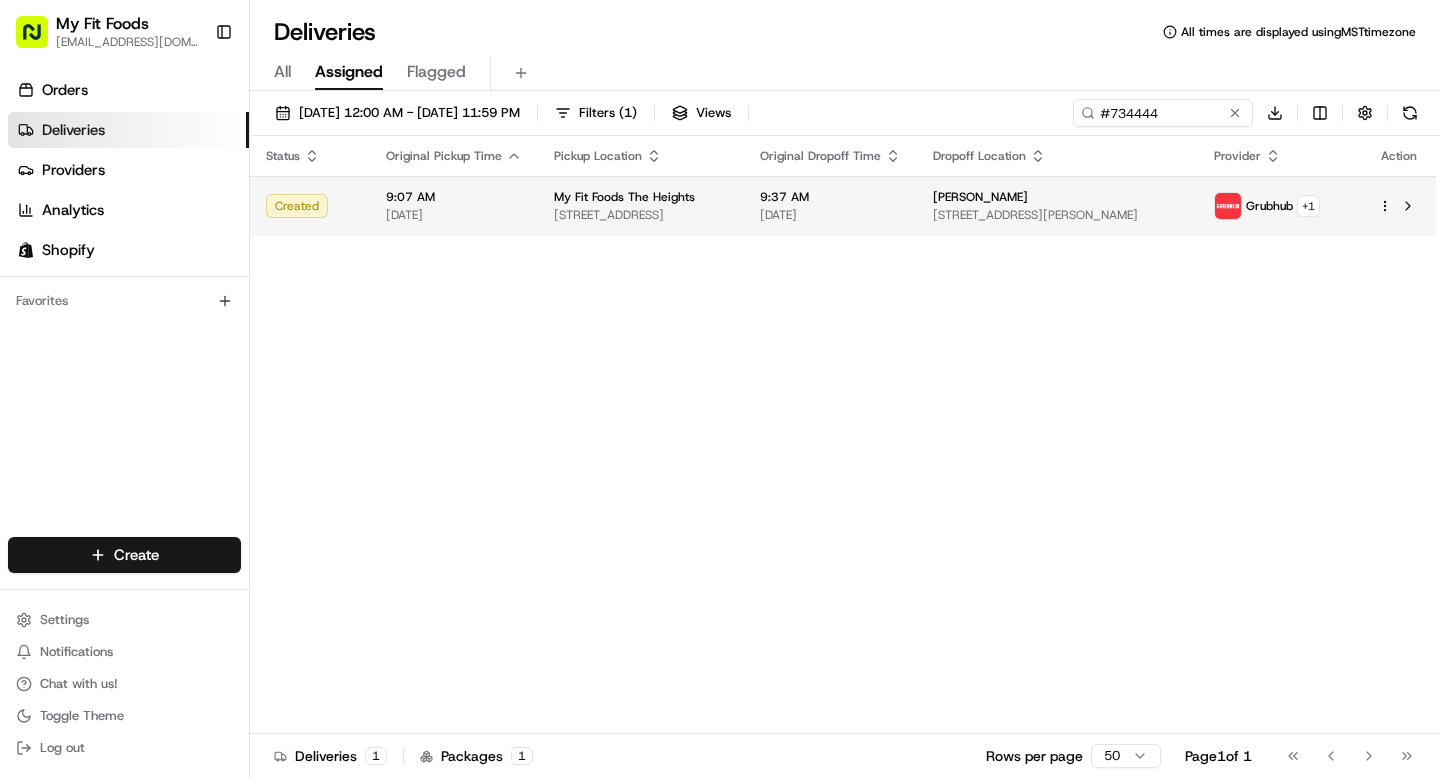 click on "Ellexus Morgan 5335 Aldine Bender Rd #604, Houston, TX 77032, USA" at bounding box center (1058, 206) 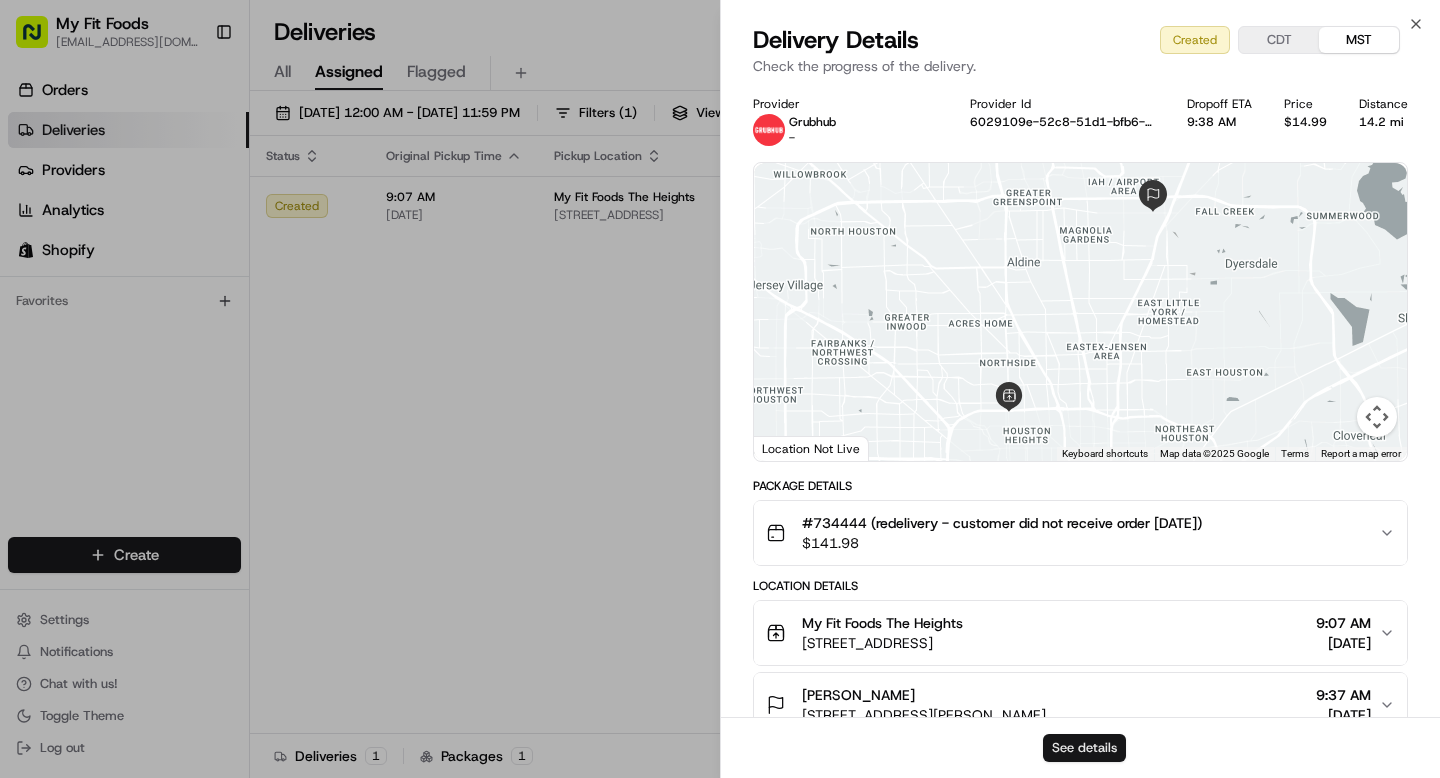 click on "See details" at bounding box center [1084, 748] 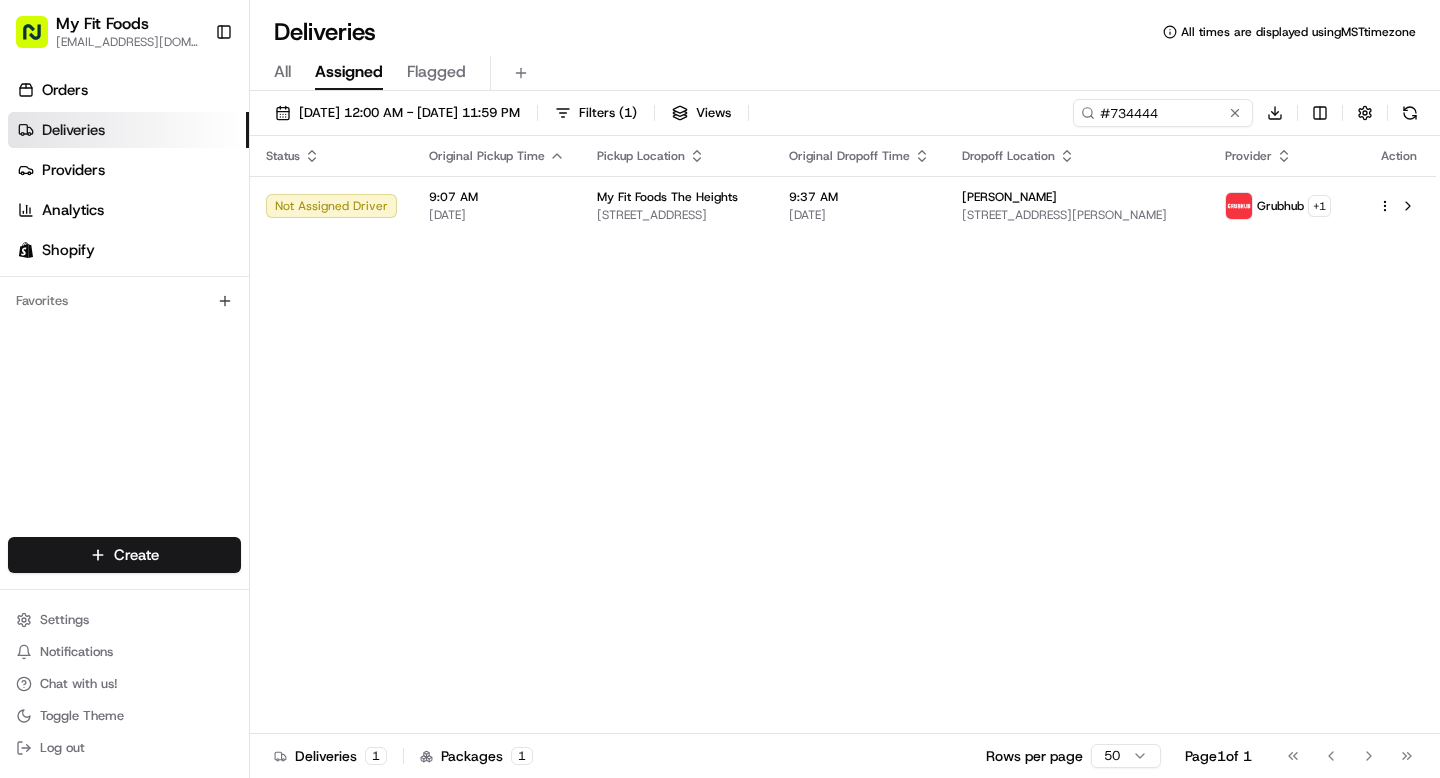 click on "Deliveries" at bounding box center (128, 130) 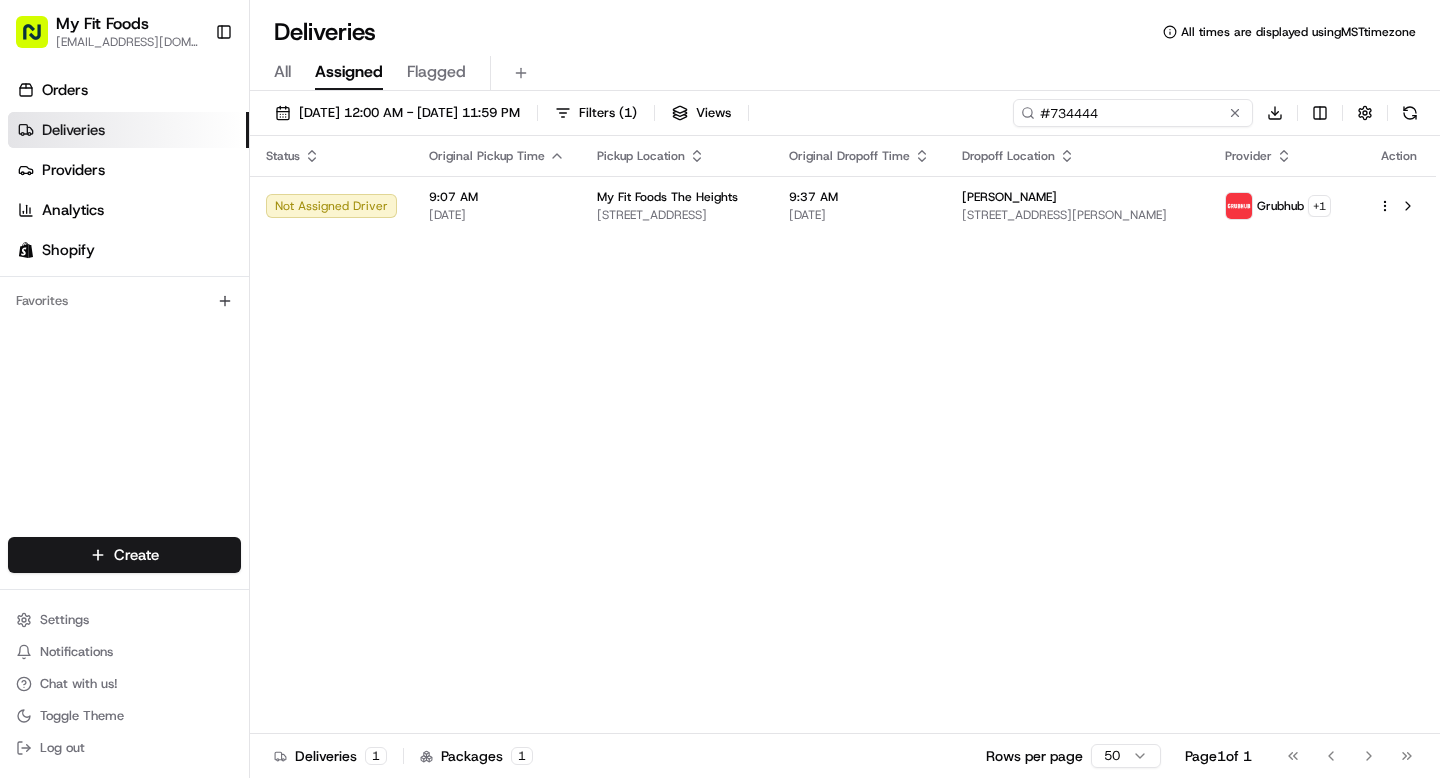 drag, startPoint x: 1156, startPoint y: 110, endPoint x: 1036, endPoint y: 107, distance: 120.03749 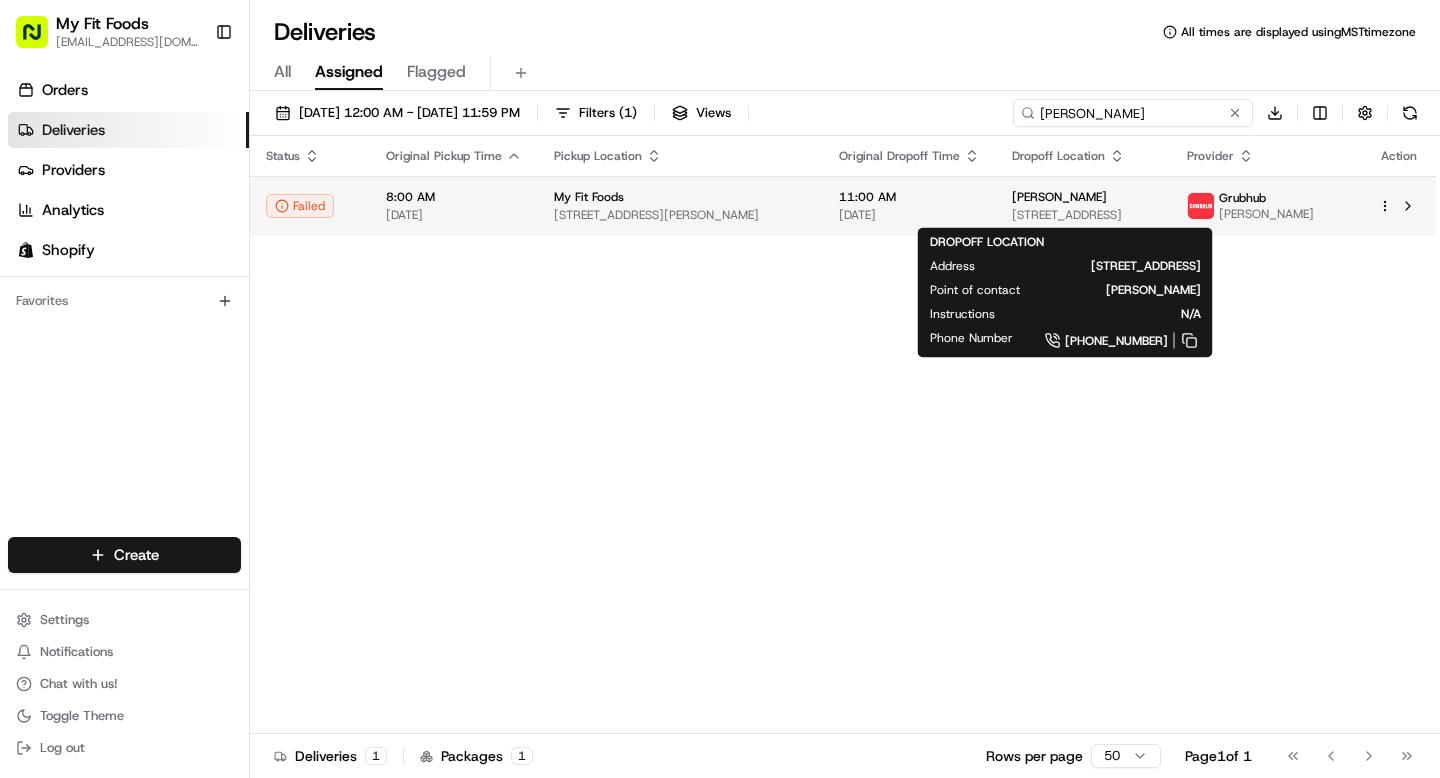type on "Sam Kil" 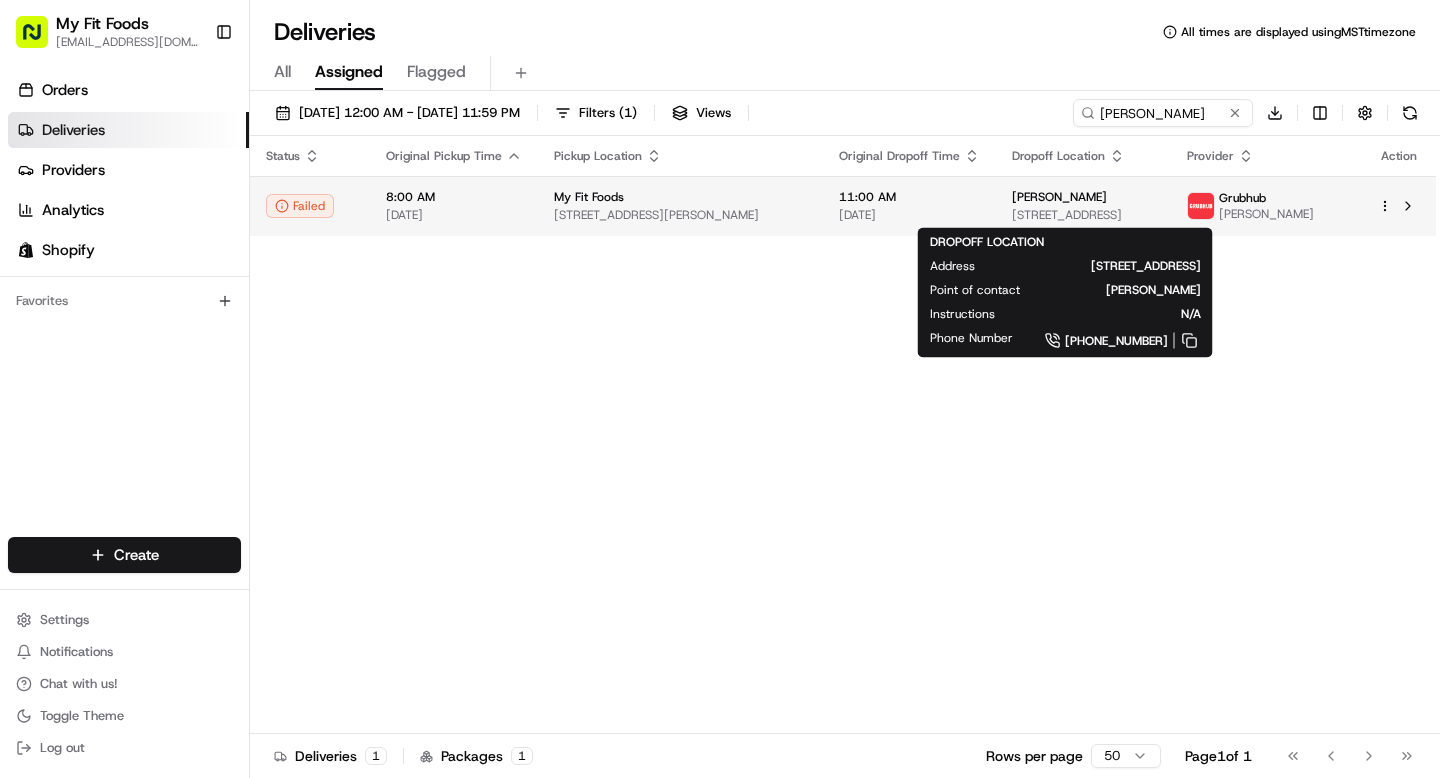 click on "Sam Kilpatrick" at bounding box center (1059, 197) 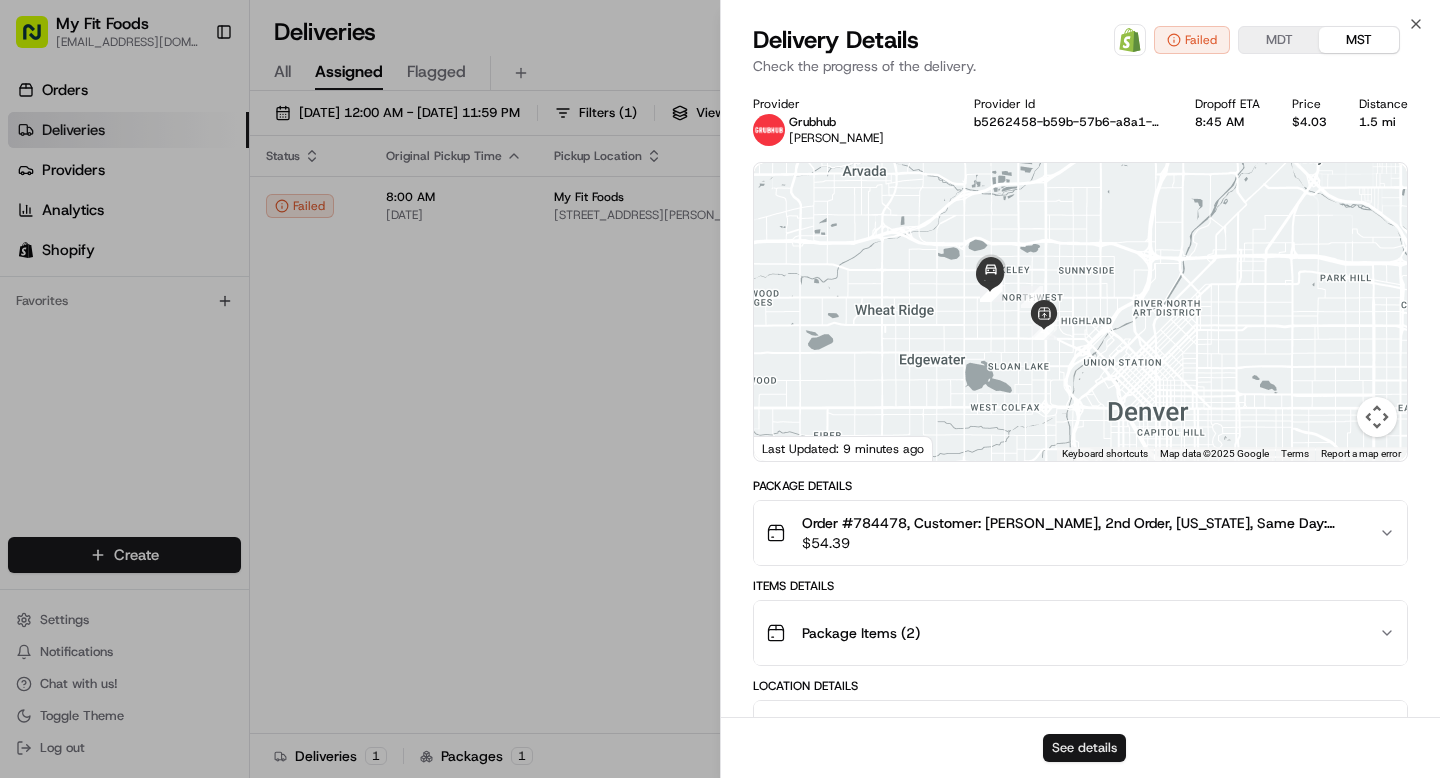 click on "See details" at bounding box center (1084, 748) 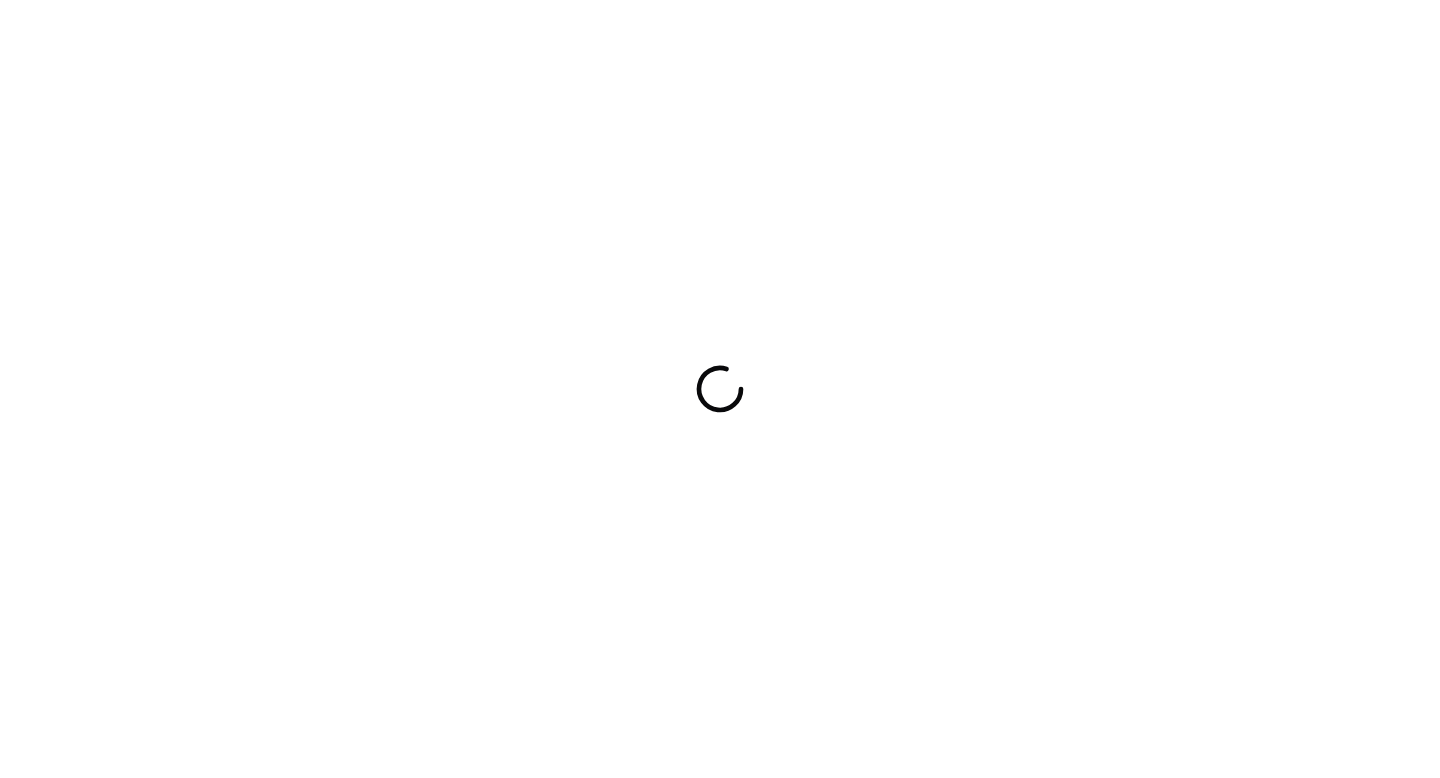 scroll, scrollTop: 0, scrollLeft: 0, axis: both 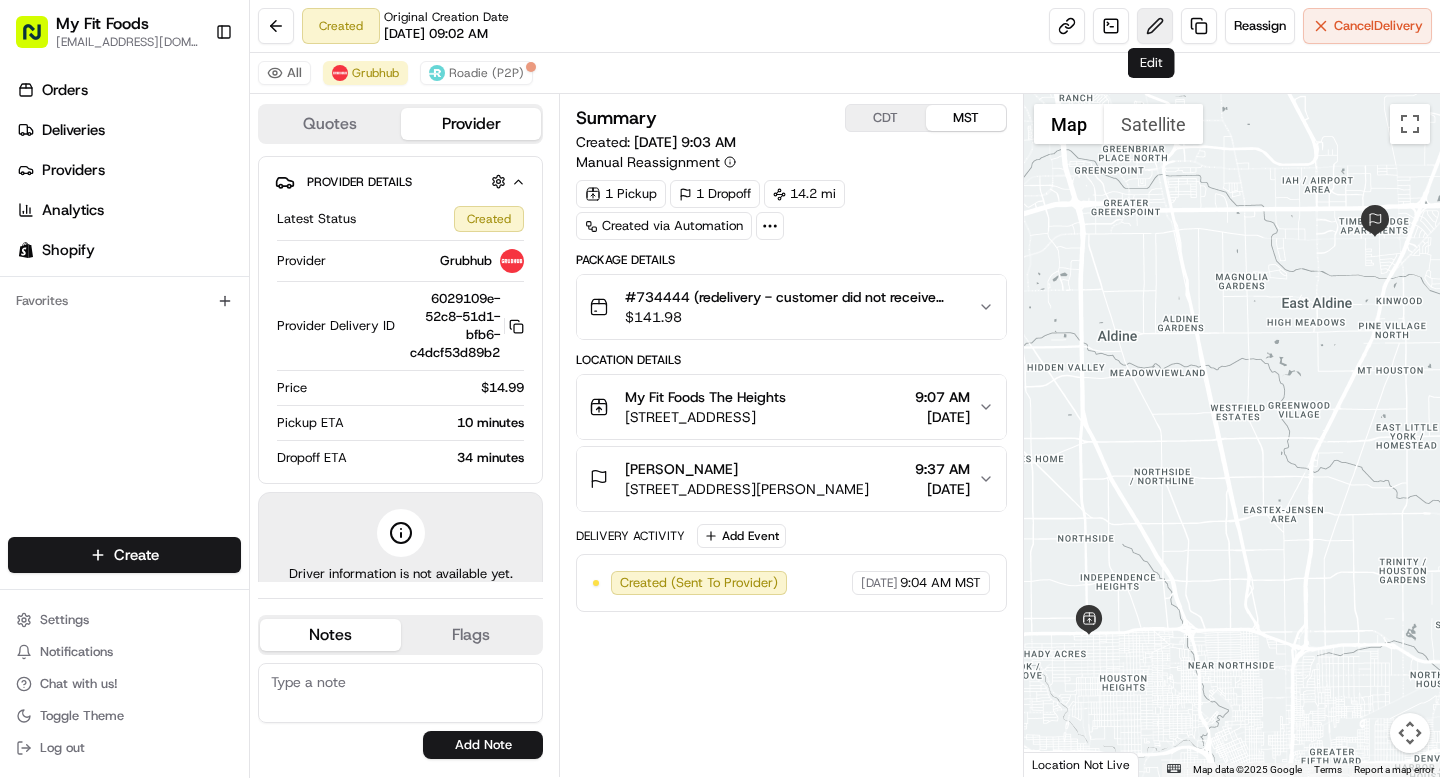 click at bounding box center [1155, 26] 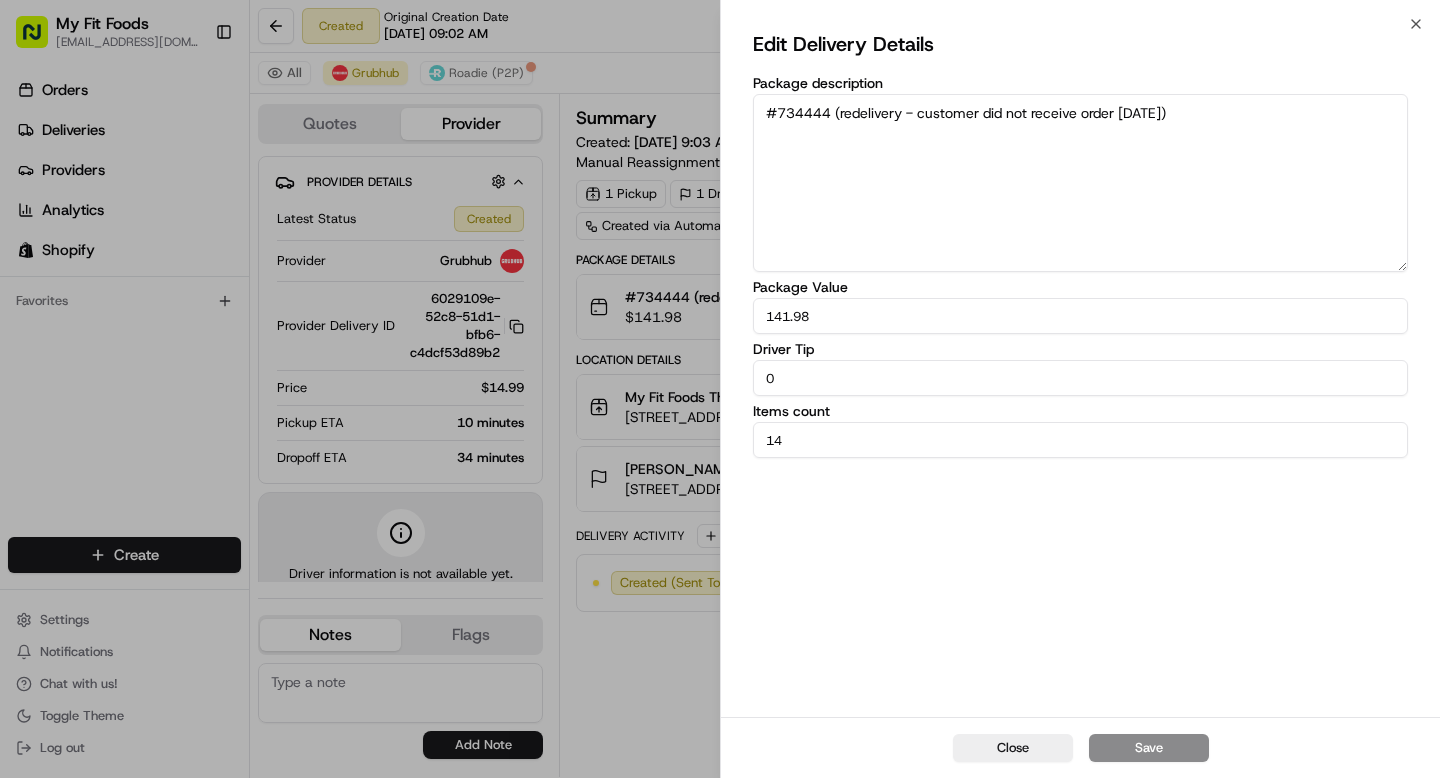 scroll, scrollTop: 0, scrollLeft: 0, axis: both 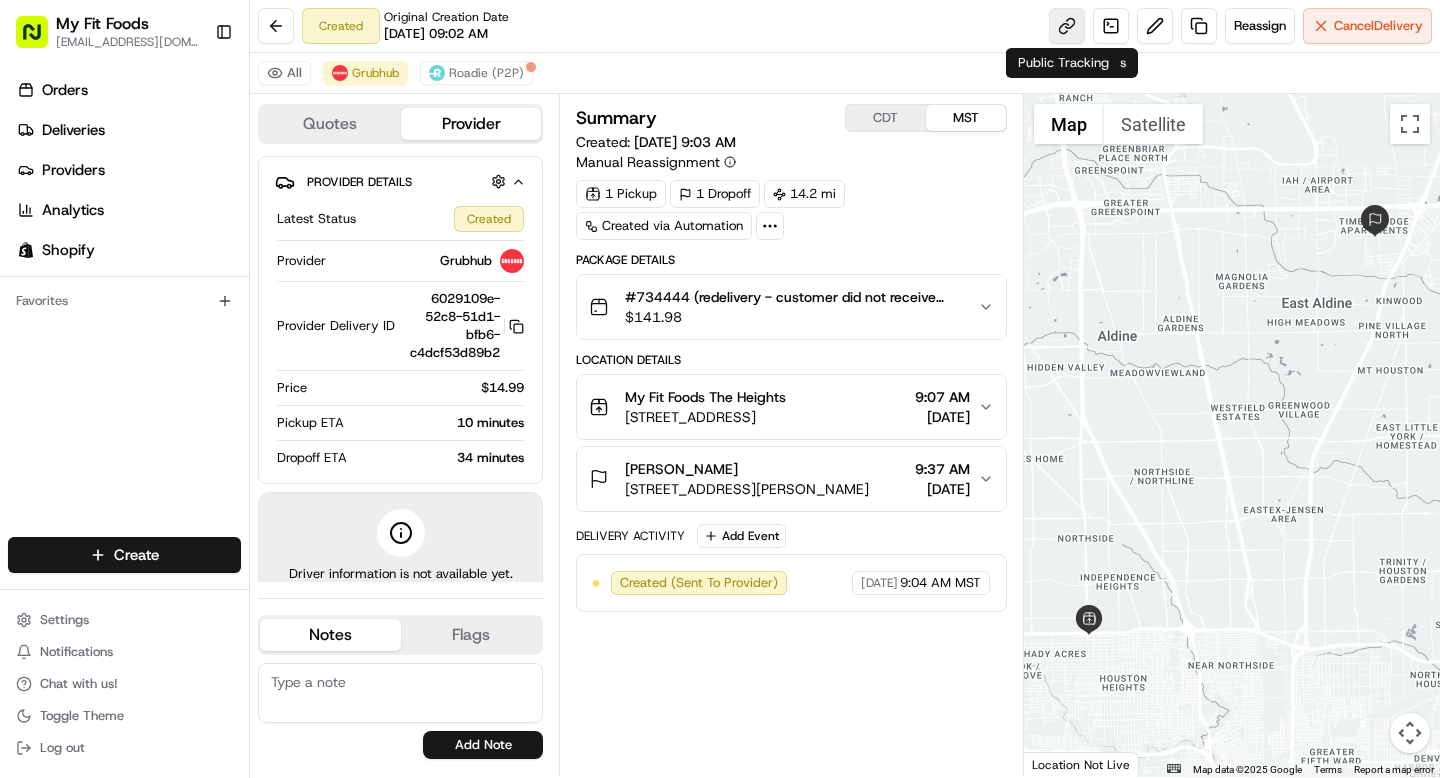 click at bounding box center (1067, 26) 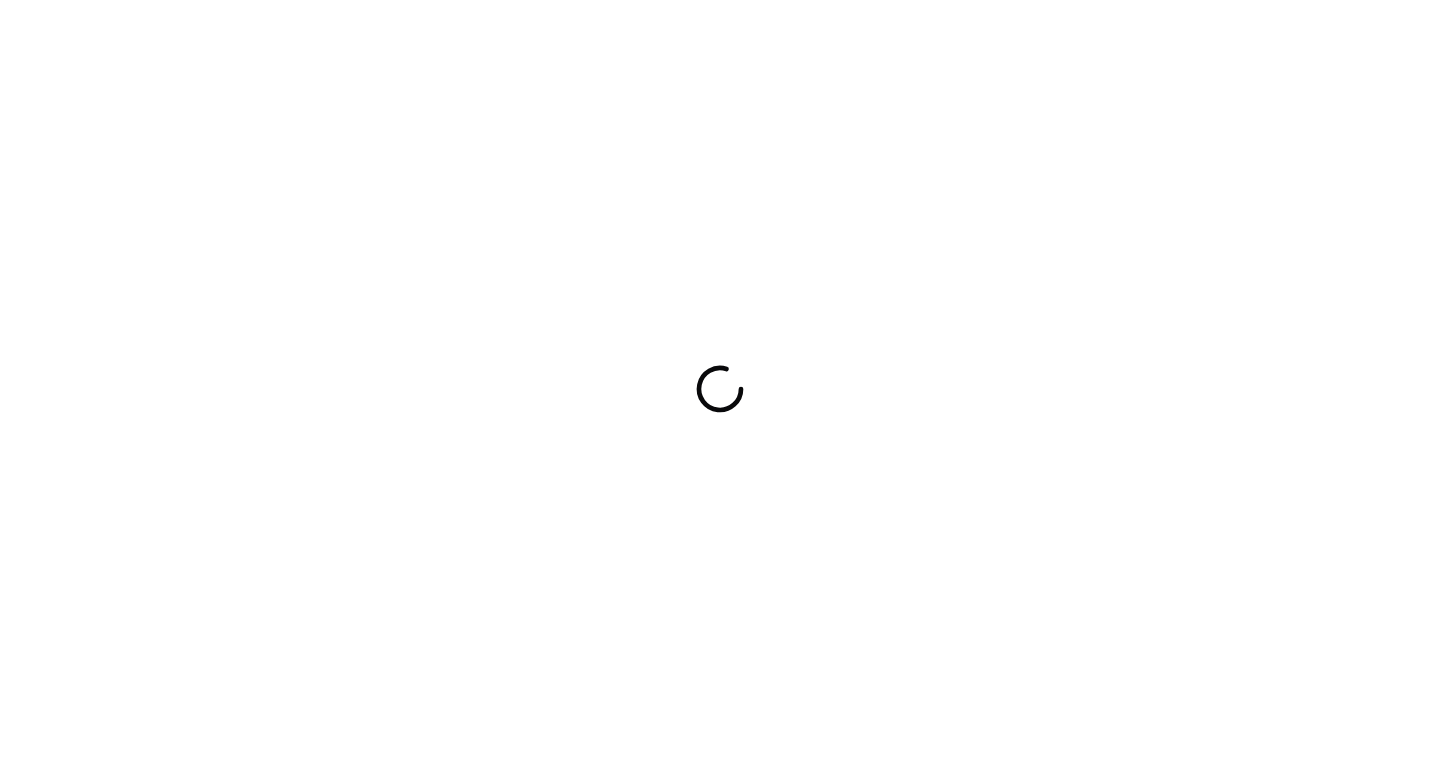 scroll, scrollTop: 0, scrollLeft: 0, axis: both 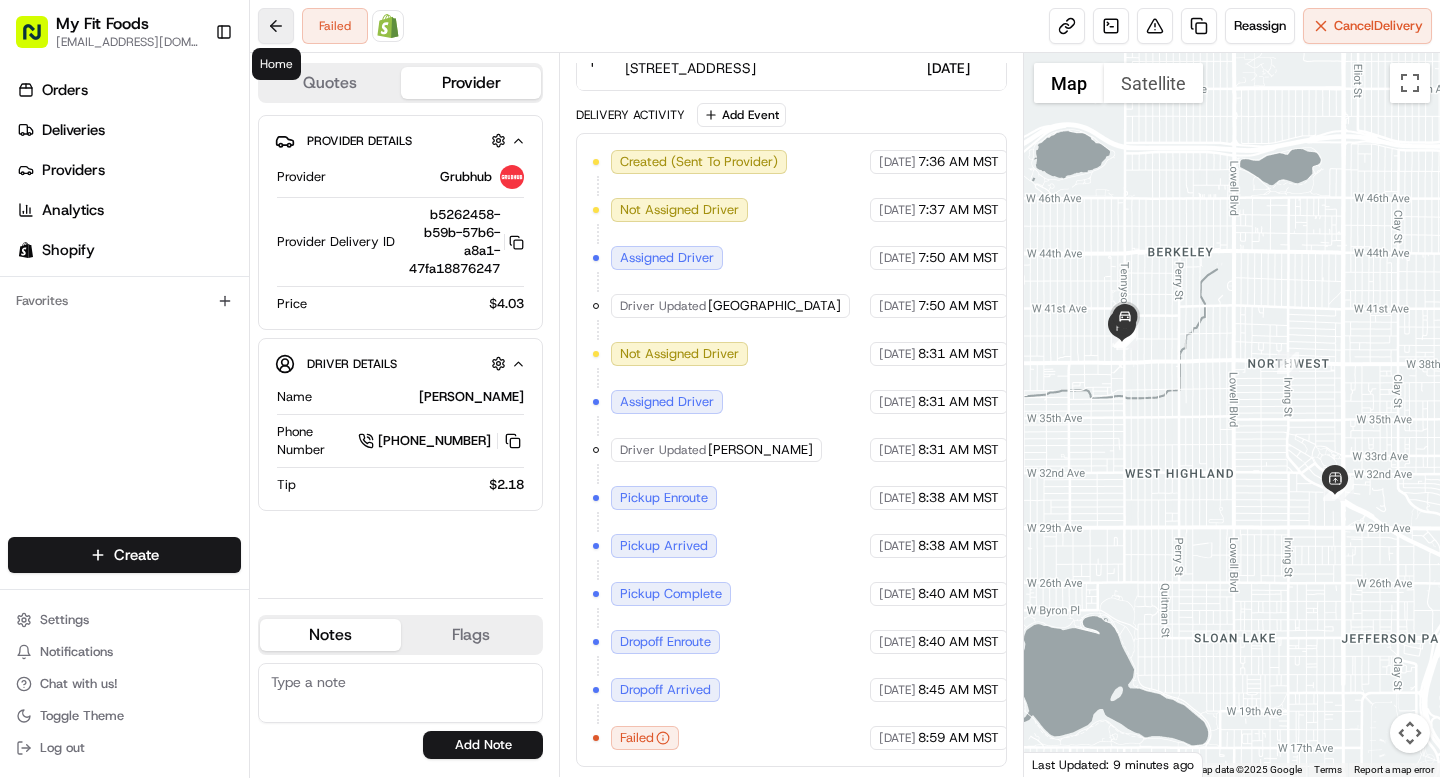 click at bounding box center [276, 26] 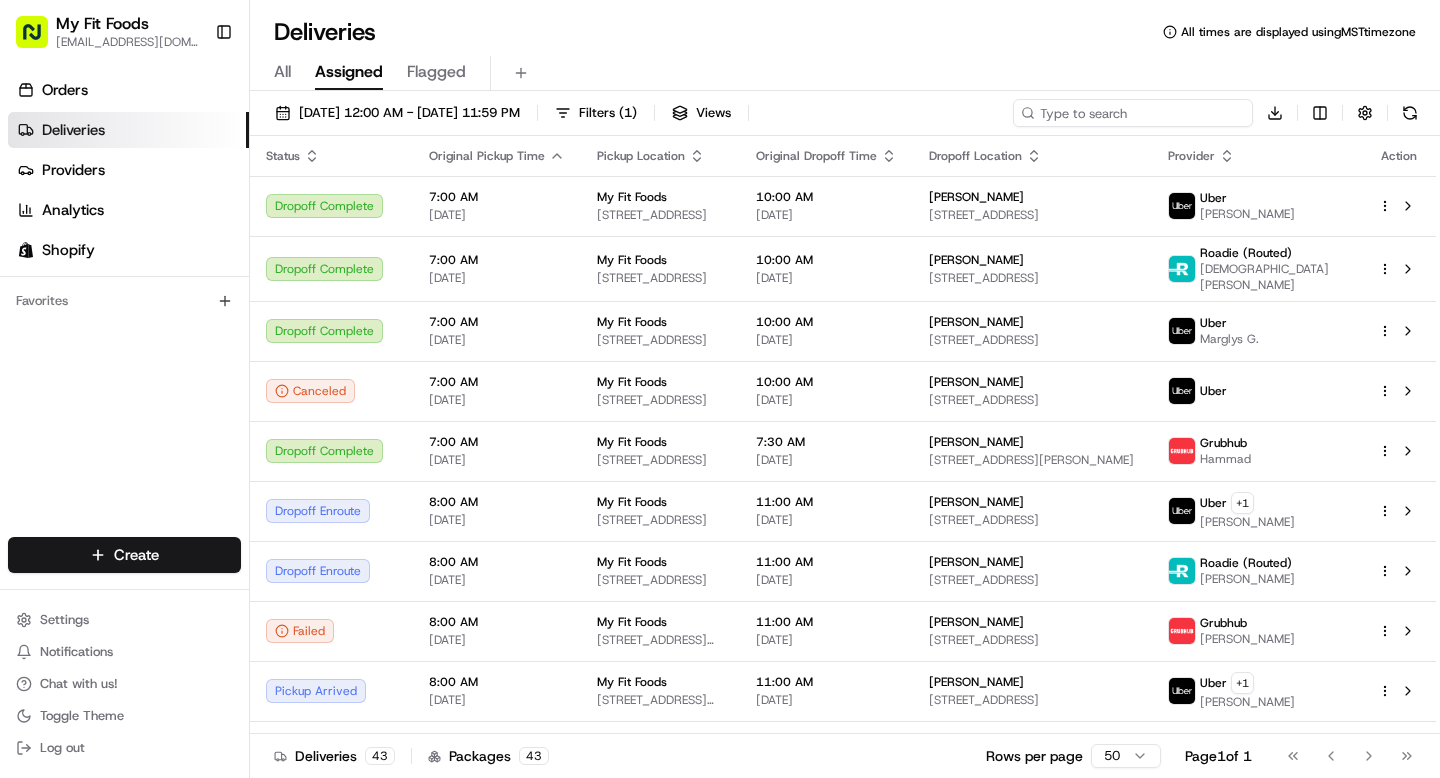 click at bounding box center (1133, 113) 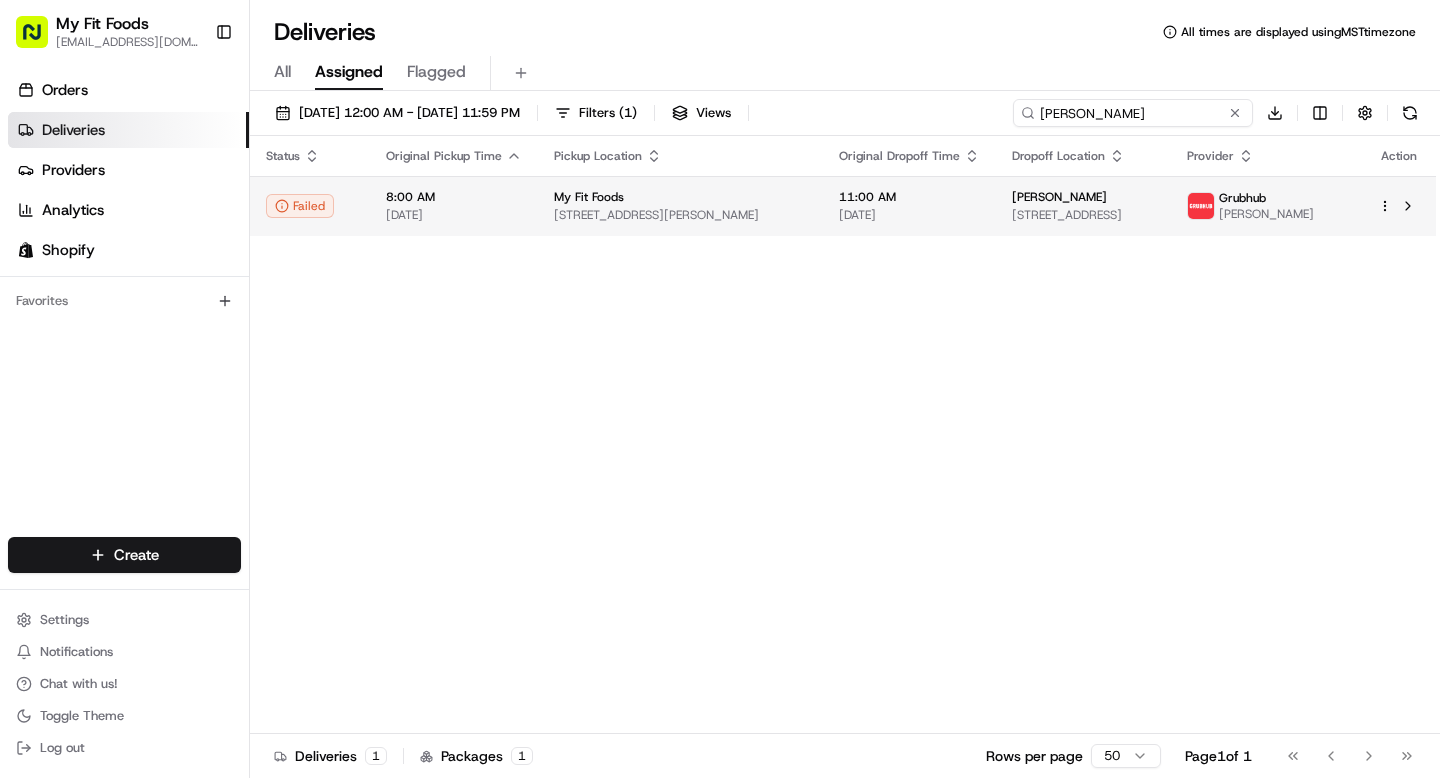 type on "sam kil" 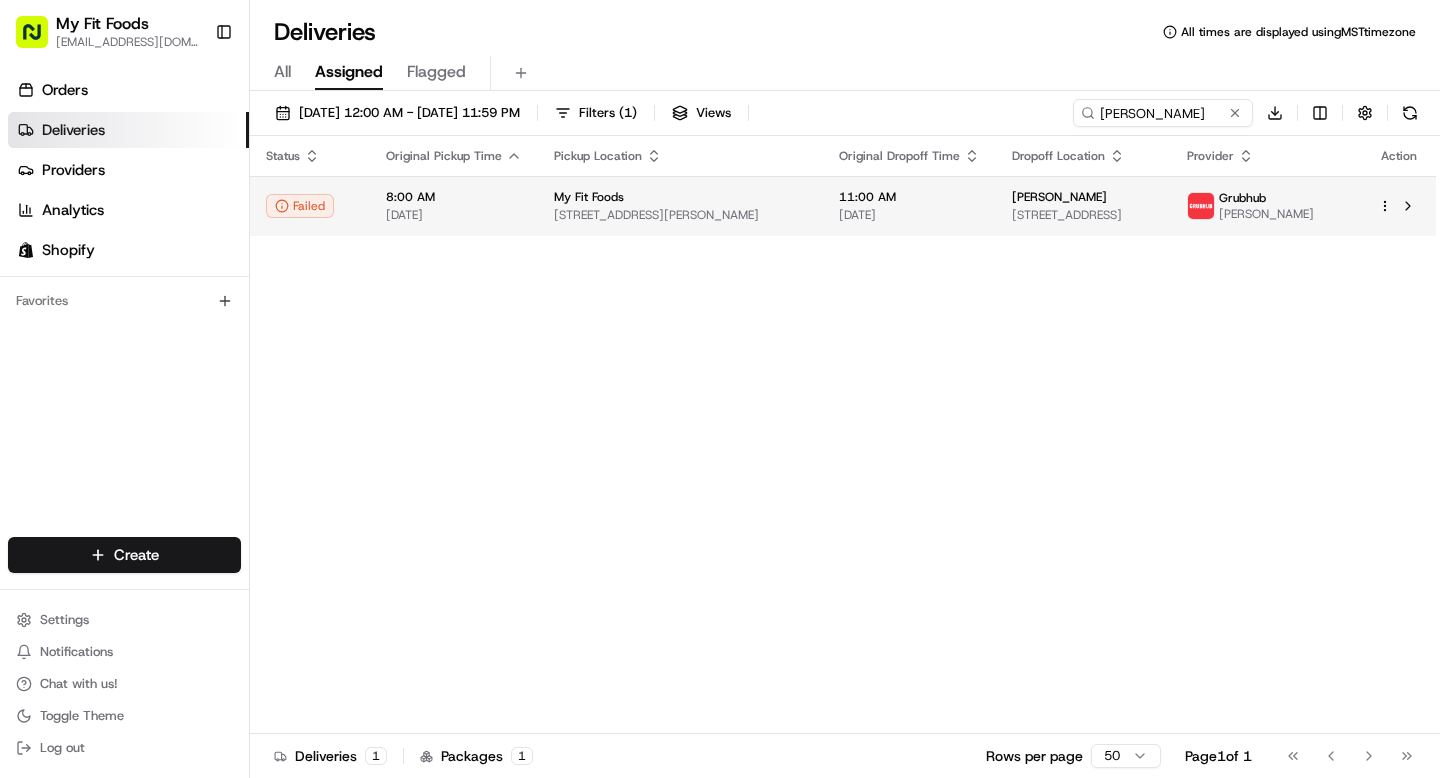 click on "Sam Kilpatrick 3885 Tennyson St #227, Denver, CO 80212, USA" at bounding box center (1083, 206) 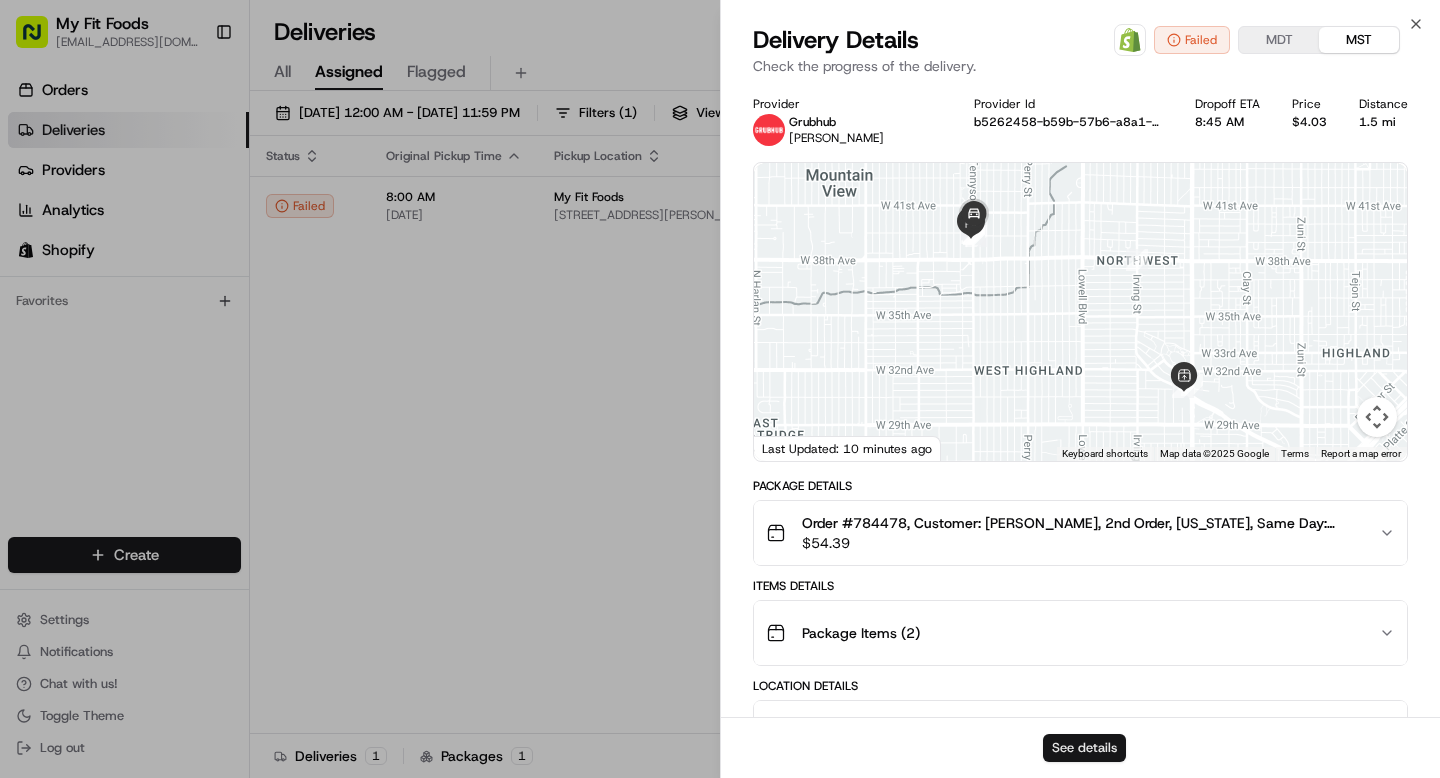 click on "See details" at bounding box center [1084, 748] 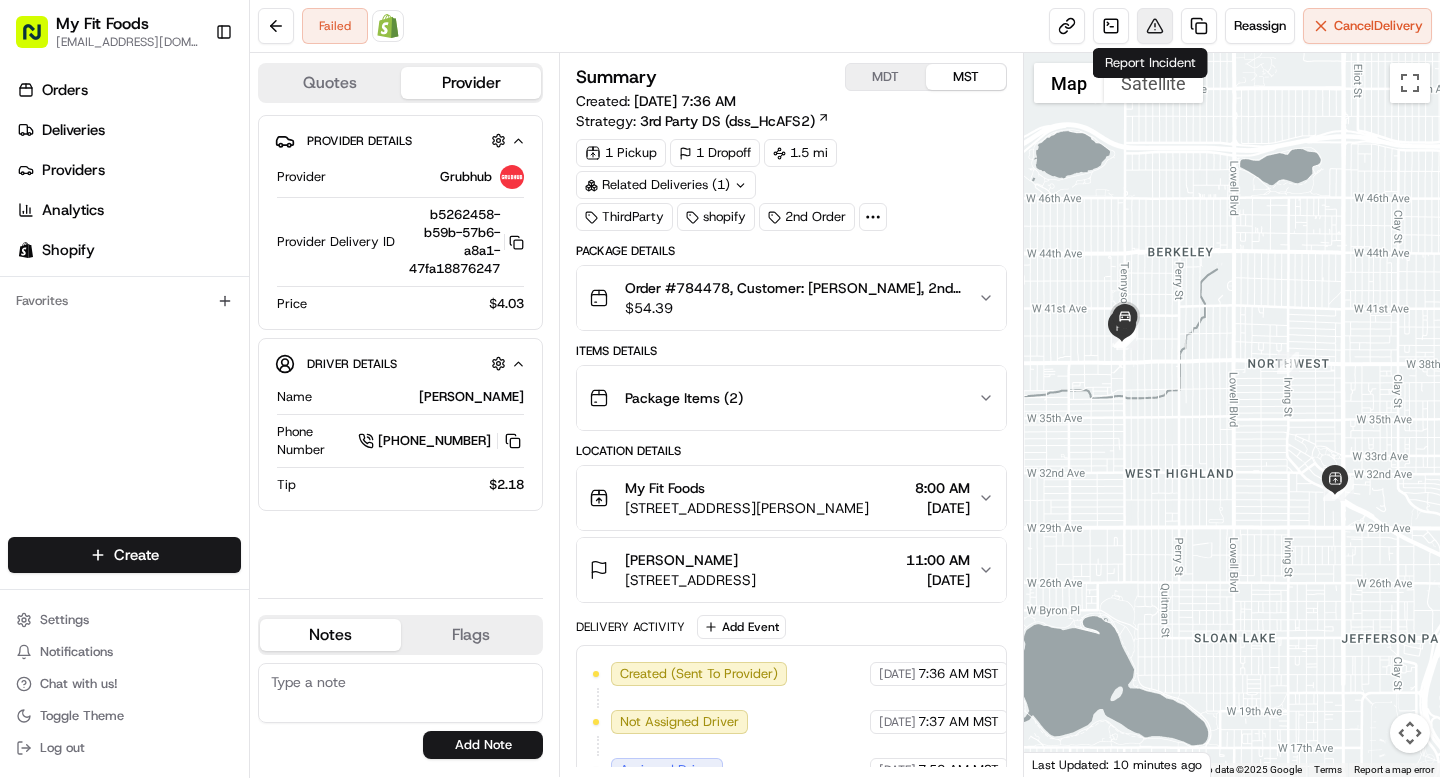scroll, scrollTop: 0, scrollLeft: 0, axis: both 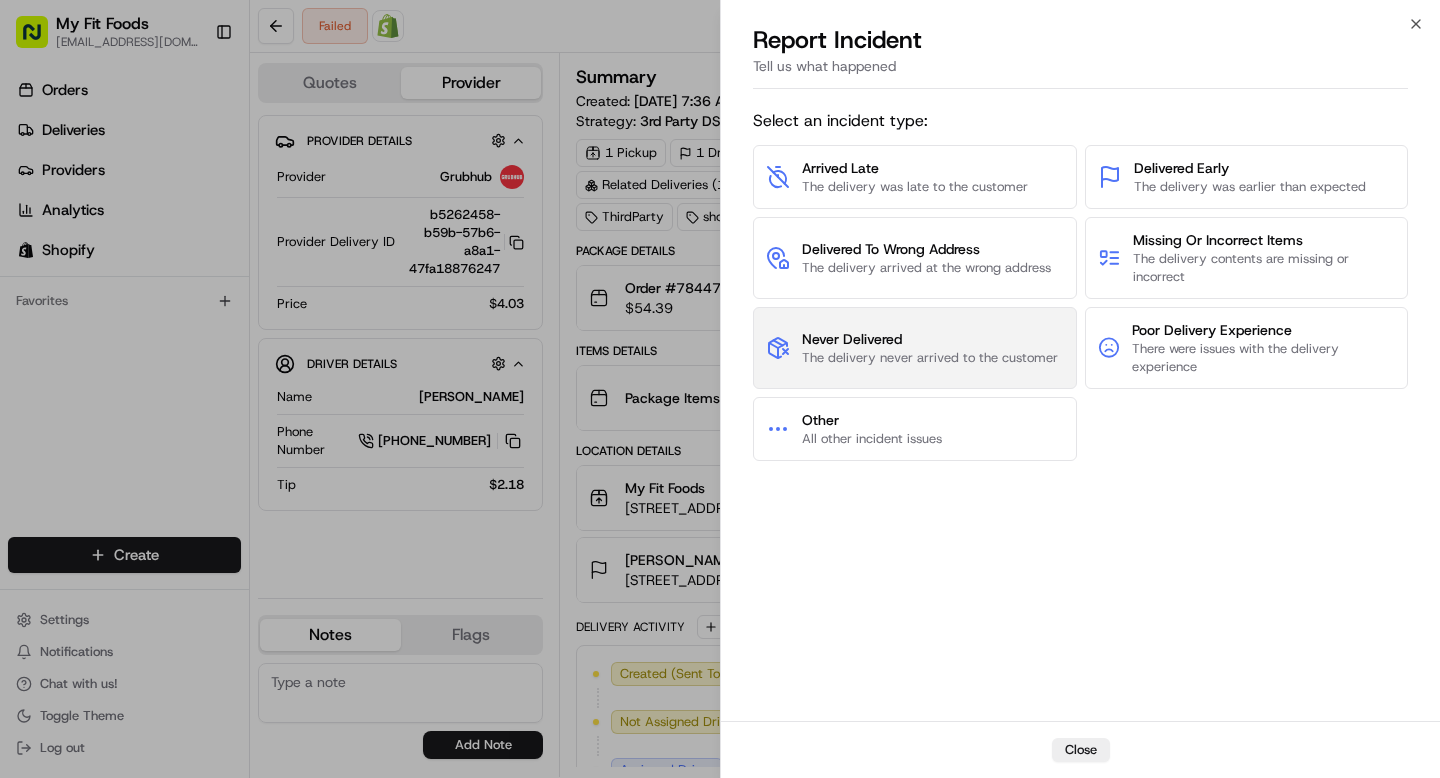 click on "The delivery never arrived to the customer" at bounding box center [930, 358] 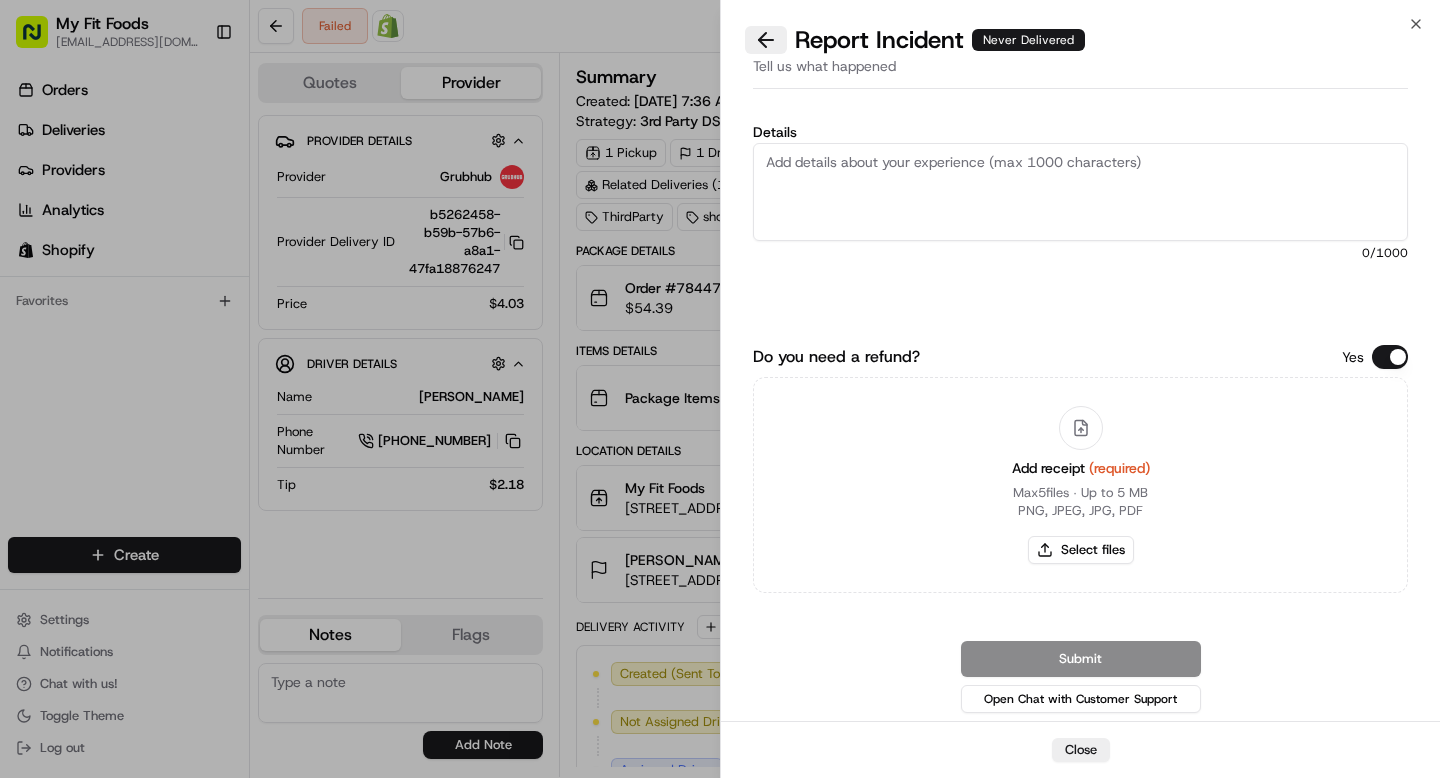 click at bounding box center (766, 40) 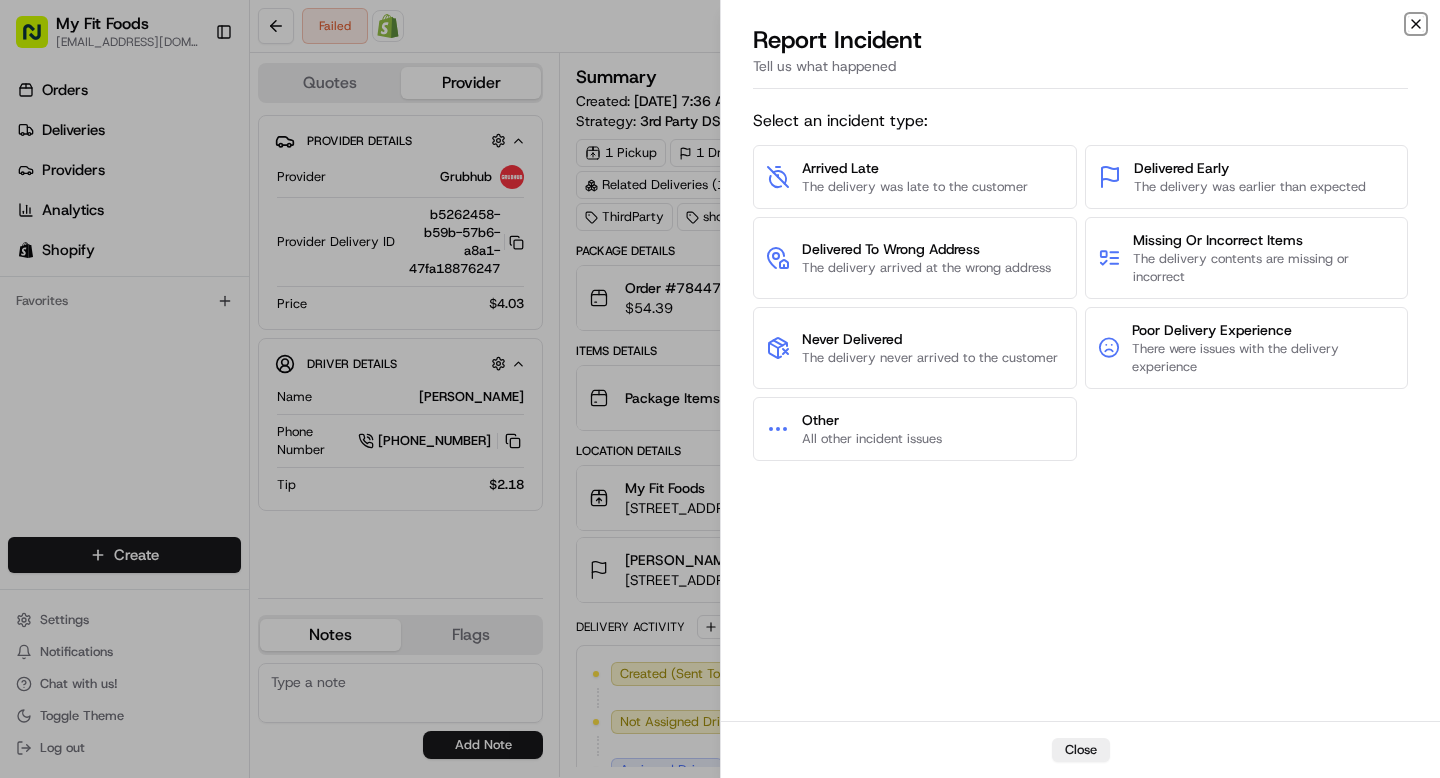 click 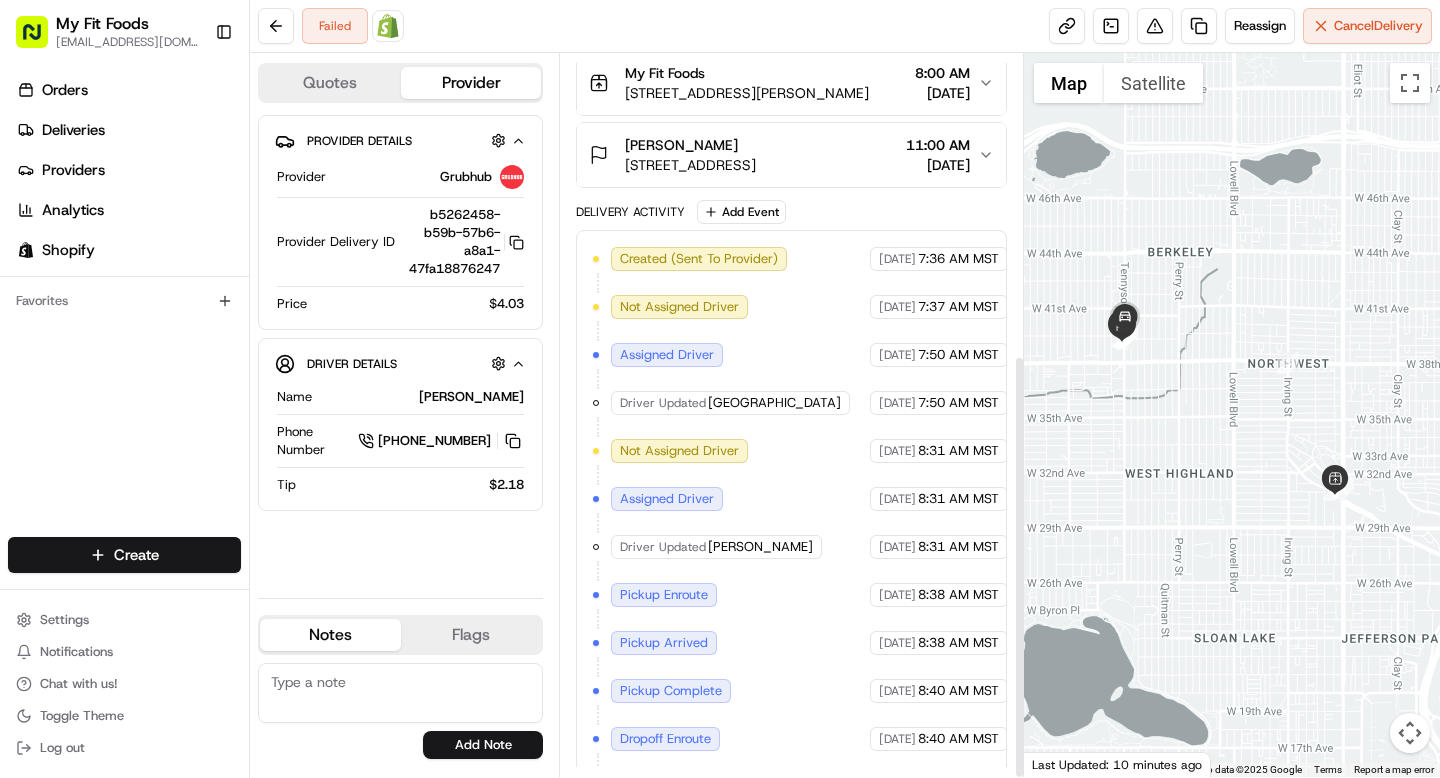 scroll, scrollTop: 512, scrollLeft: 0, axis: vertical 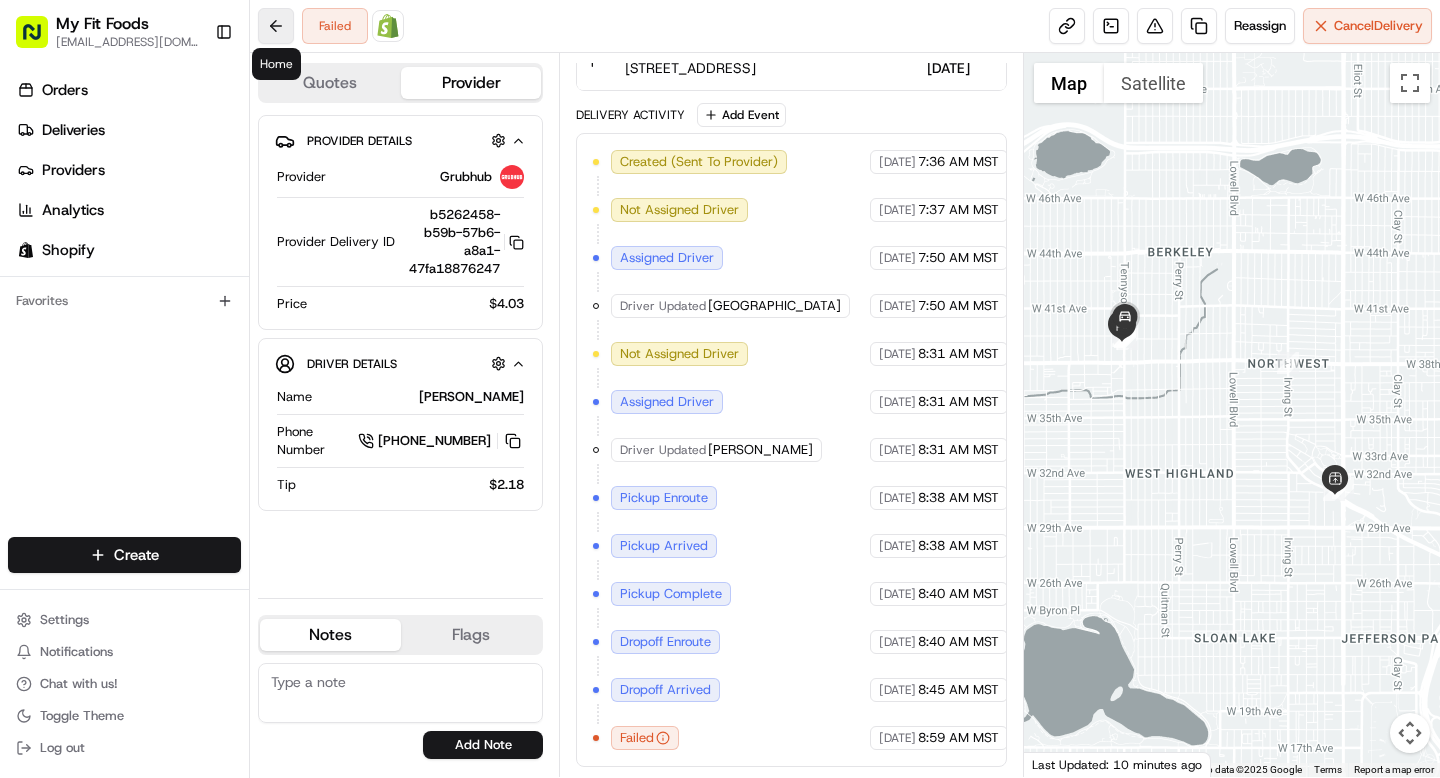 click at bounding box center (276, 26) 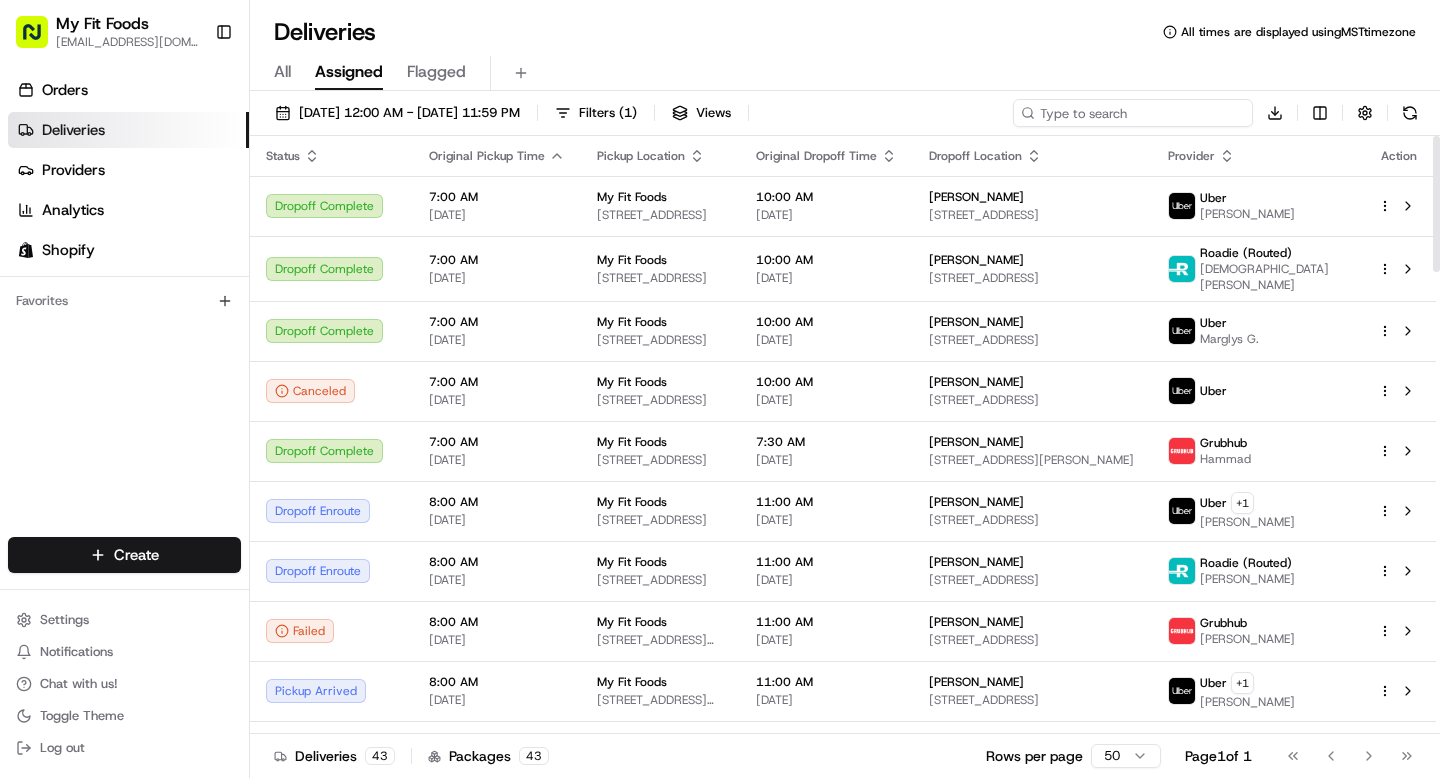 click at bounding box center (1133, 113) 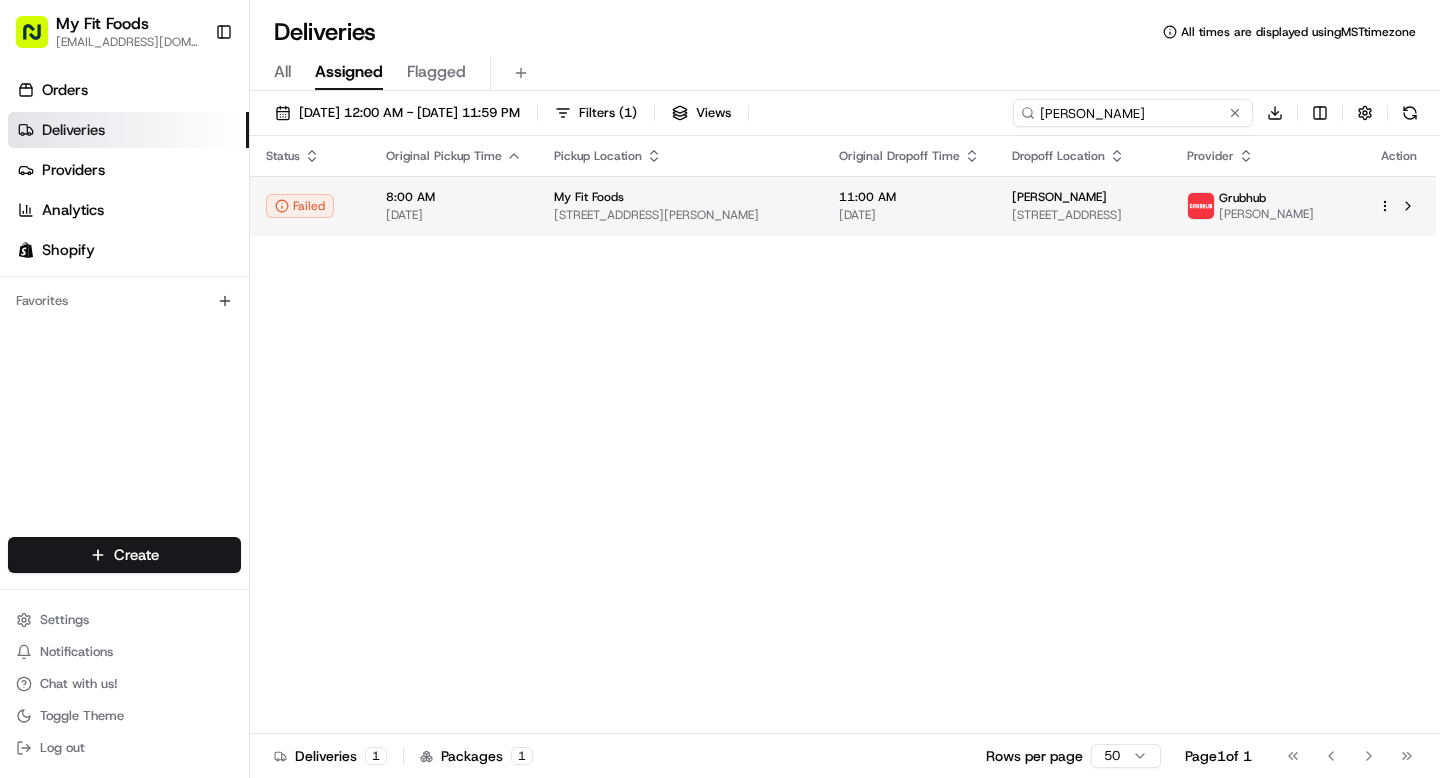 type on "sam kil" 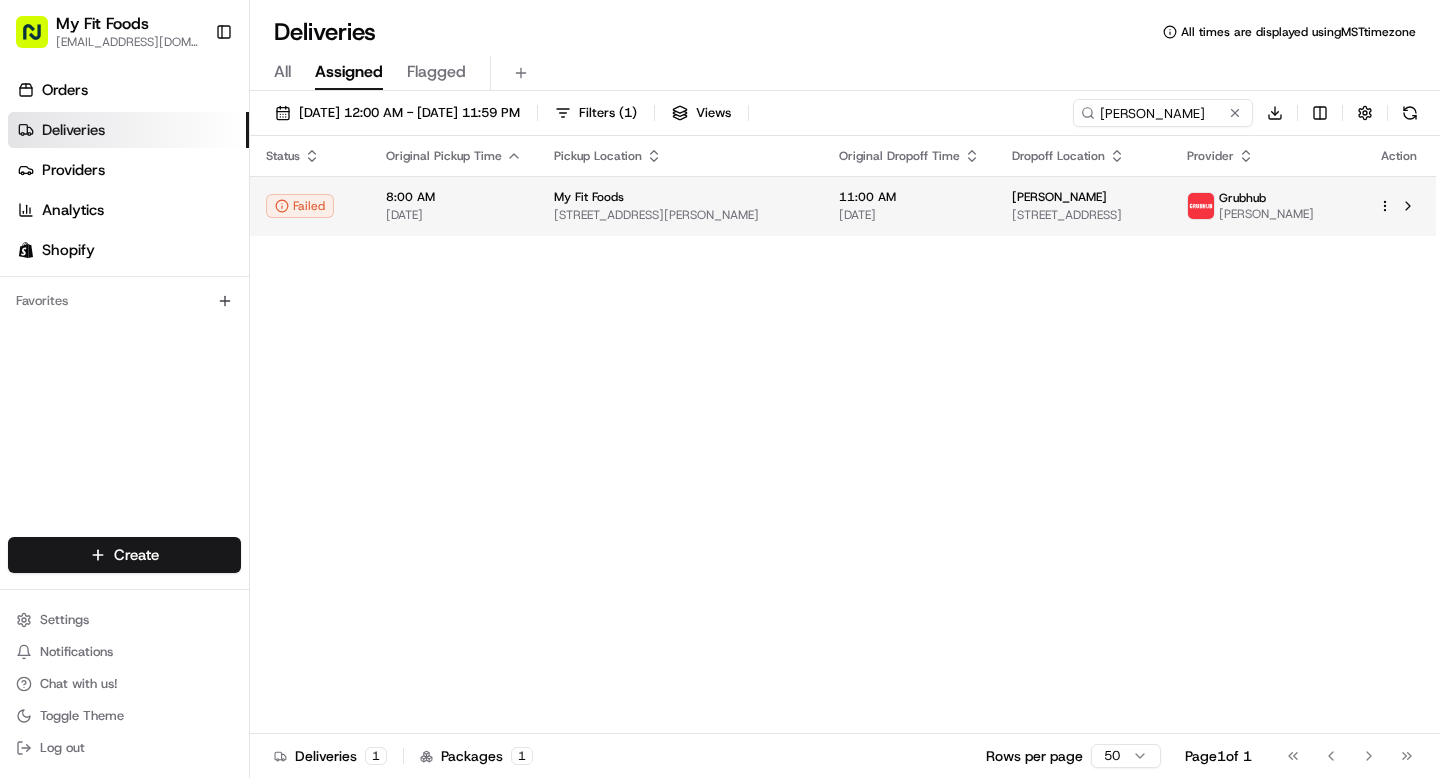click on "Sam Kilpatrick 3885 Tennyson St #227, Denver, CO 80212, USA" at bounding box center (1083, 206) 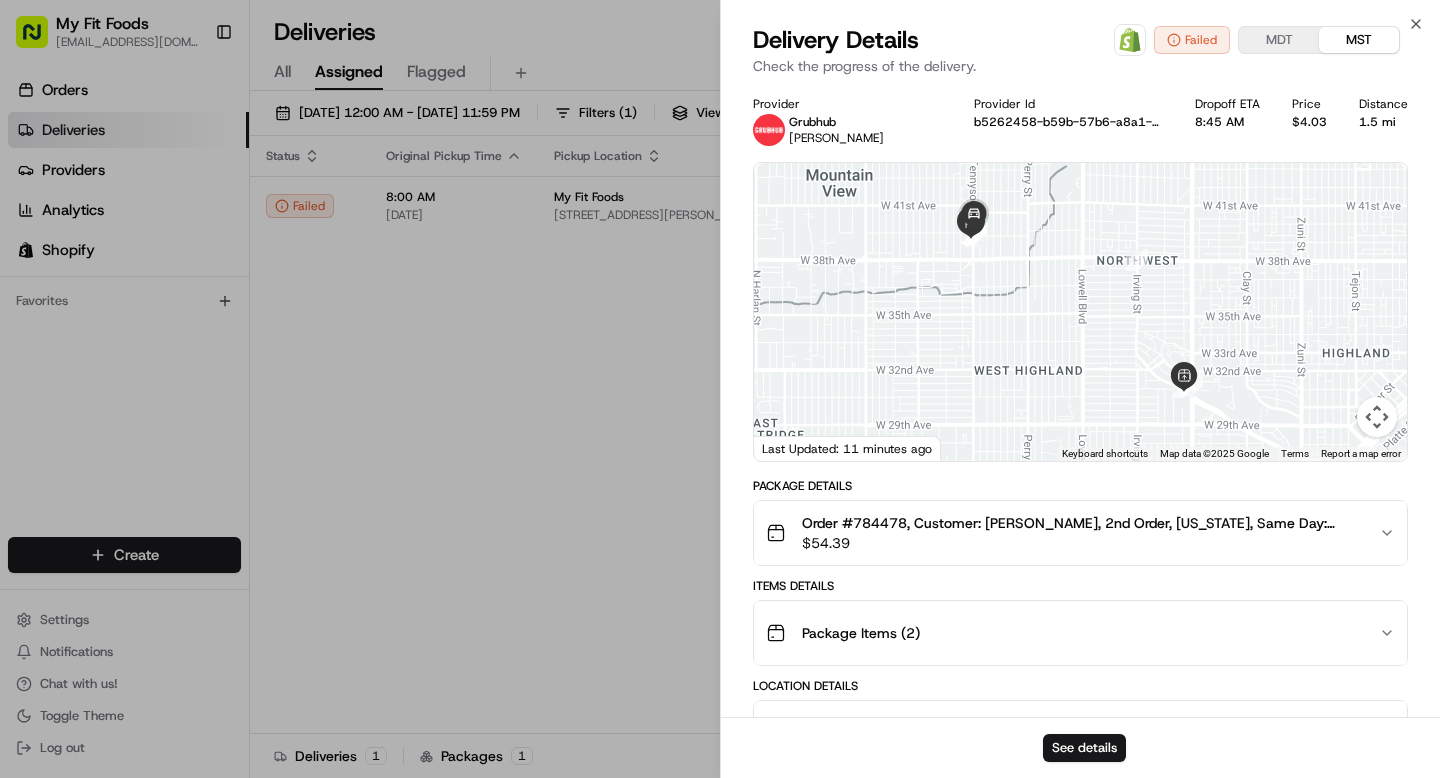 click on "Package Items ( 2 )" at bounding box center (1072, 633) 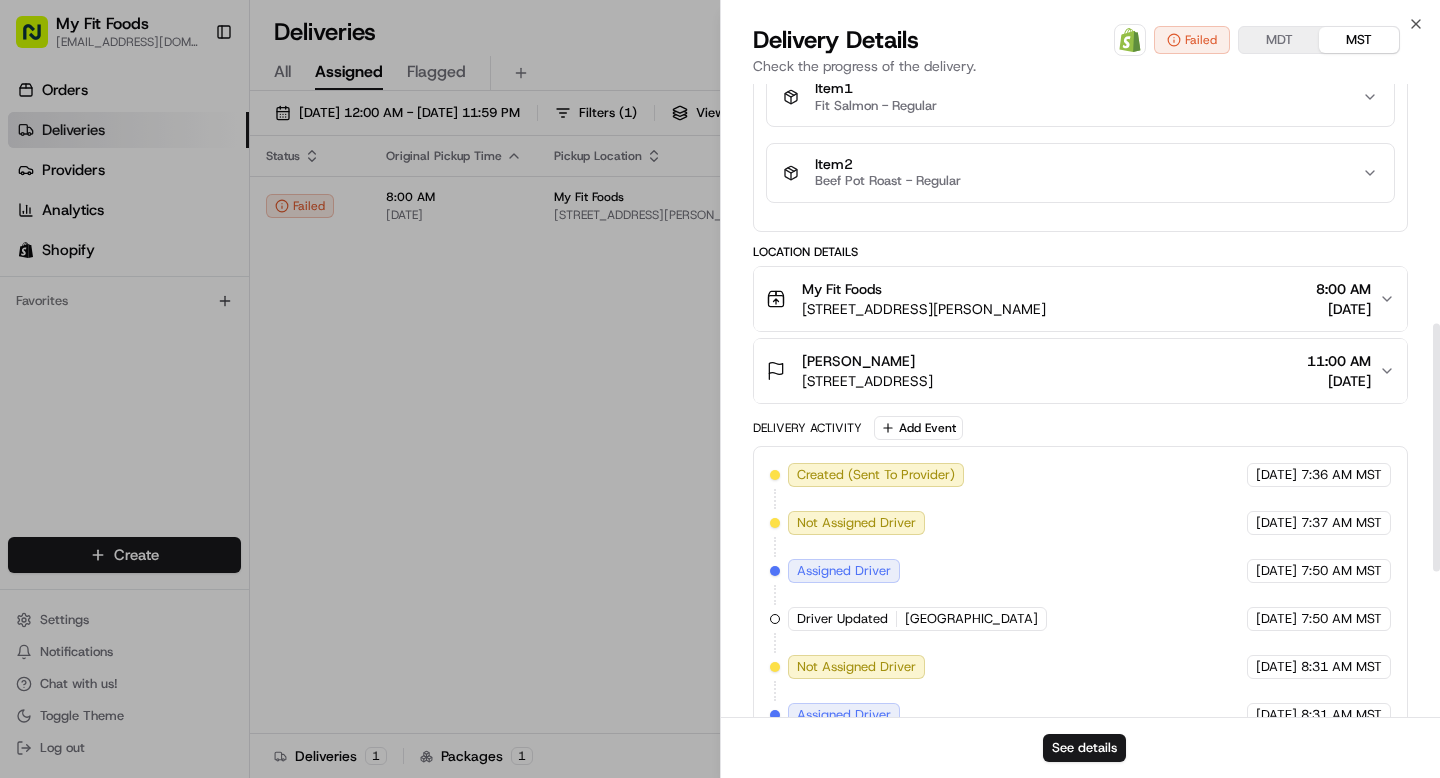 scroll, scrollTop: 614, scrollLeft: 0, axis: vertical 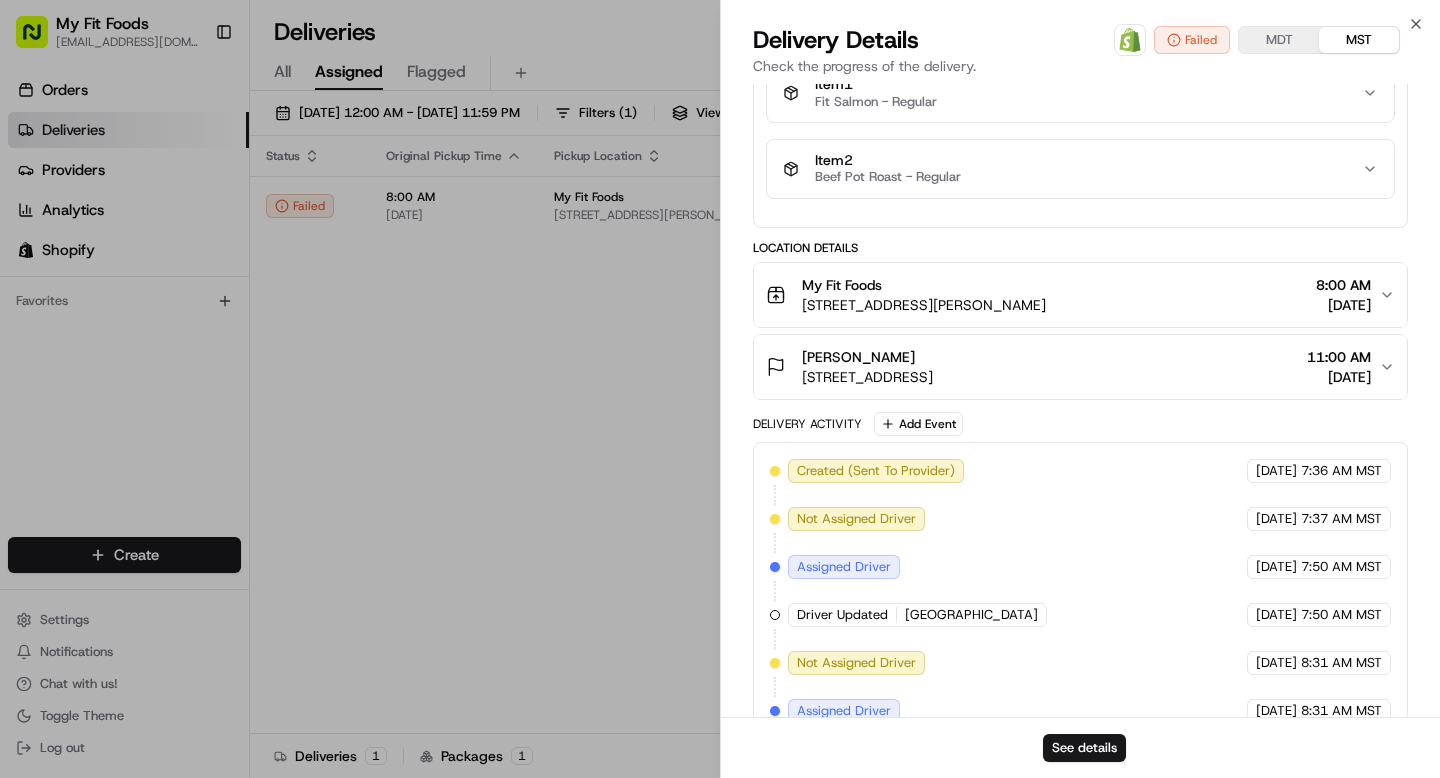 click on "Sam Kilpatrick" at bounding box center [867, 357] 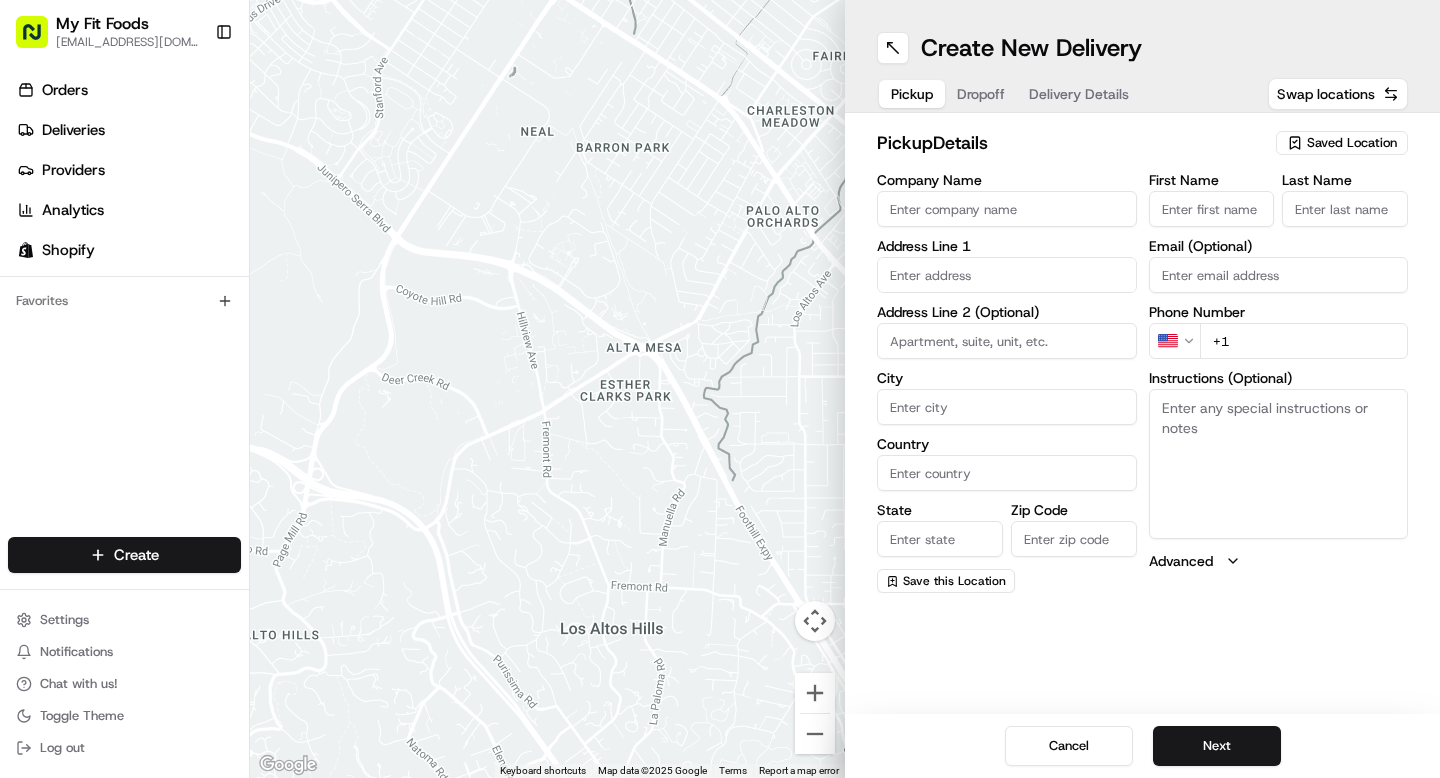 scroll, scrollTop: 0, scrollLeft: 0, axis: both 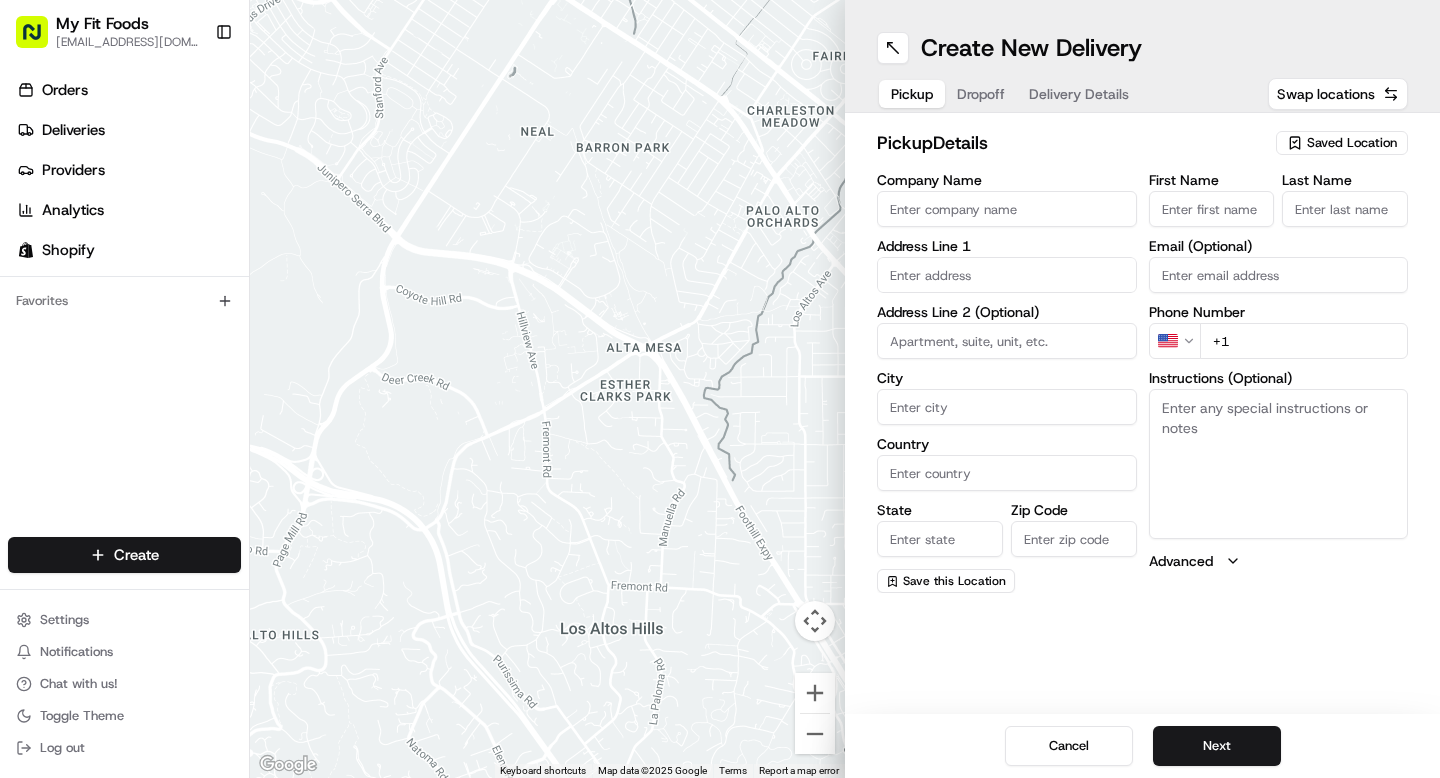 click on "Saved Location" at bounding box center (1352, 143) 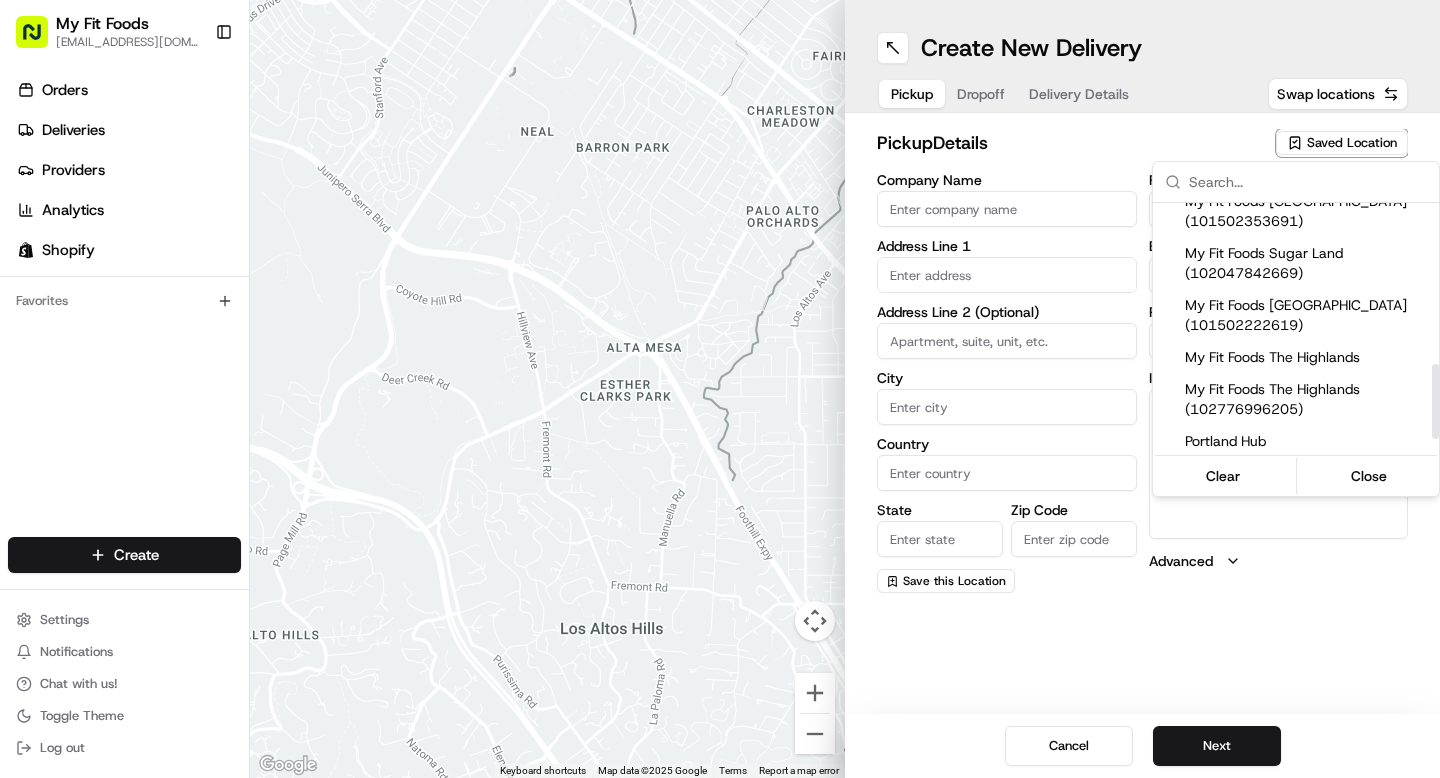 scroll, scrollTop: 555, scrollLeft: 0, axis: vertical 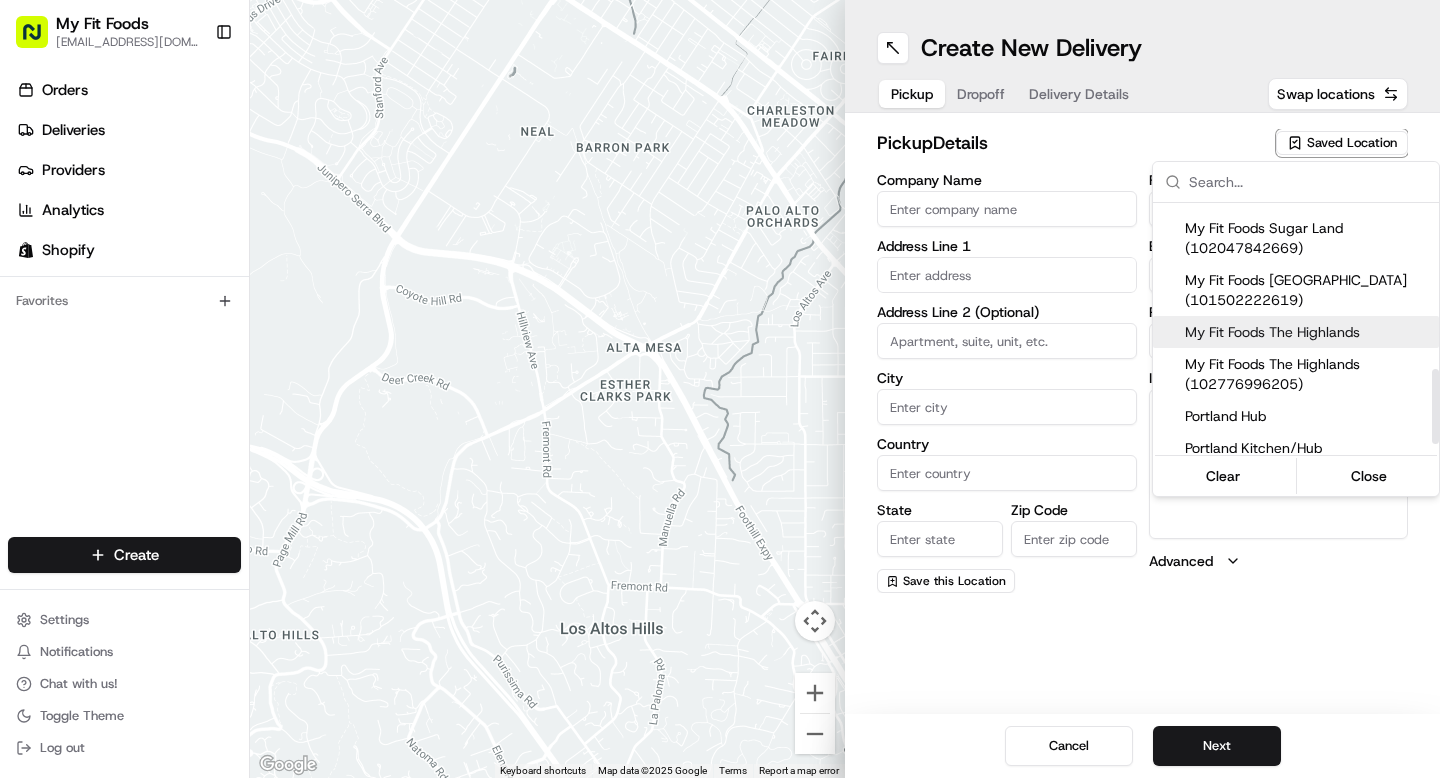 click on "My Fit Foods The Highlands" at bounding box center [1308, 332] 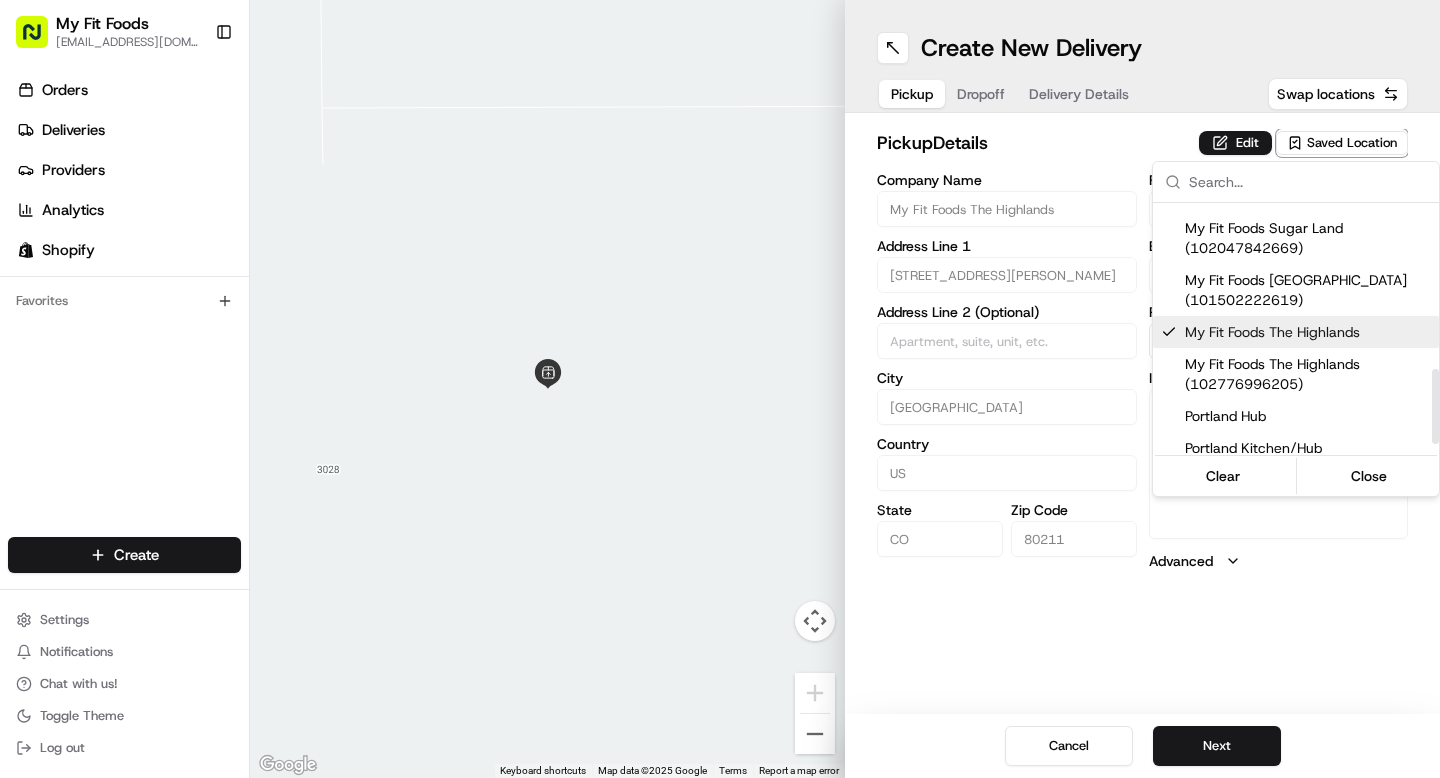 scroll, scrollTop: 586, scrollLeft: 0, axis: vertical 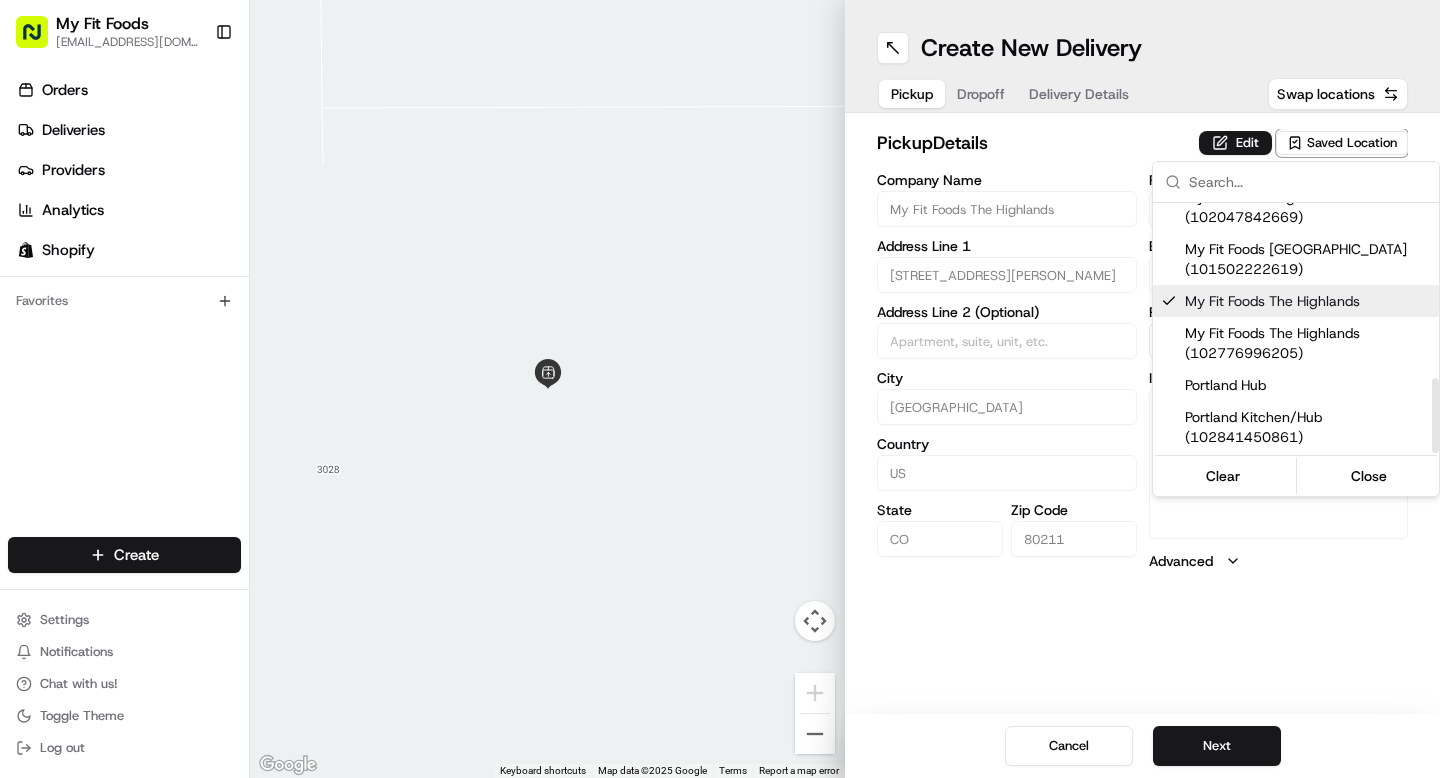 click on "My Fit Foods The Highlands" at bounding box center [1308, 301] 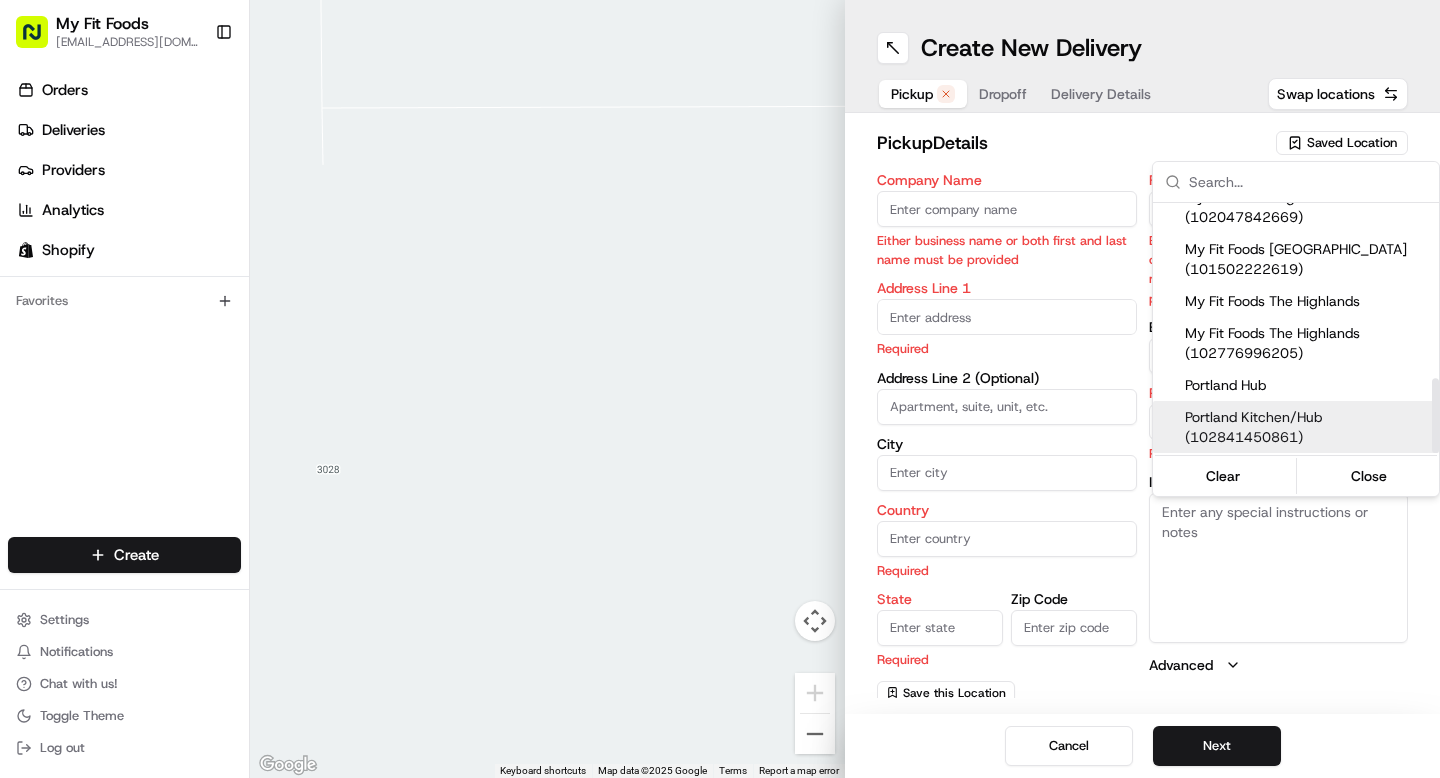 click on "My Fit Foods [EMAIL_ADDRESS][DOMAIN_NAME] Toggle Sidebar Orders Deliveries Providers Analytics Shopify Favorites Main Menu Members & Organization Organization Users Roles Preferences Customization Tracking Orchestration Automations Dispatch Strategy Optimization Strategy Locations Pickup Locations Dropoff Locations Shifts Billing Billing Refund Requests Integrations Notification Triggers Webhooks API Keys Request Logs Create Settings Notifications Chat with us! Toggle Theme Log out ← Move left → Move right ↑ Move up ↓ Move down + Zoom in - Zoom out Home Jump left by 75% End Jump right by 75% Page Up Jump up by 75% Page Down Jump down by 75% Keyboard shortcuts Map Data Map data ©2025 Google Map data ©2025 Google 2 m  Click to toggle between metric and imperial units Terms Report a map error 0 0 Create New Delivery Pickup Dropoff Delivery Details Swap locations pickup  Details Saved Location Company Name Either business name or both first and last name must be provided Address Line 1 City" at bounding box center (720, 389) 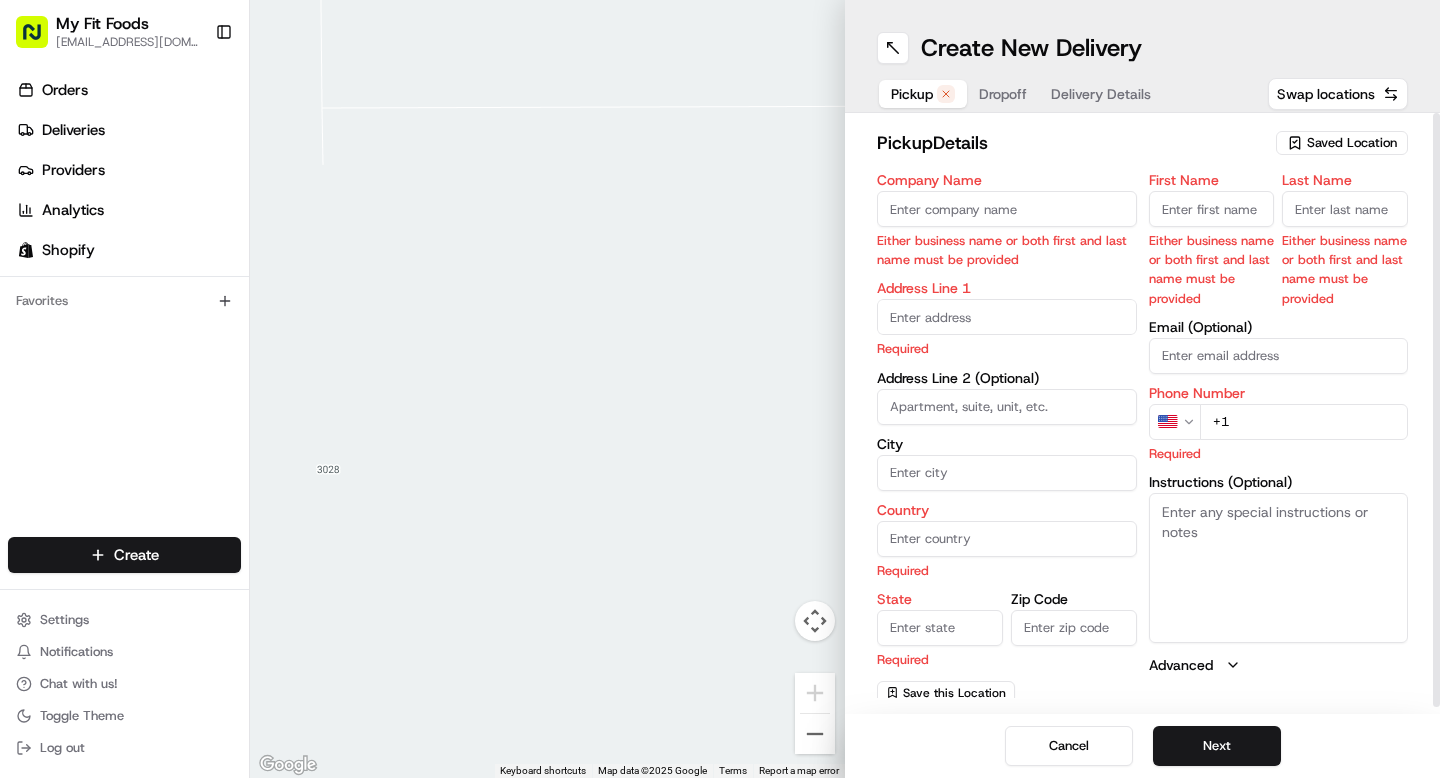 click 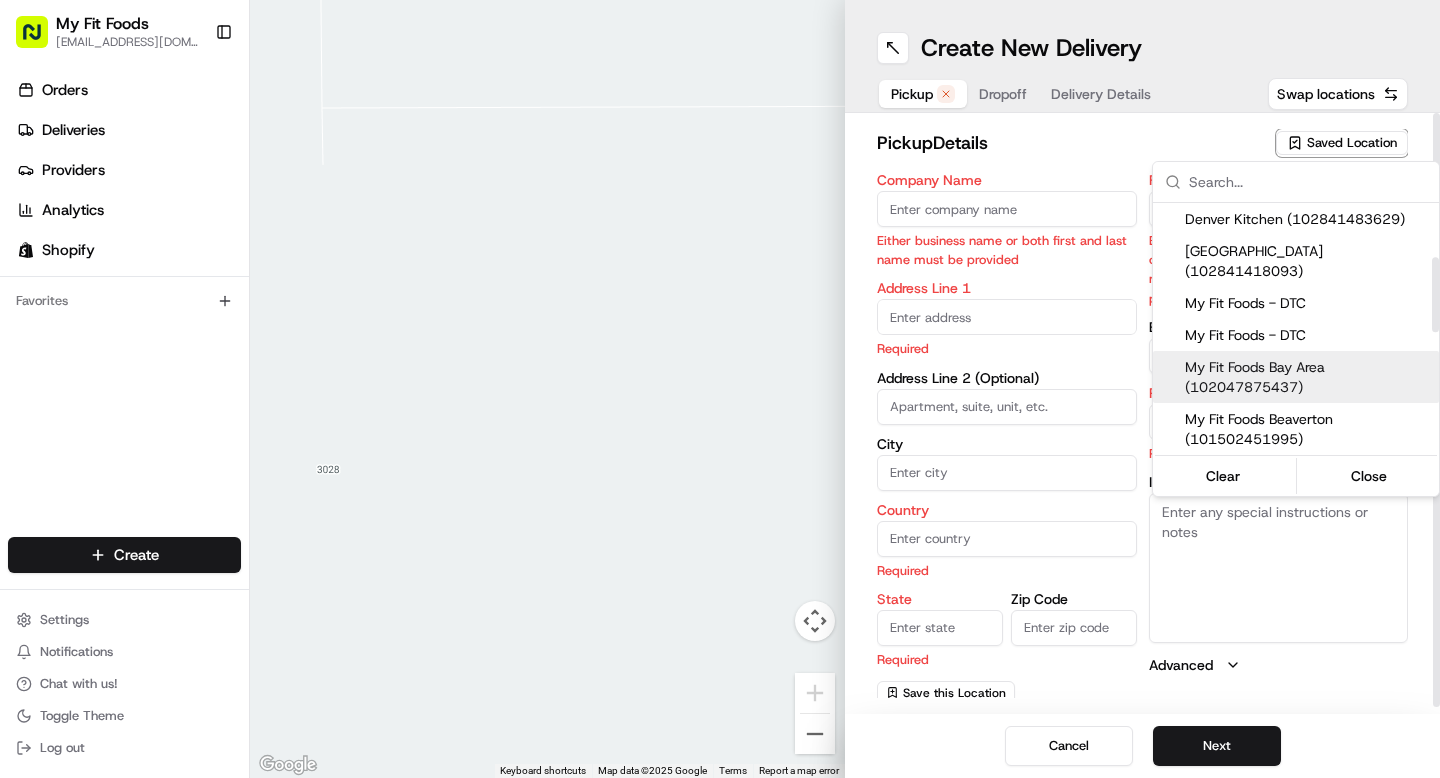 scroll, scrollTop: 586, scrollLeft: 0, axis: vertical 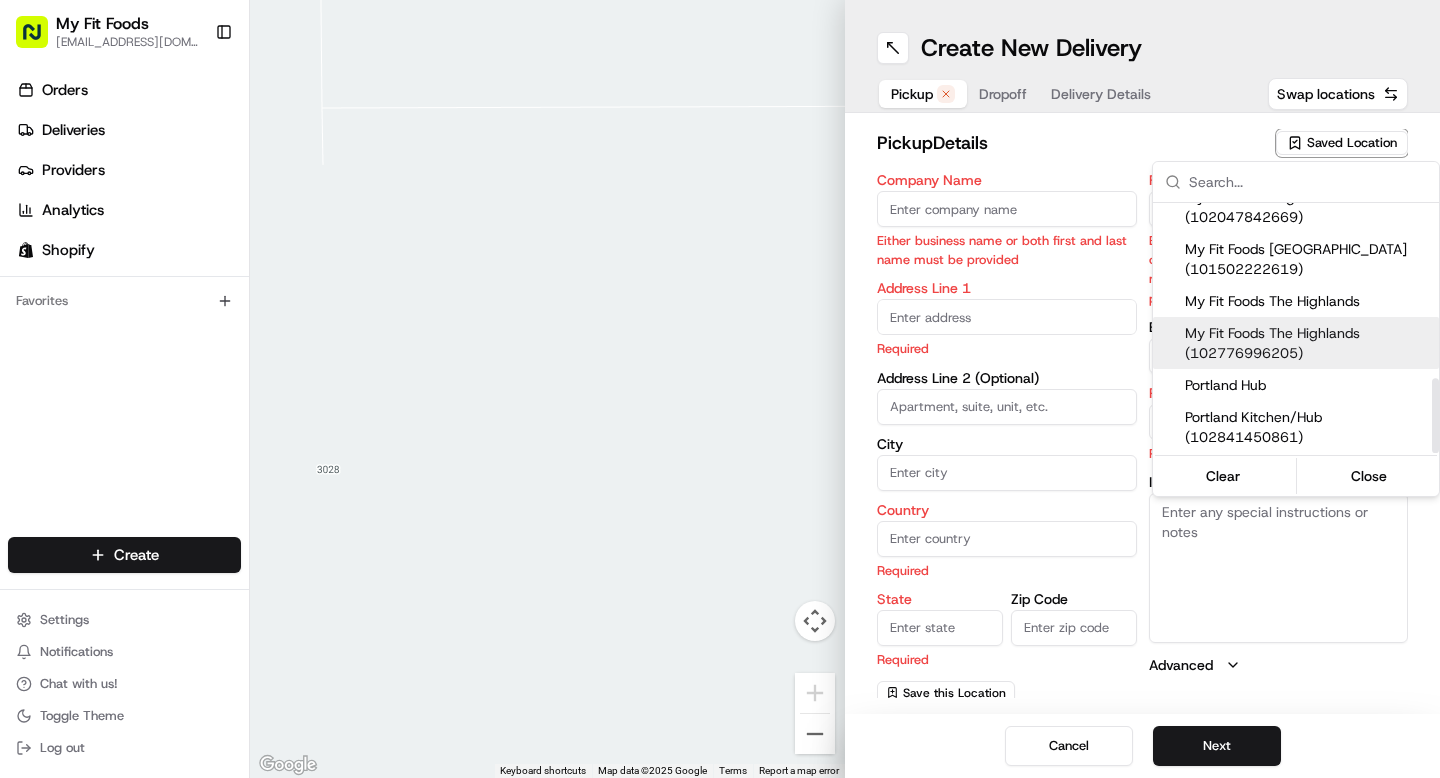 click on "My Fit Foods The Highlands (102776996205)" at bounding box center [1308, 343] 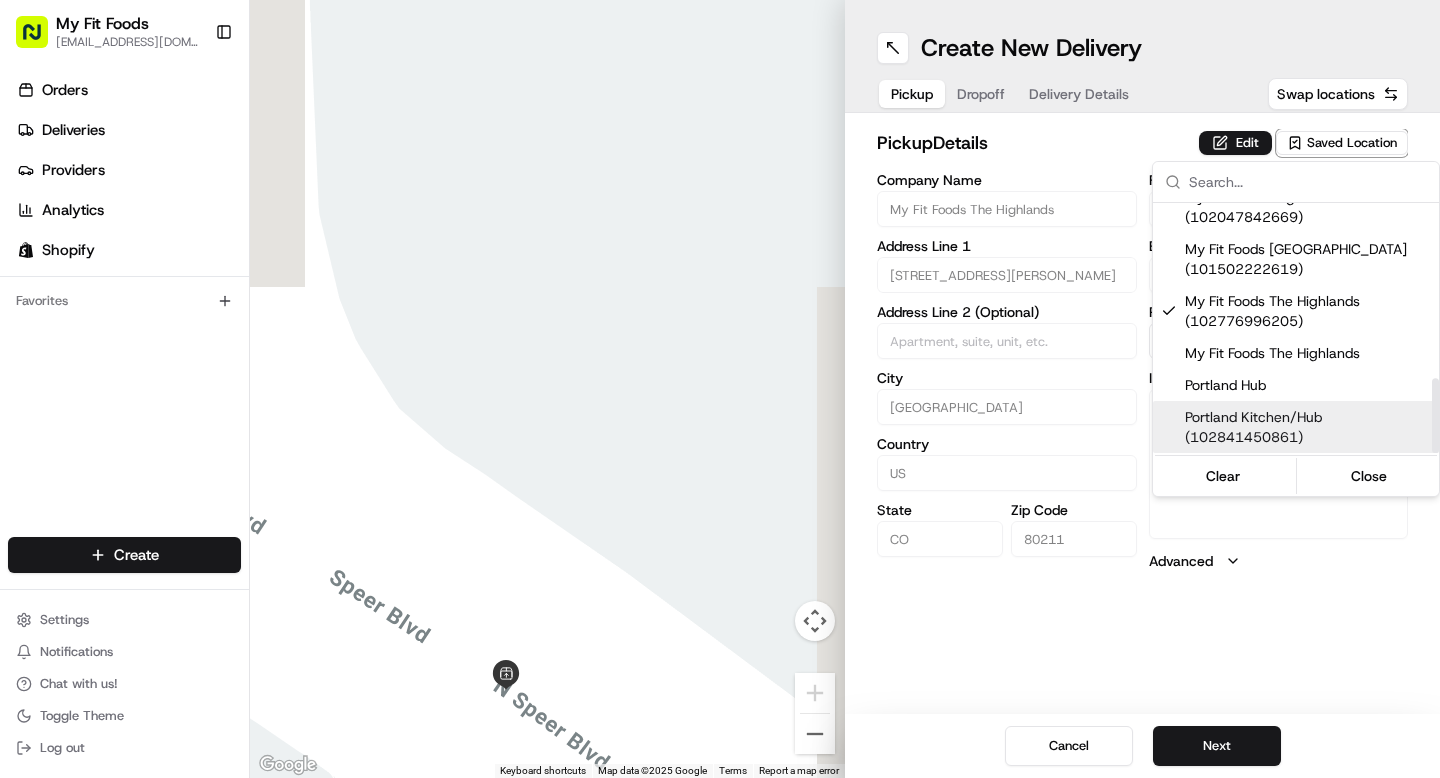 click on "My Fit Foods [EMAIL_ADDRESS][DOMAIN_NAME] Toggle Sidebar Orders Deliveries Providers Analytics Shopify Favorites Main Menu Members & Organization Organization Users Roles Preferences Customization Tracking Orchestration Automations Dispatch Strategy Optimization Strategy Locations Pickup Locations Dropoff Locations Shifts Billing Billing Refund Requests Integrations Notification Triggers Webhooks API Keys Request Logs Create Settings Notifications Chat with us! Toggle Theme Log out ← Move left → Move right ↑ Move up ↓ Move down + Zoom in - Zoom out Home Jump left by 75% End Jump right by 75% Page Up Jump up by 75% Page Down Jump down by 75% Keyboard shortcuts Map Data Map data ©2025 Google Map data ©2025 Google 2 m  Click to toggle between metric and imperial units Terms Report a map error Create New Delivery Pickup Dropoff Delivery Details Swap locations pickup  Details  Edit Saved Location Company Name My Fit Foods The Highlands Address Line [GEOGRAPHIC_DATA][STREET_ADDRESS][PERSON_NAME] Address Line 2 (Optional)" at bounding box center (720, 389) 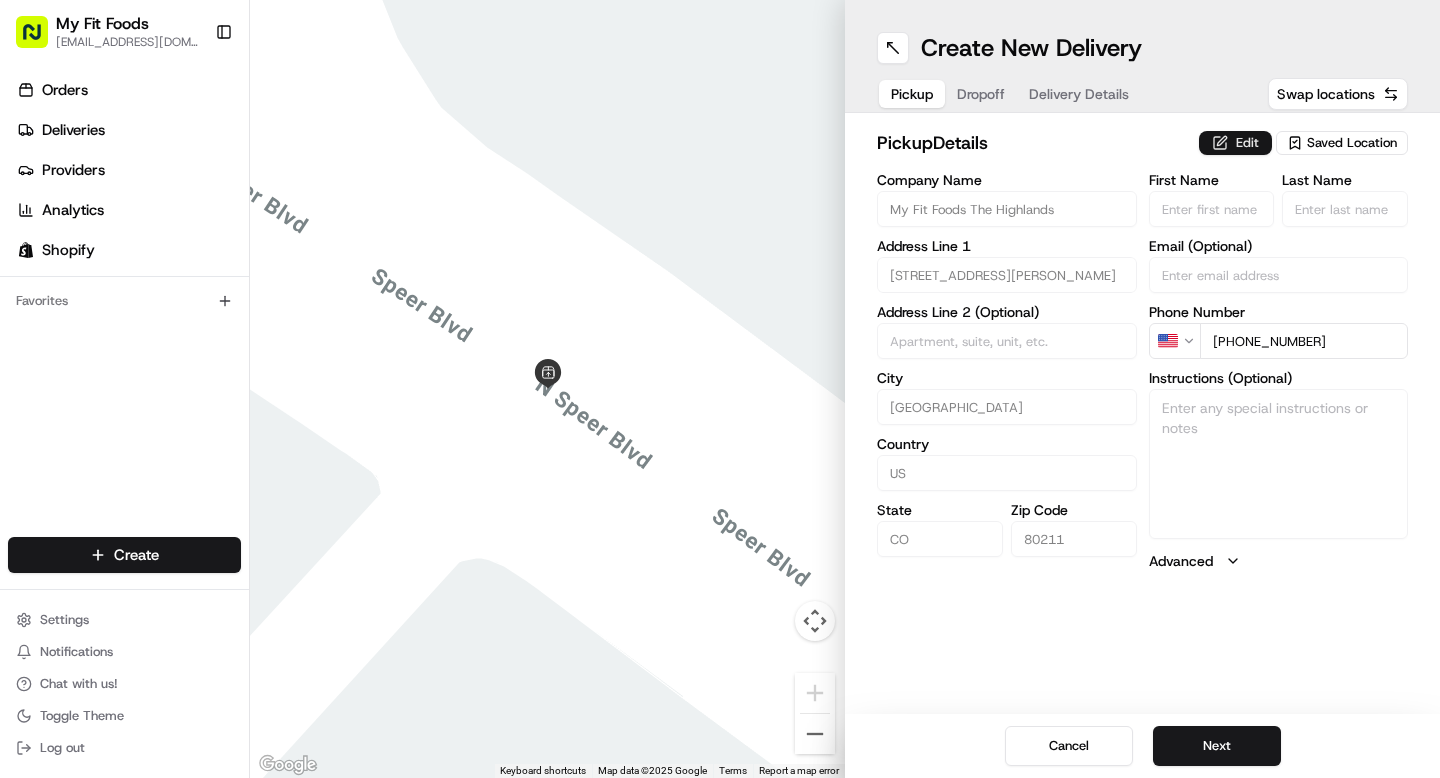 click on "Edit" at bounding box center [1235, 143] 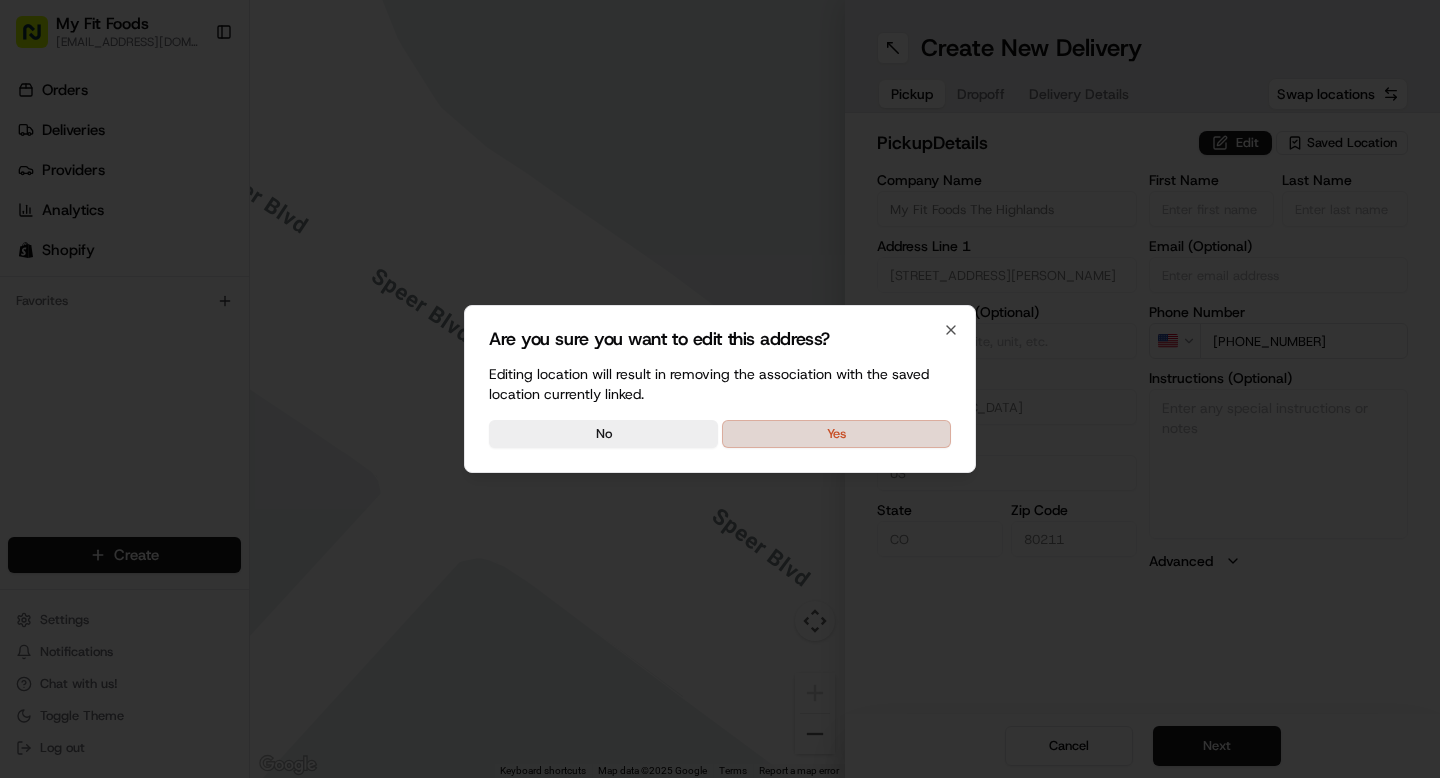 click on "Yes" at bounding box center (836, 434) 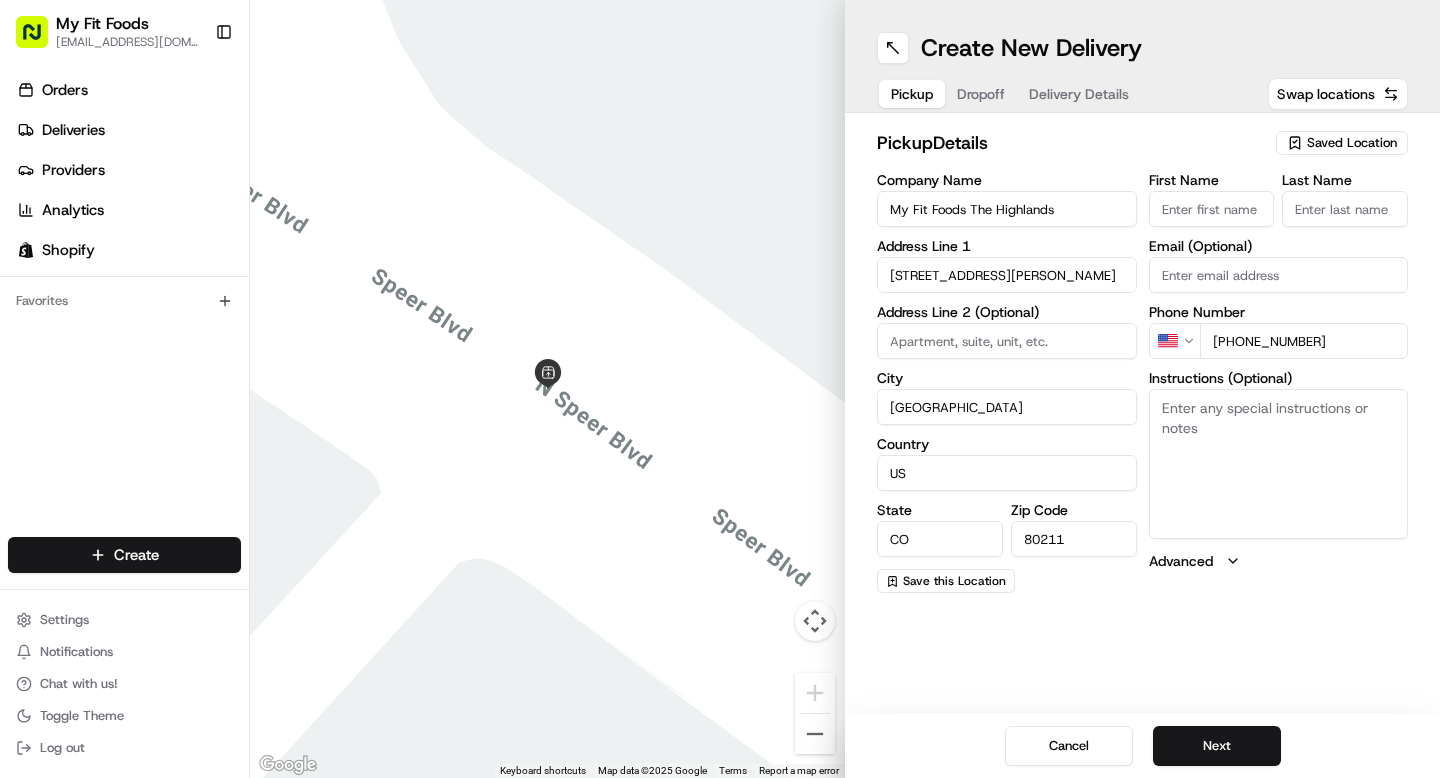 click on "Instructions (Optional)" at bounding box center [1279, 464] 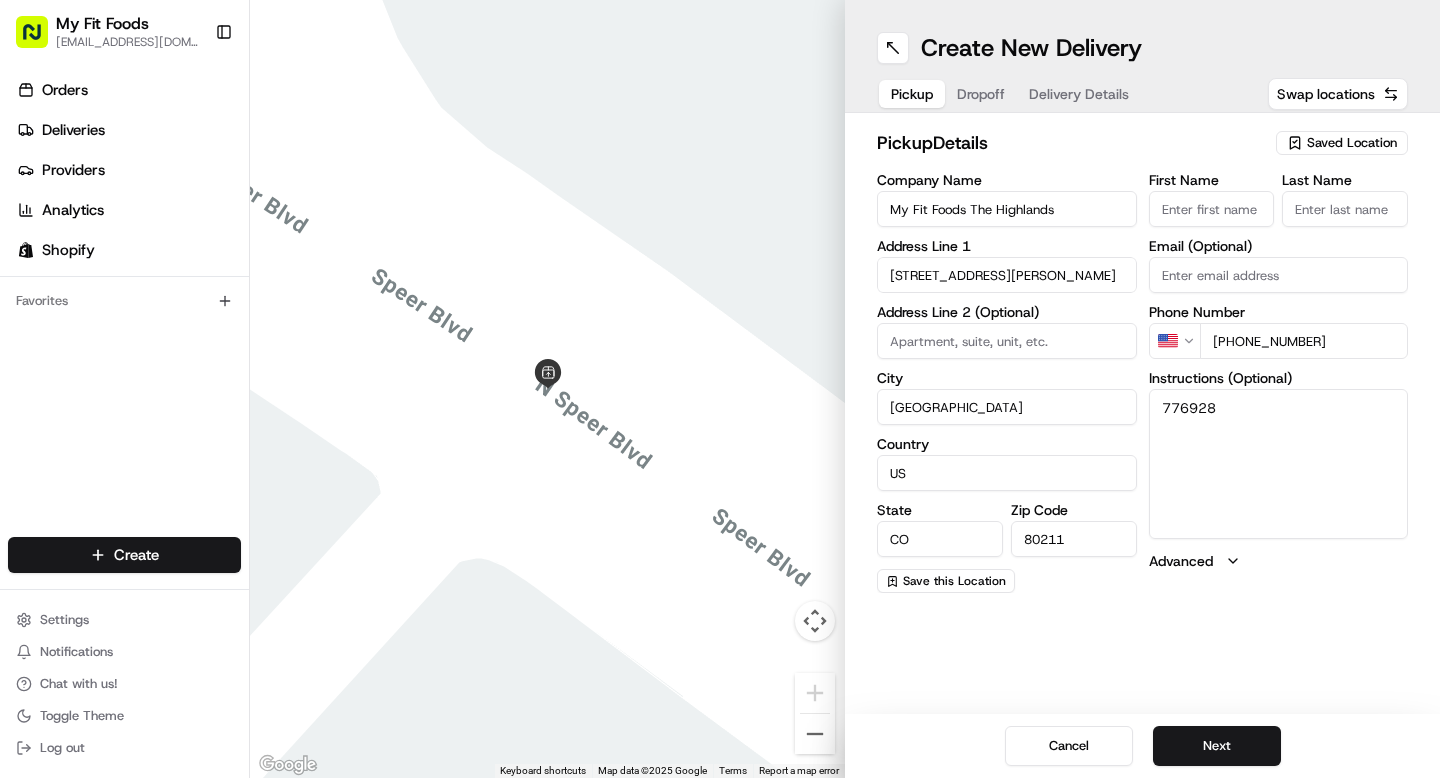 click on "776928" at bounding box center [1279, 464] 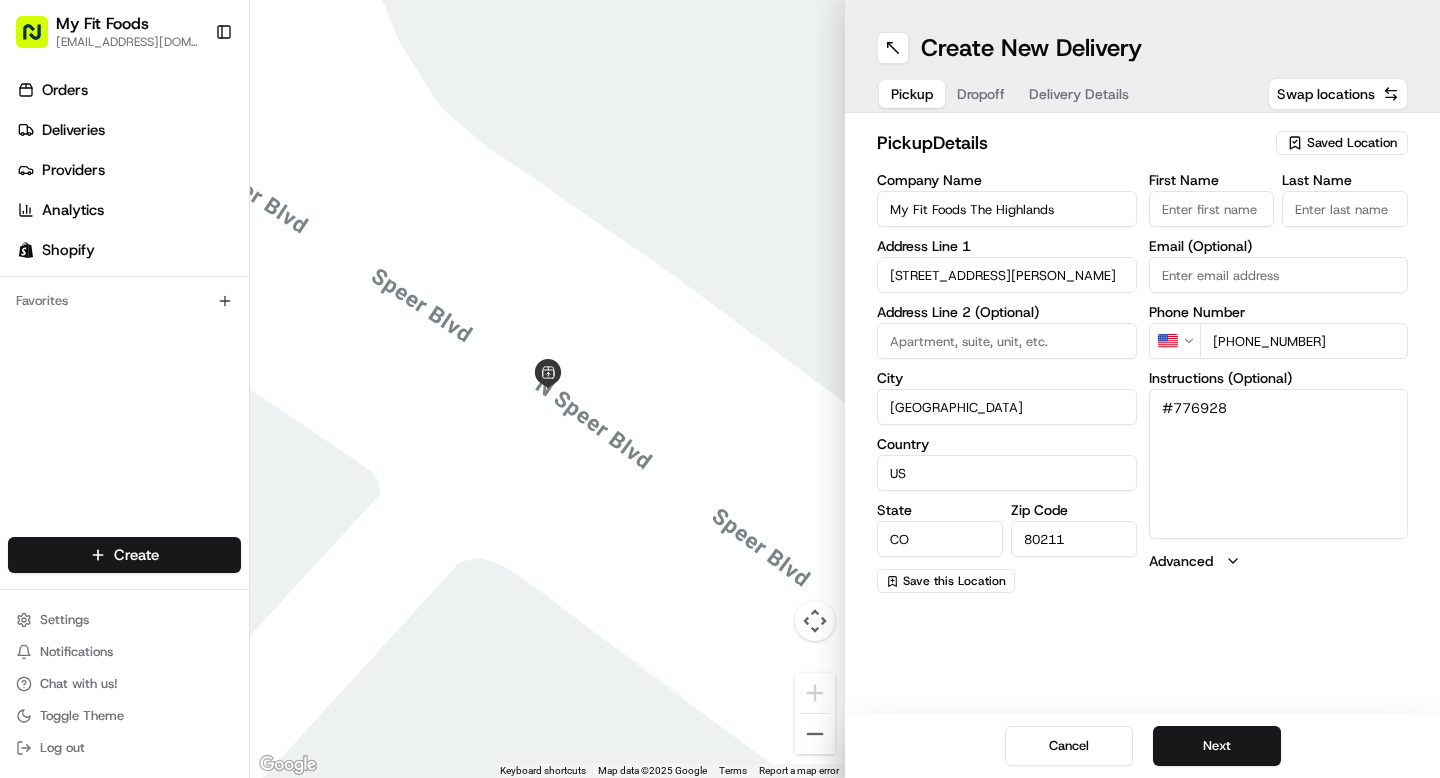 click on "#776928" at bounding box center (1279, 464) 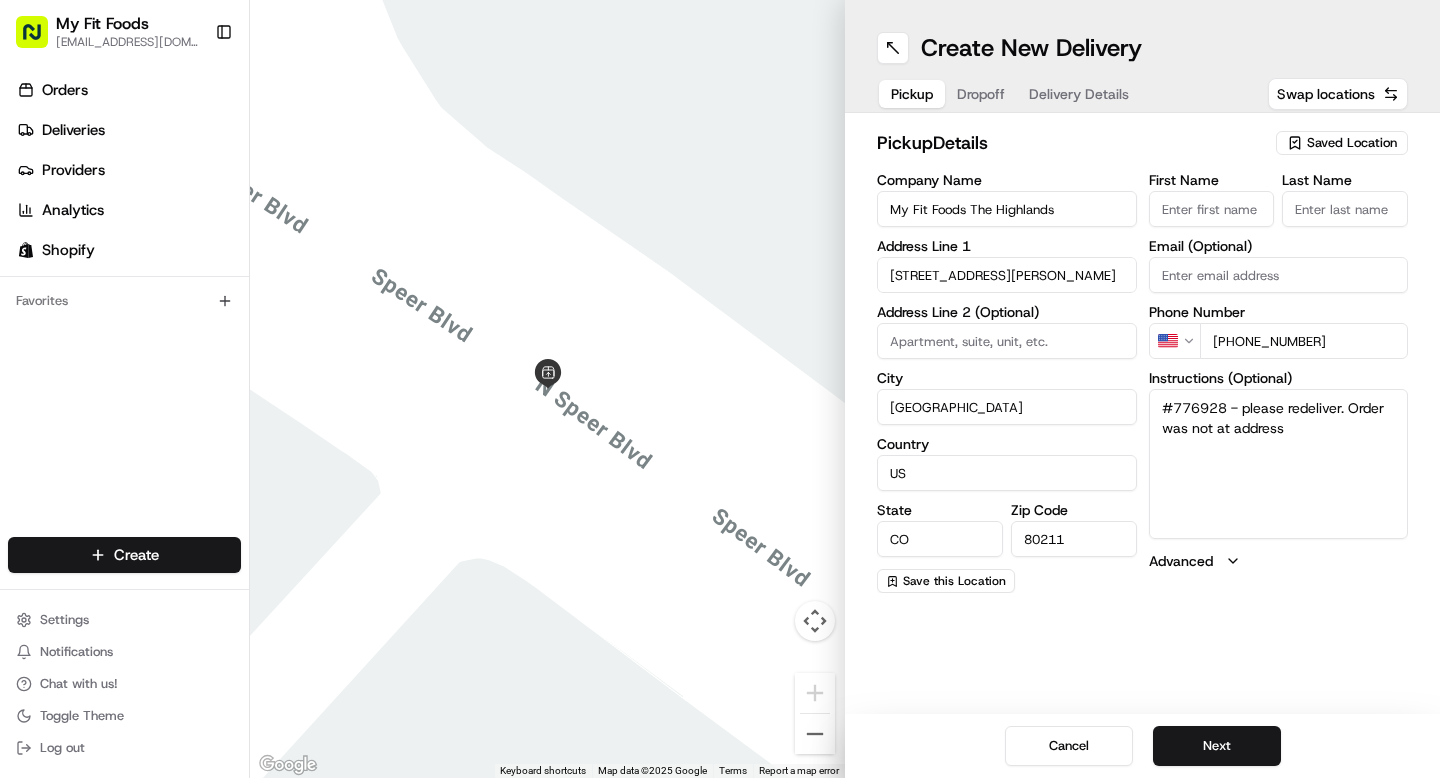 click on "#776928 - please redeliver. Order was not at address" at bounding box center [1279, 464] 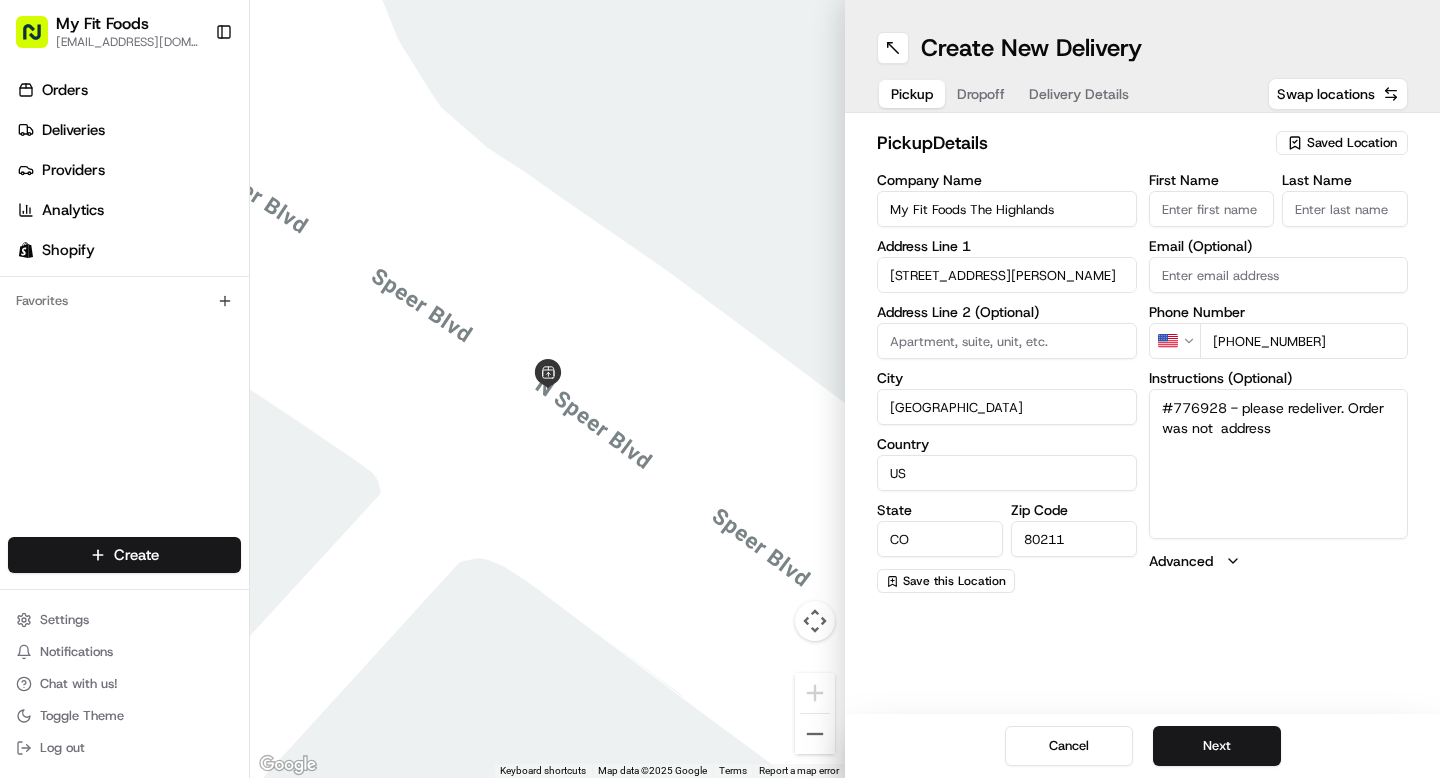 drag, startPoint x: 1283, startPoint y: 430, endPoint x: 1162, endPoint y: 430, distance: 121 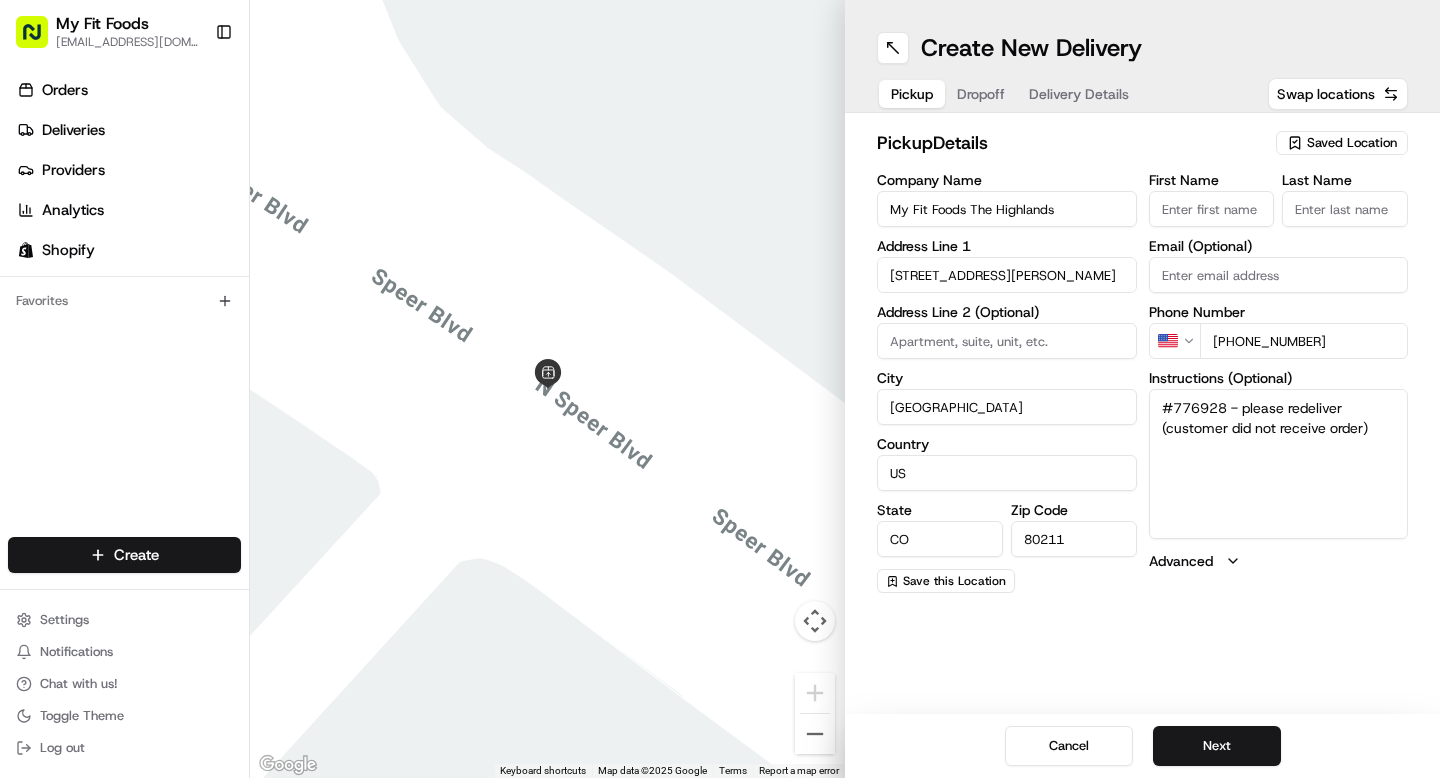 click on "#776928 - please redeliver (customer did not receive order)" at bounding box center [1279, 464] 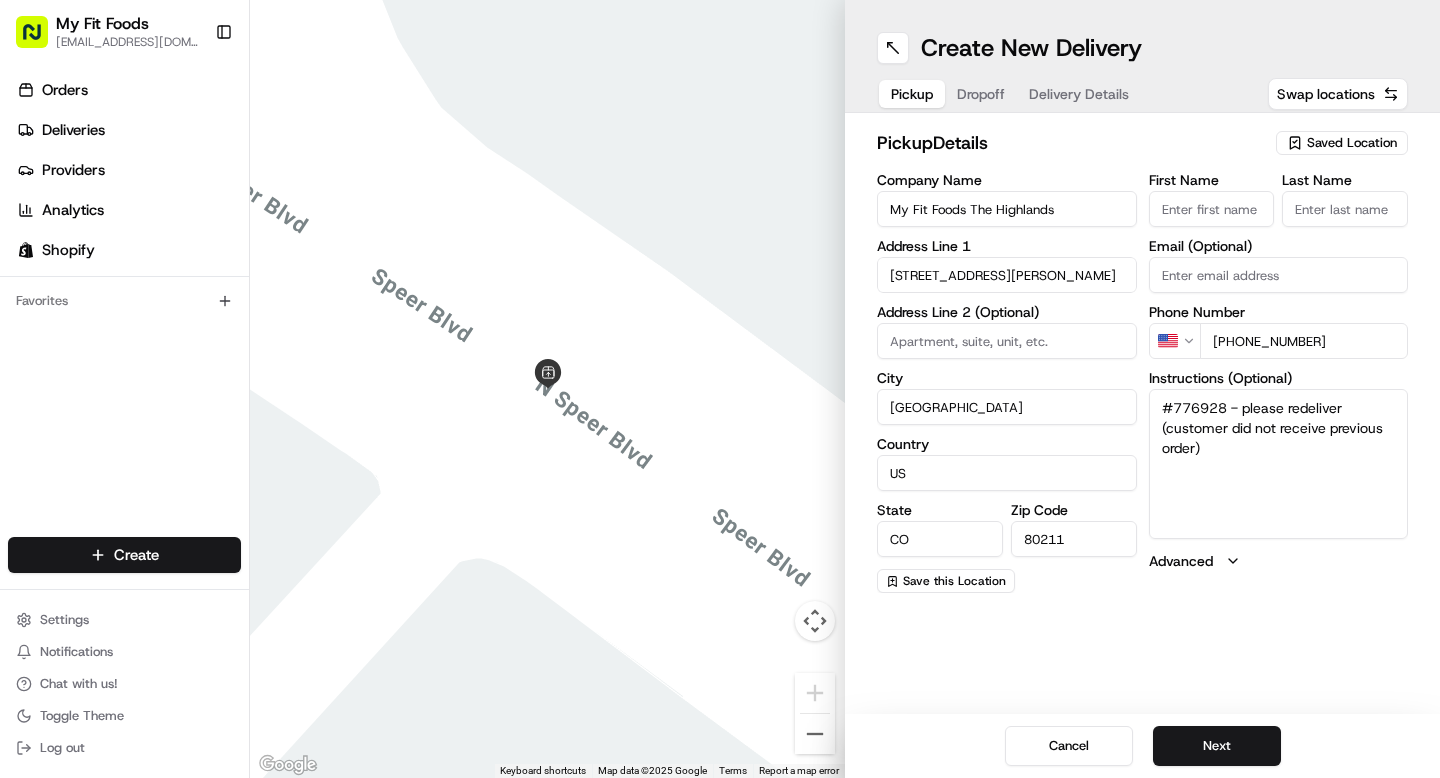 click on "#776928 - please redeliver (customer did not receive previous order)" at bounding box center (1279, 464) 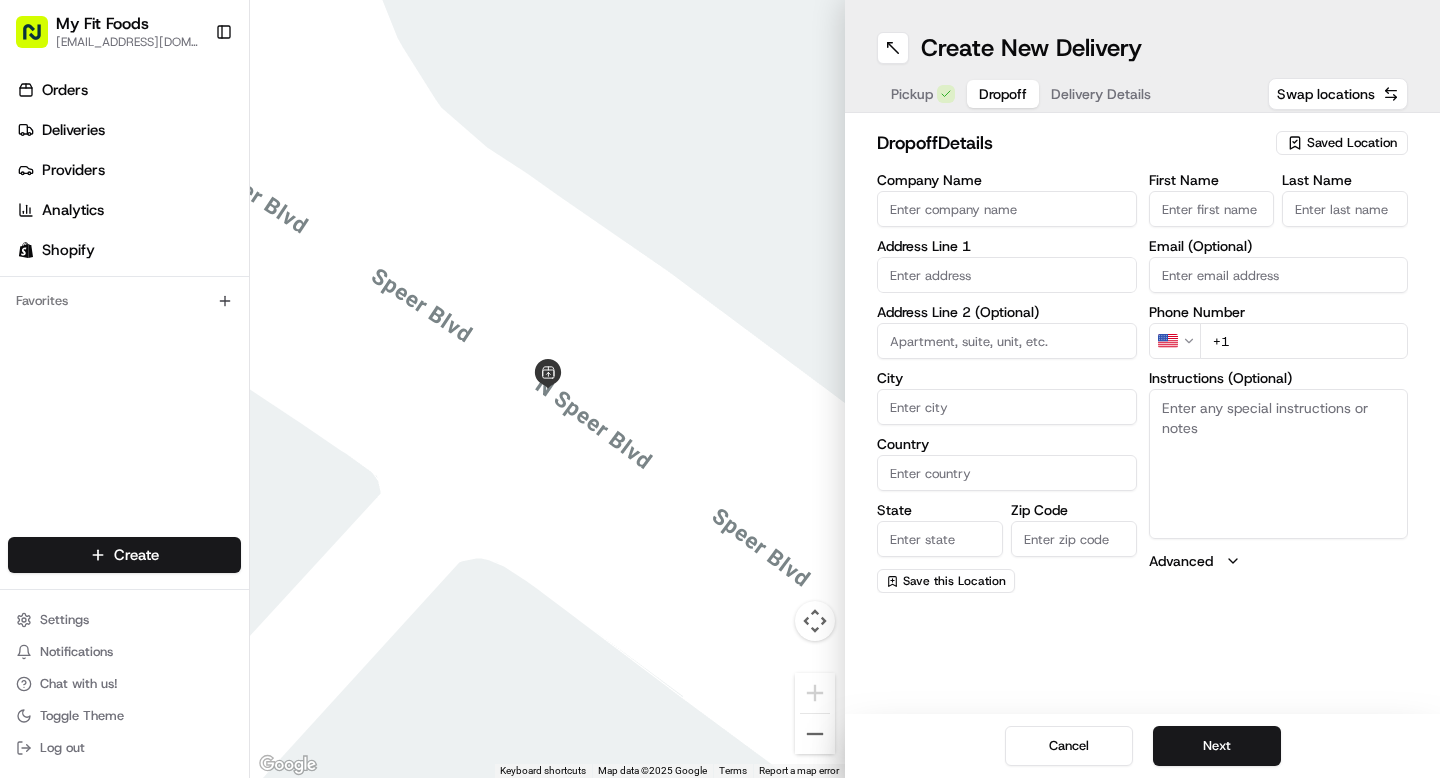 click on "First Name" at bounding box center [1212, 209] 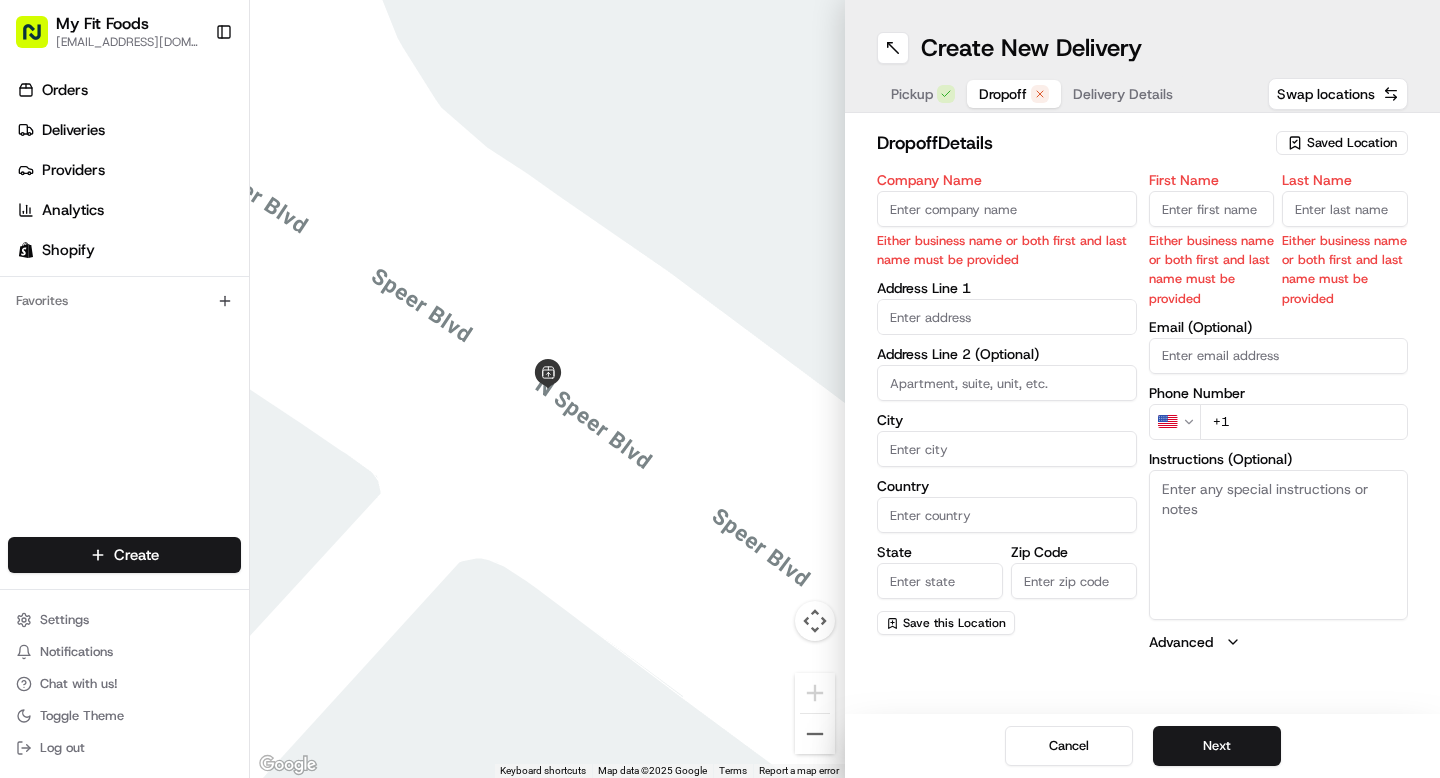paste on "#776928 - please redeliver (customer did not receive previous order)" 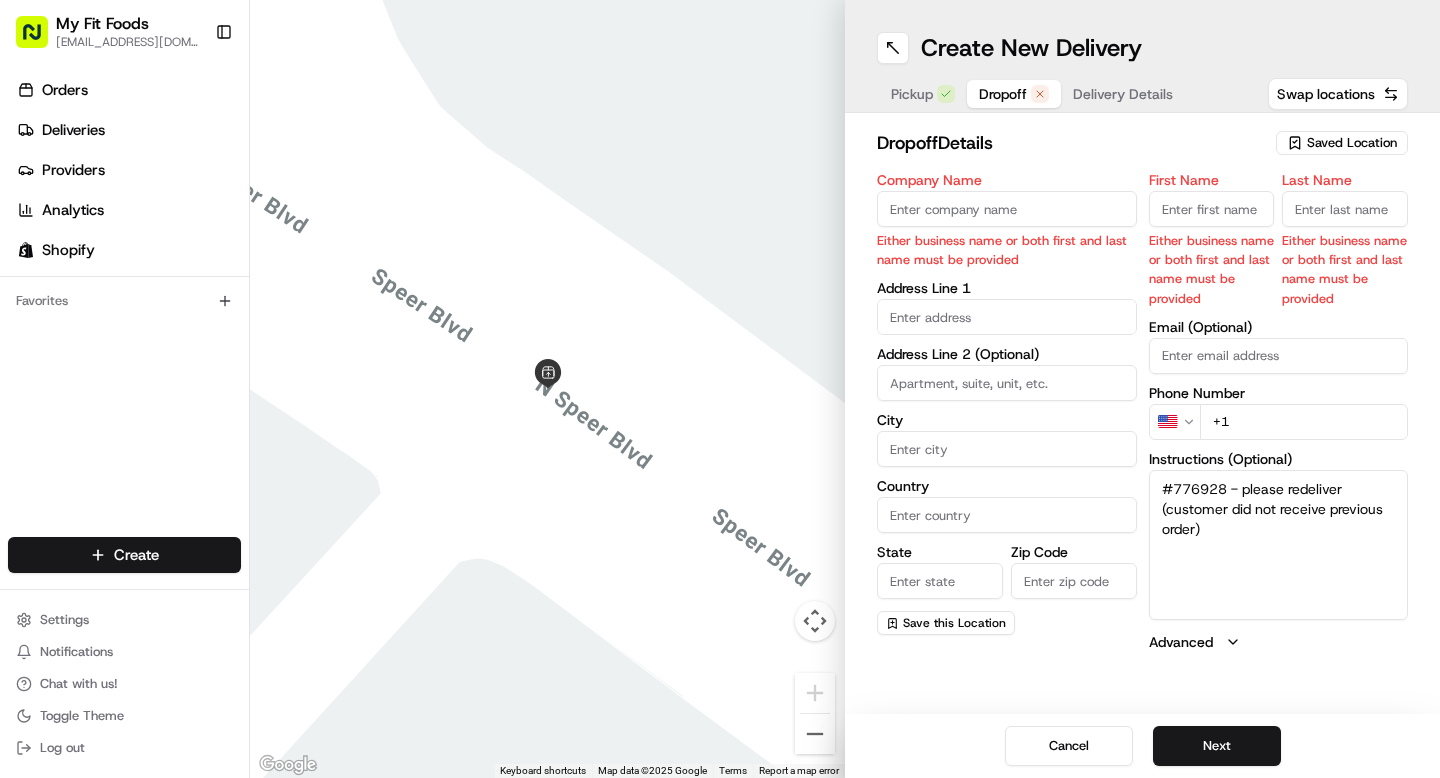 type on "#776928 - please redeliver (customer did not receive previous order)" 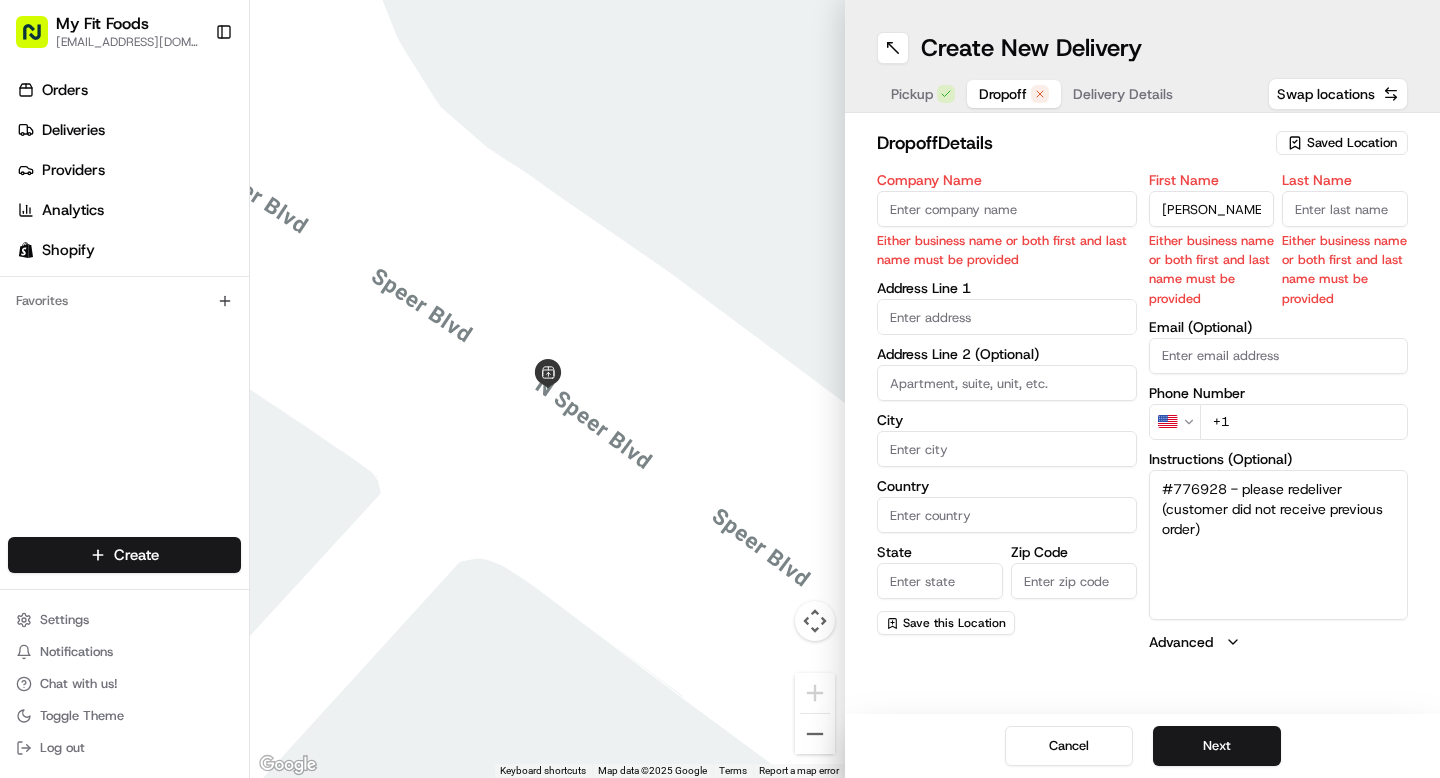 type on "[PERSON_NAME]" 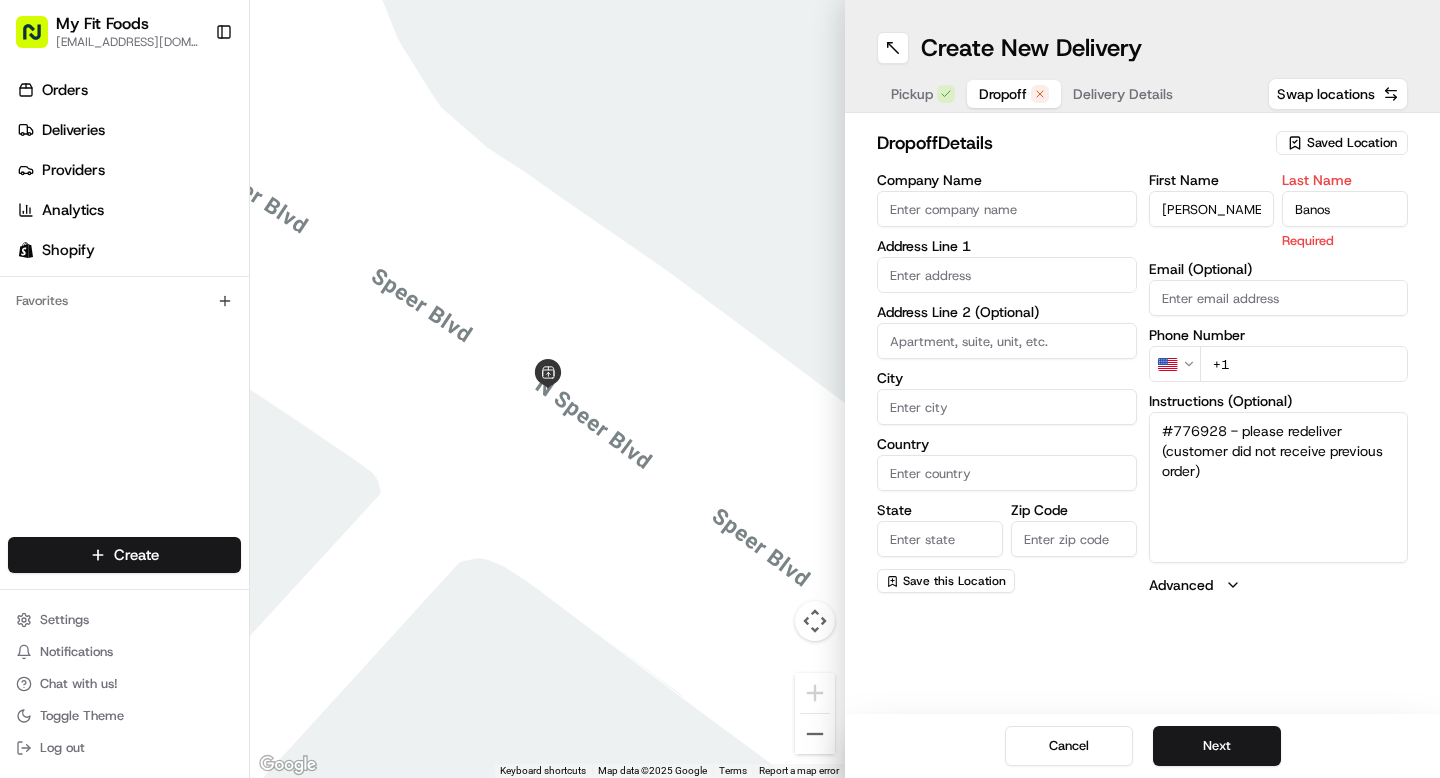 type on "Banos" 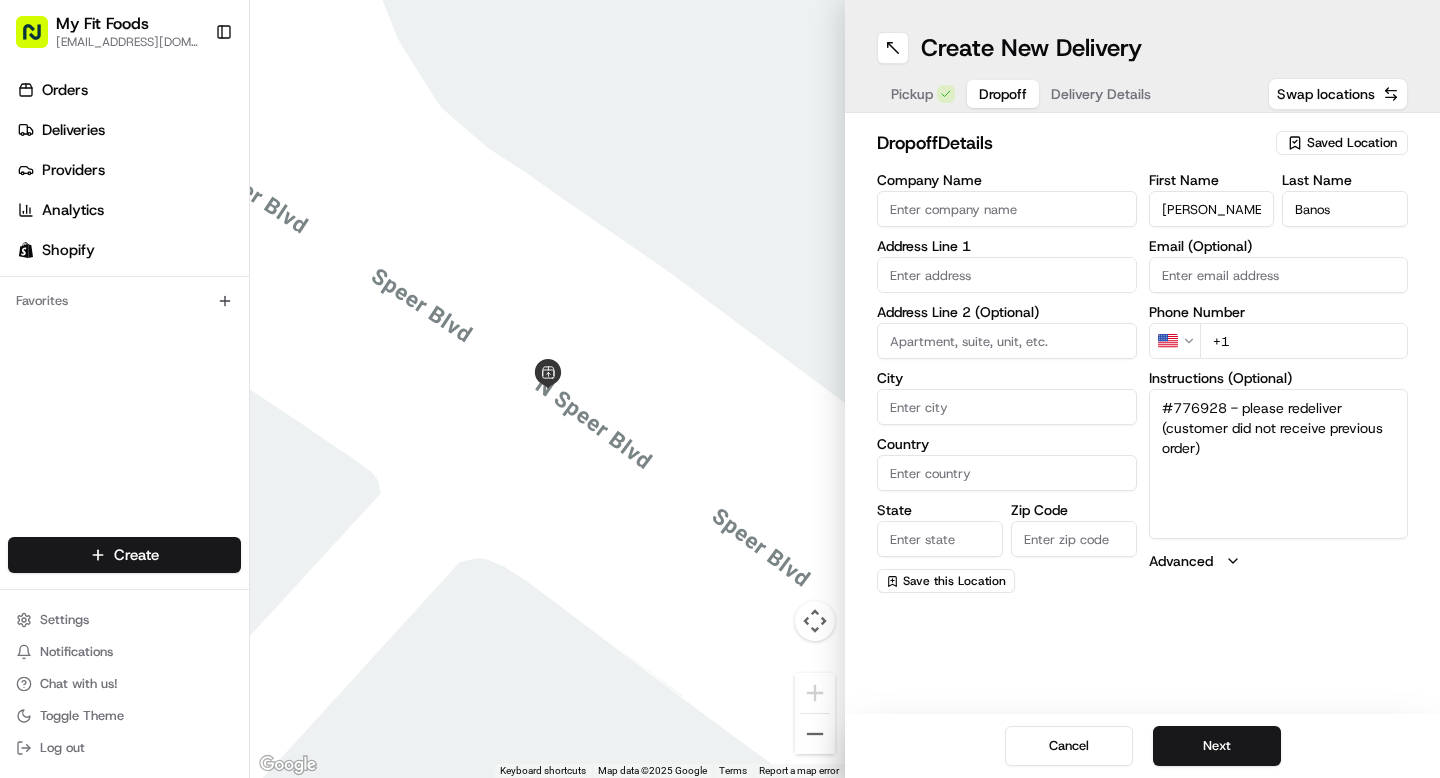 click on "Address Line 2 (Optional)" at bounding box center [1007, 312] 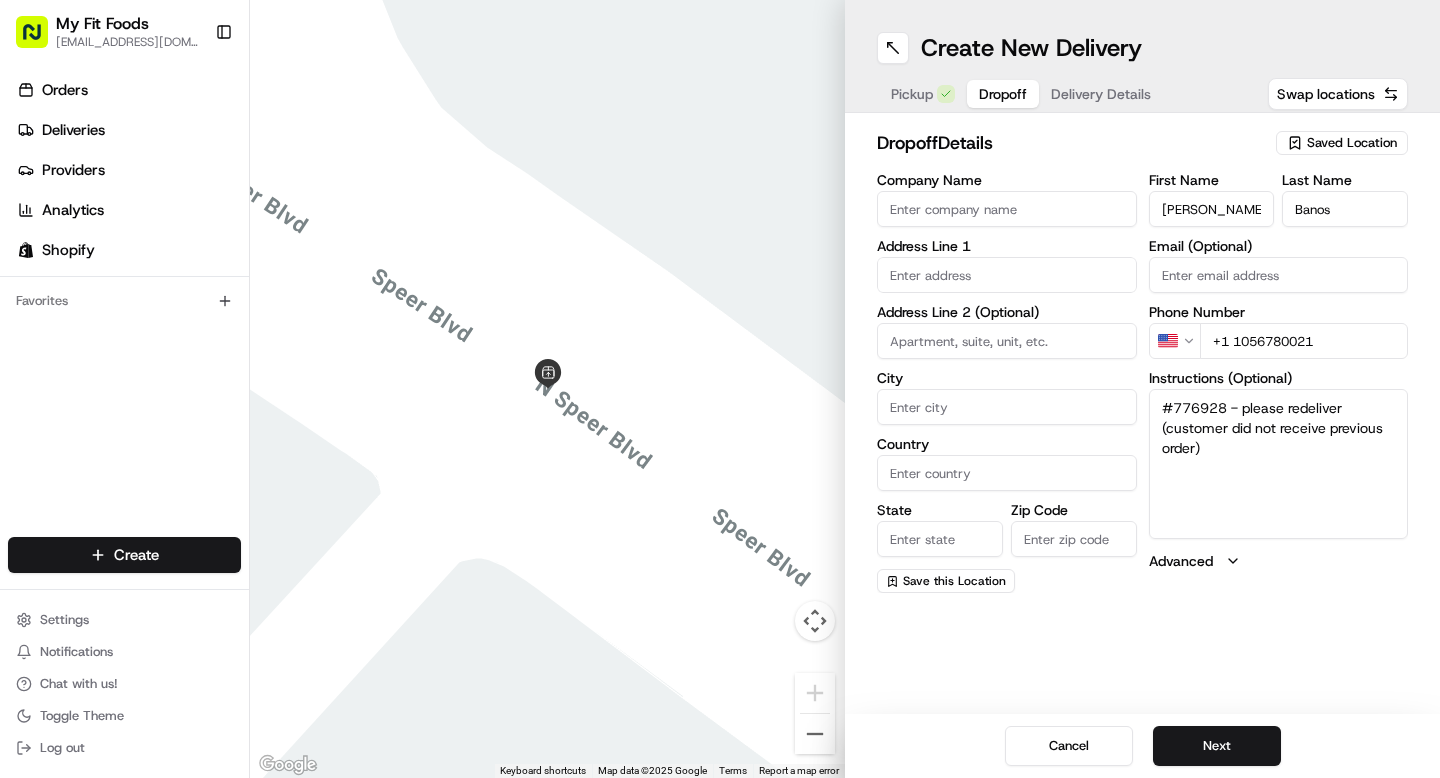 click on "Email (Optional)" at bounding box center [1279, 275] 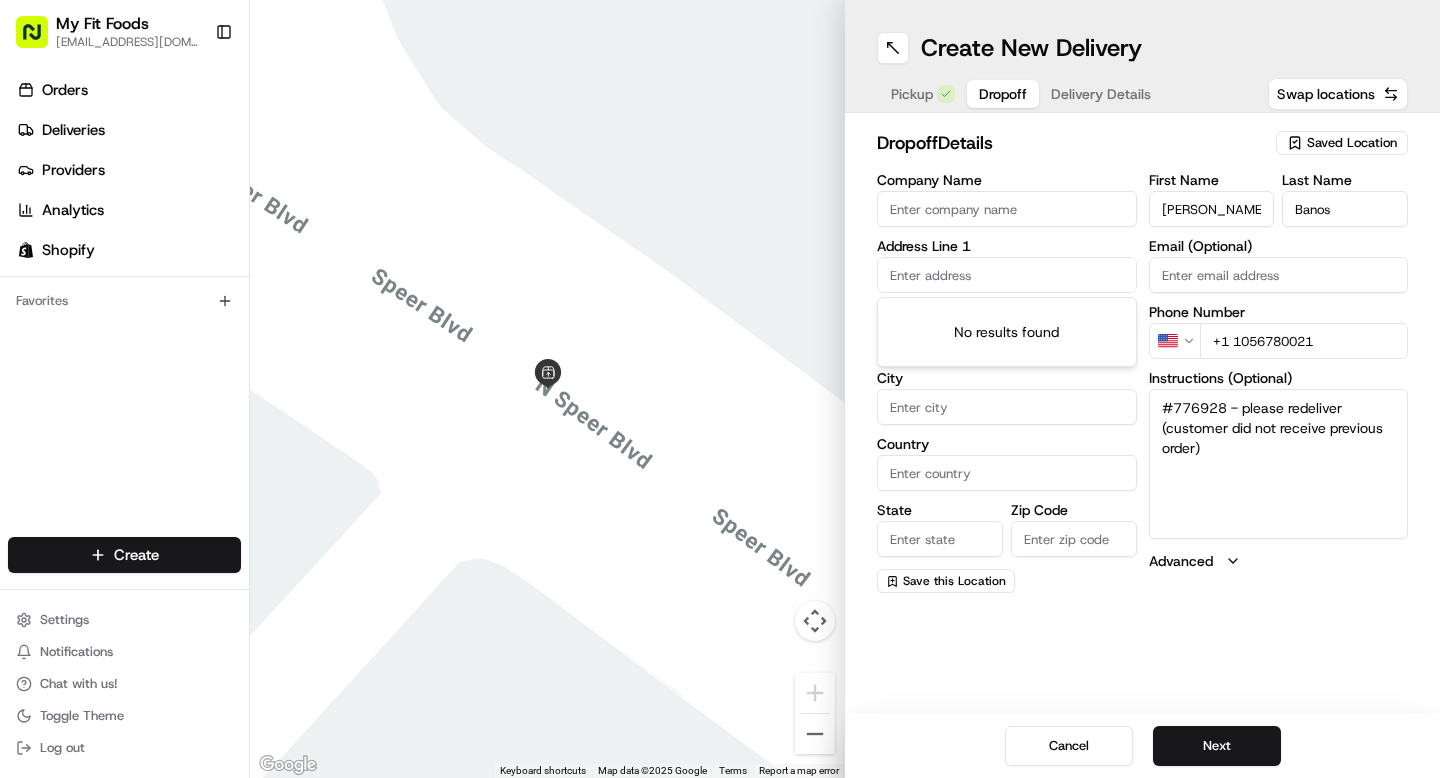 click on "+1 1056780021" at bounding box center (1304, 341) 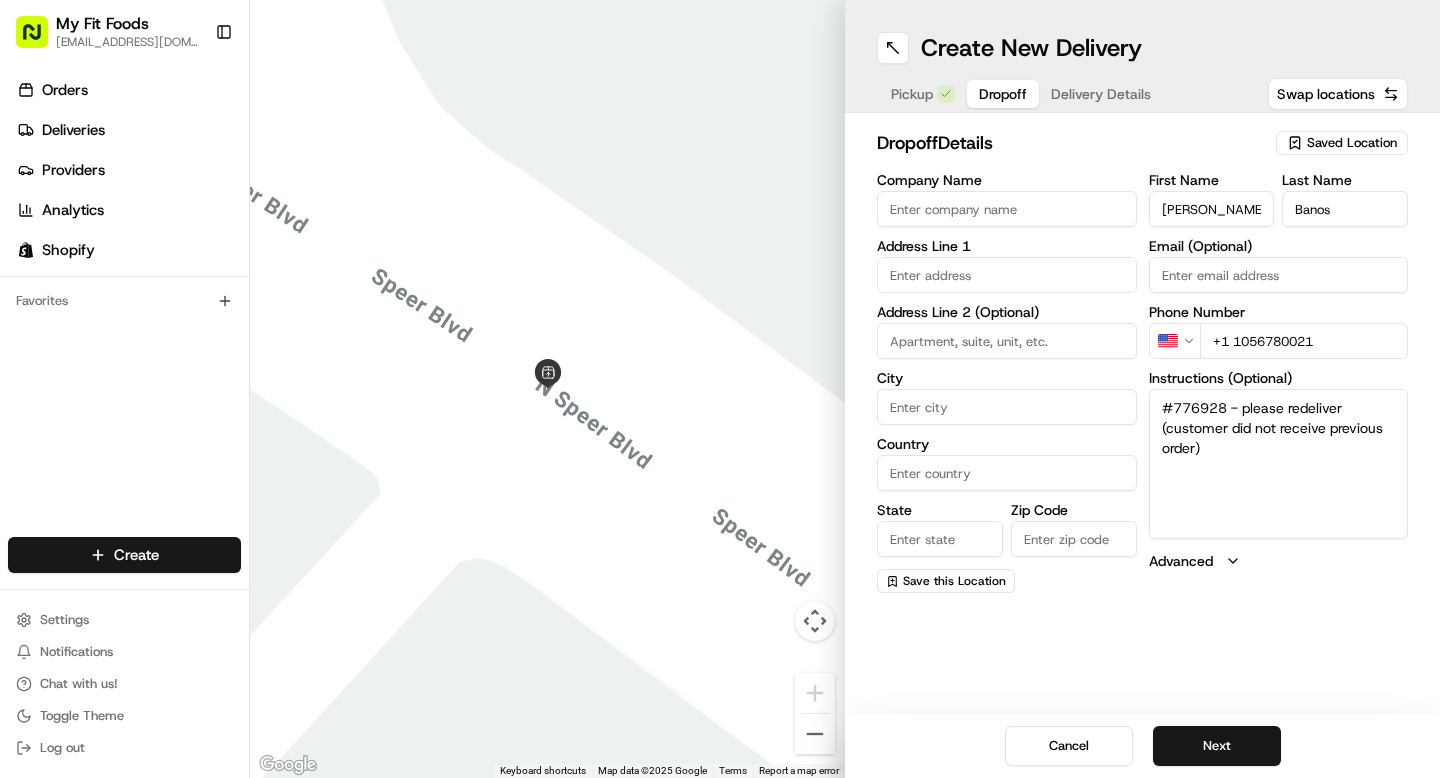 click on "+1 1056780021" at bounding box center (1304, 341) 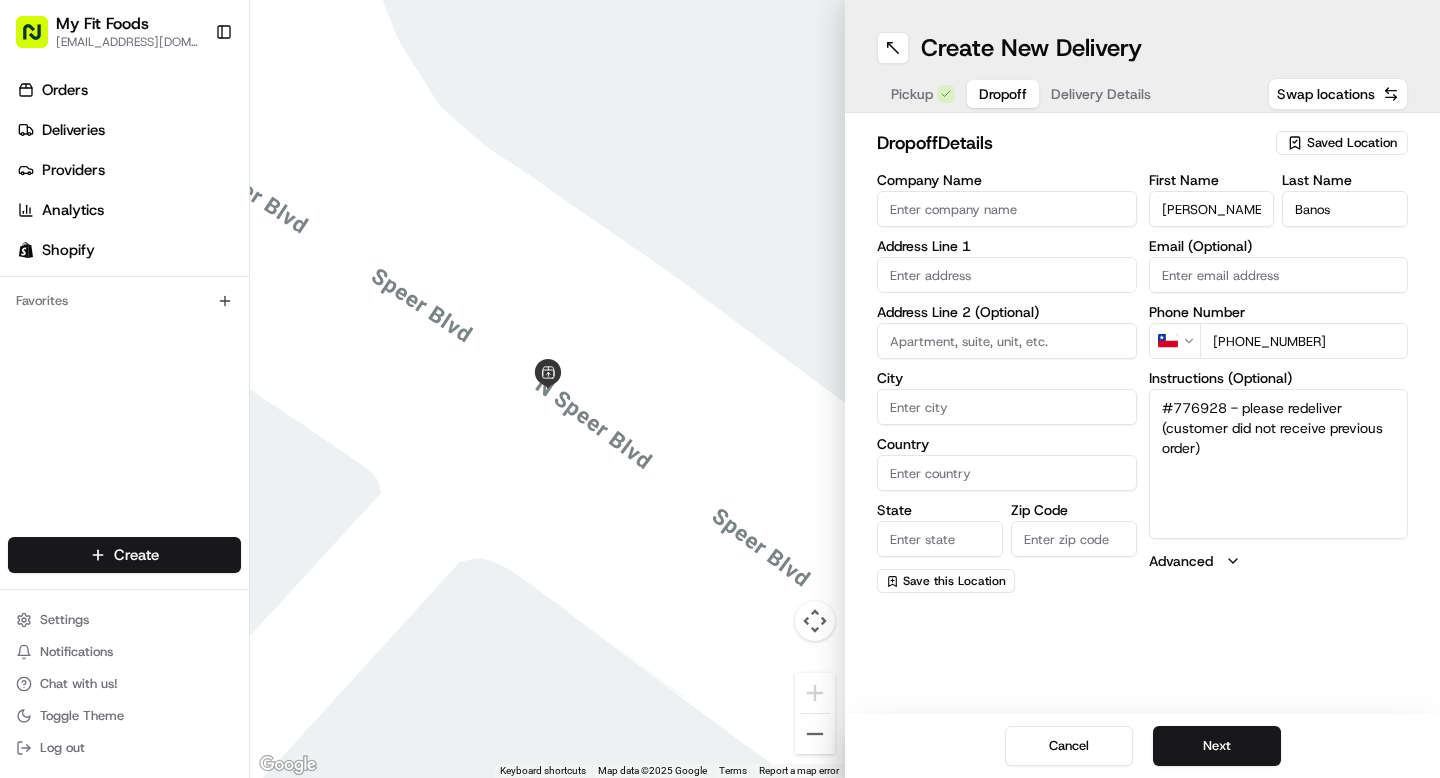 drag, startPoint x: 1315, startPoint y: 348, endPoint x: 1168, endPoint y: 333, distance: 147.76332 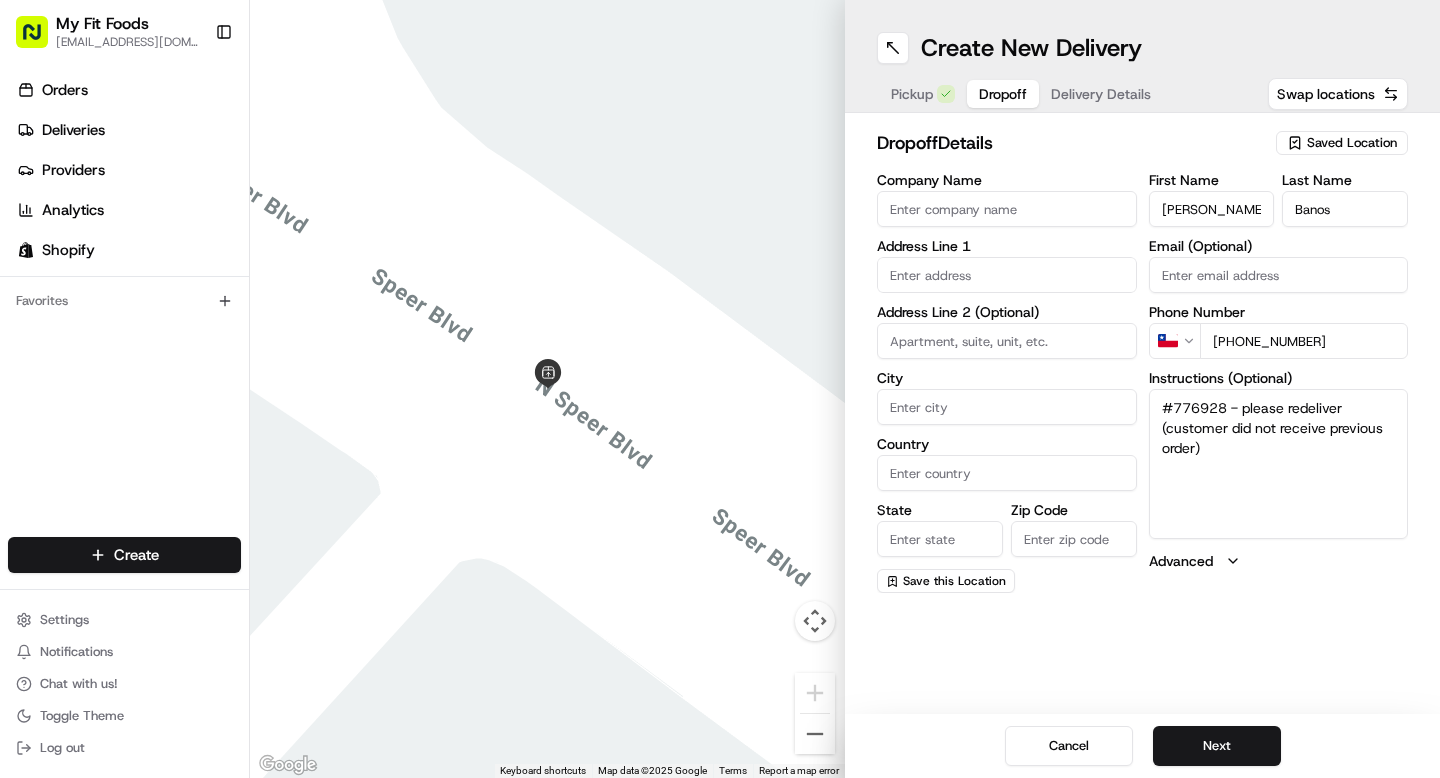 click on "CL [PHONE_NUMBER]" at bounding box center [1279, 341] 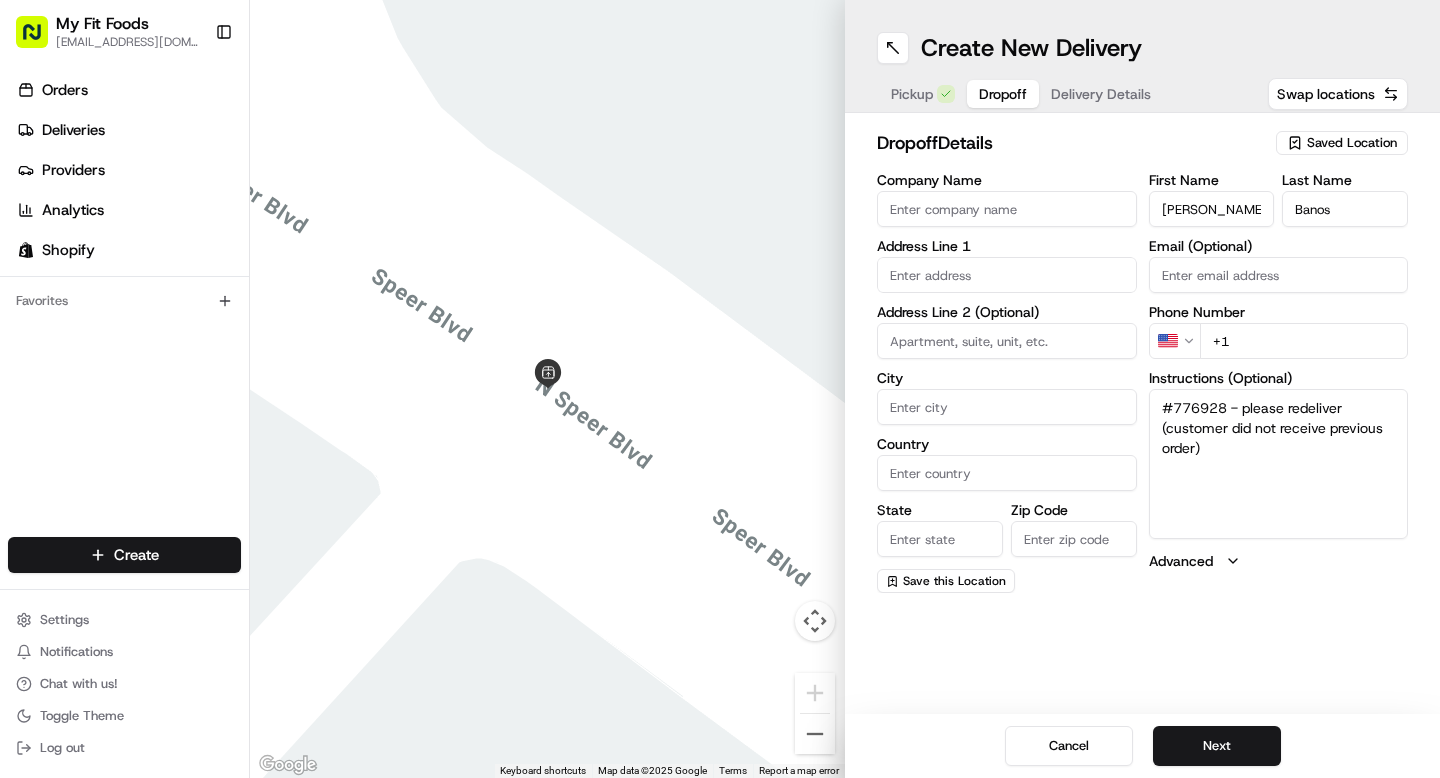 paste on "[PHONE_NUMBER]" 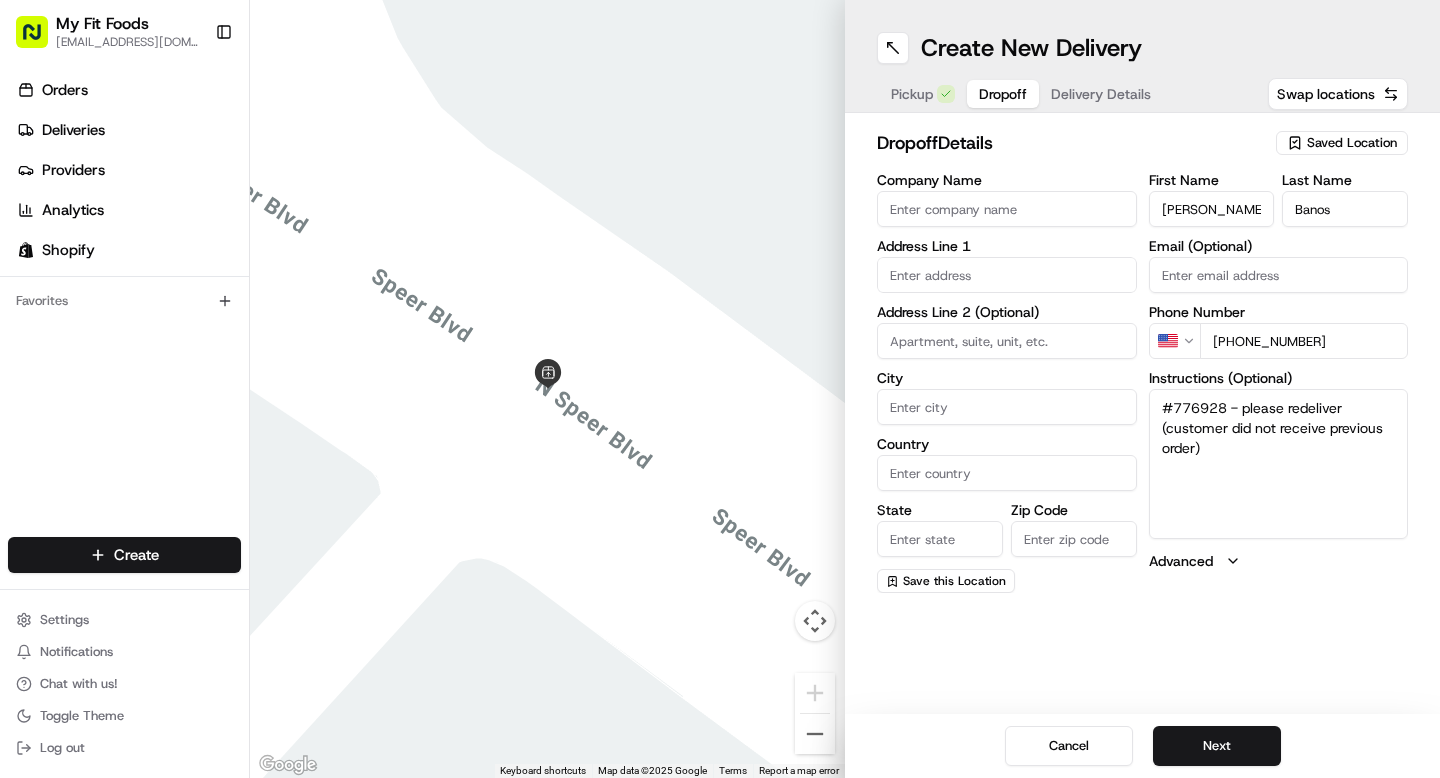 type on "[PHONE_NUMBER]" 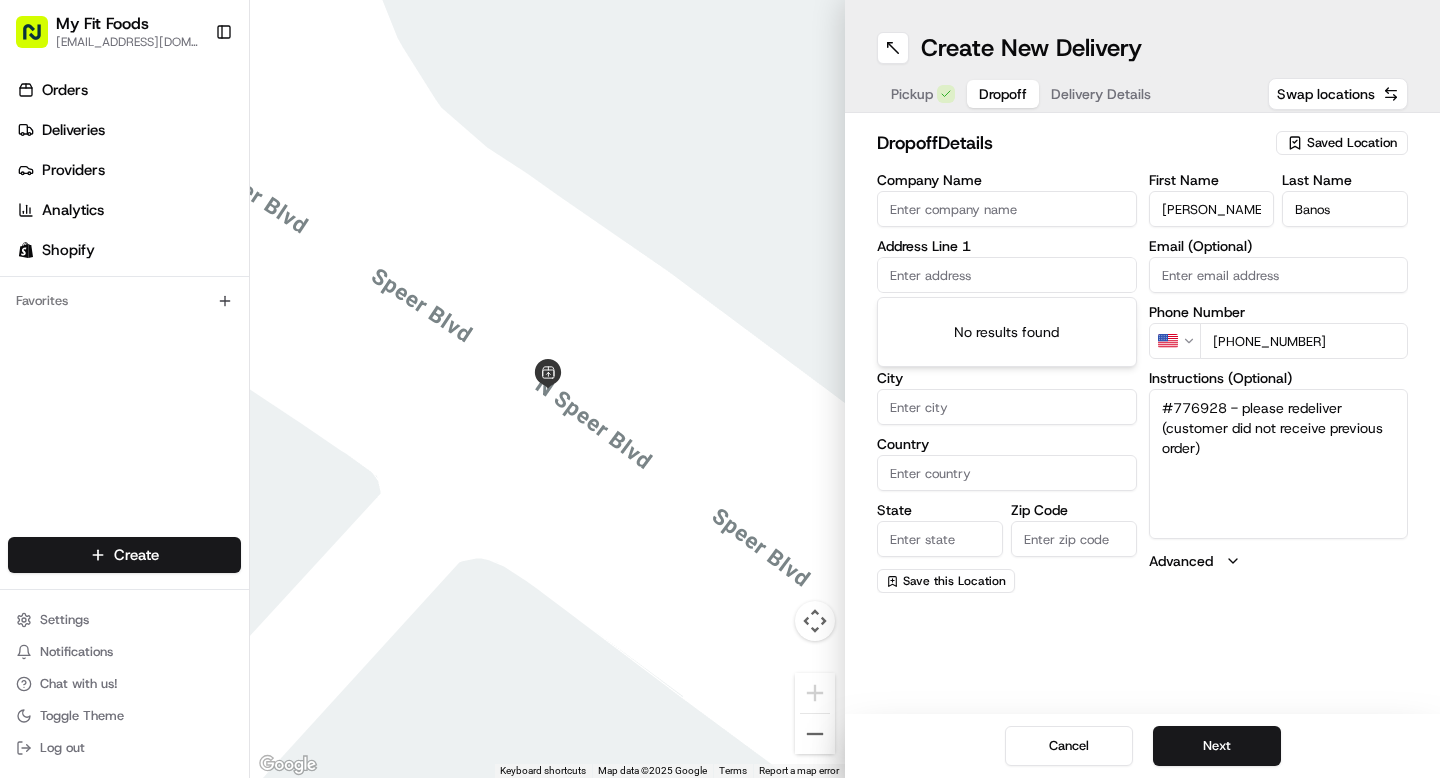 click at bounding box center [1007, 275] 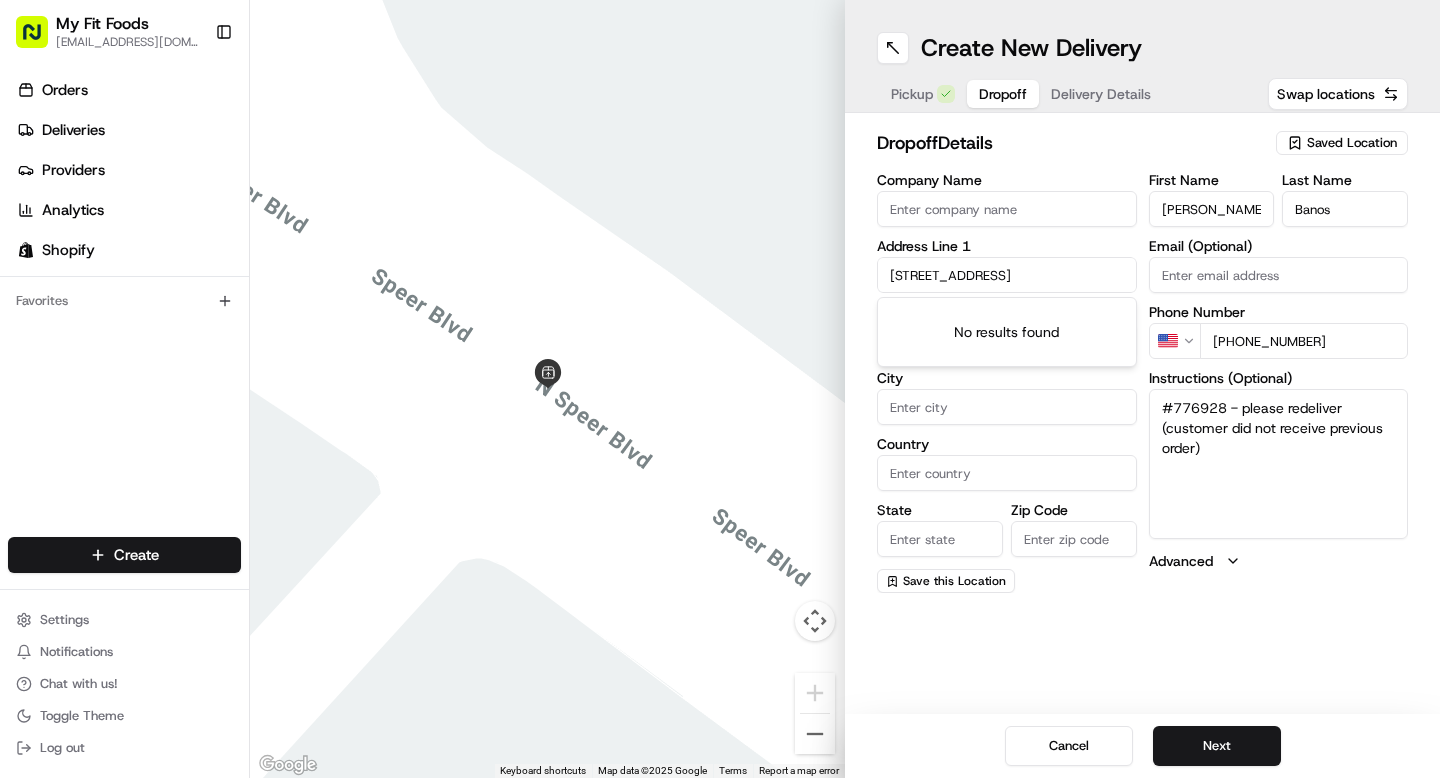 scroll, scrollTop: 0, scrollLeft: 24, axis: horizontal 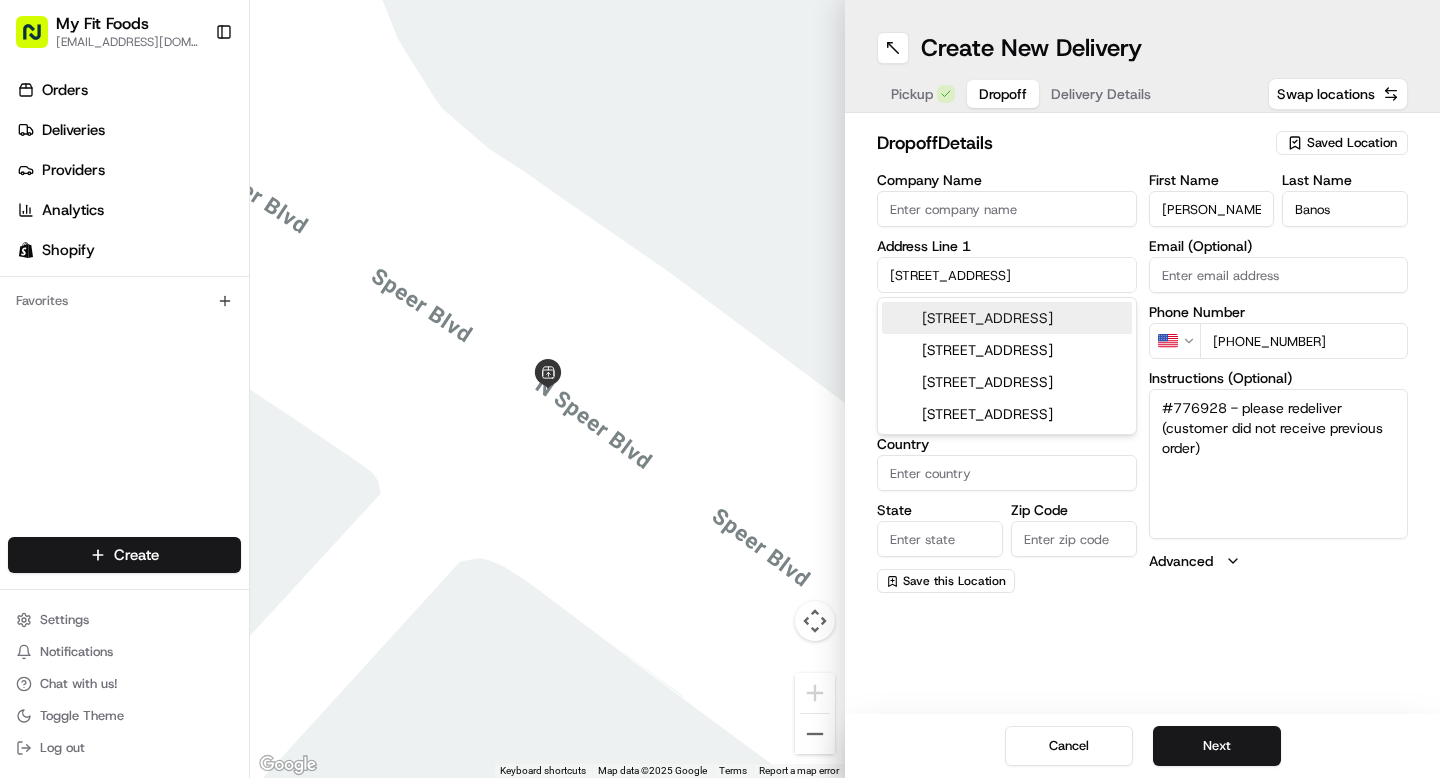 click on "[STREET_ADDRESS]" at bounding box center (1007, 318) 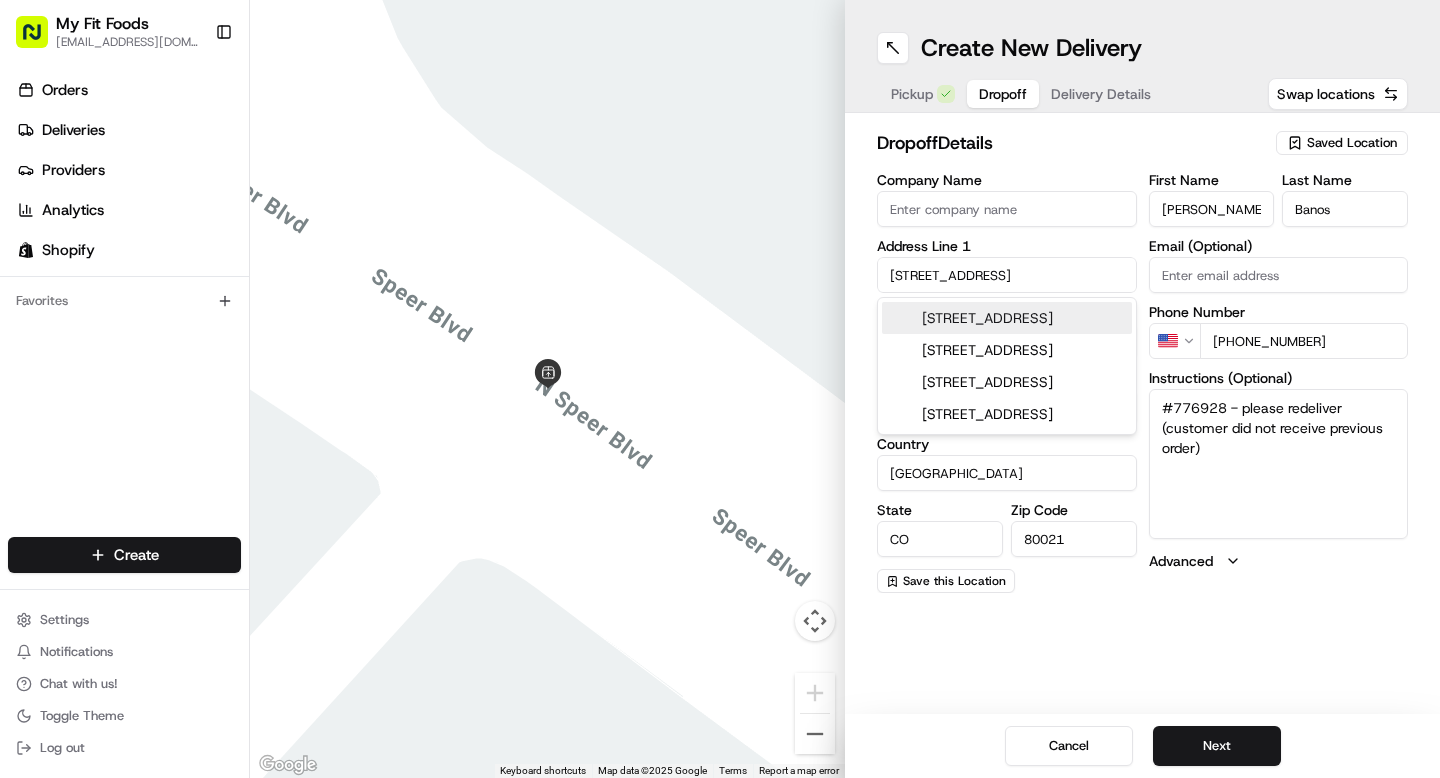 type on "[STREET_ADDRESS]" 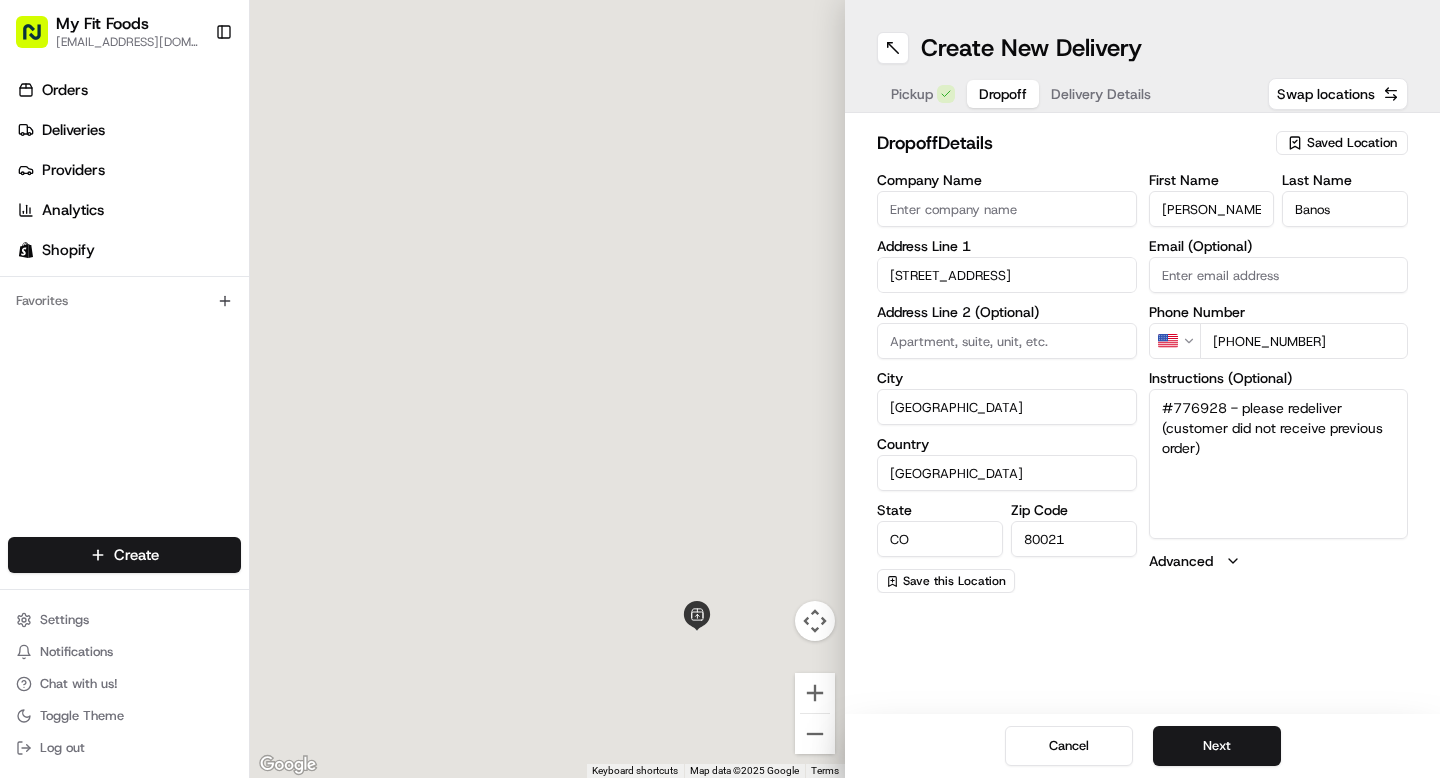 scroll, scrollTop: 0, scrollLeft: 0, axis: both 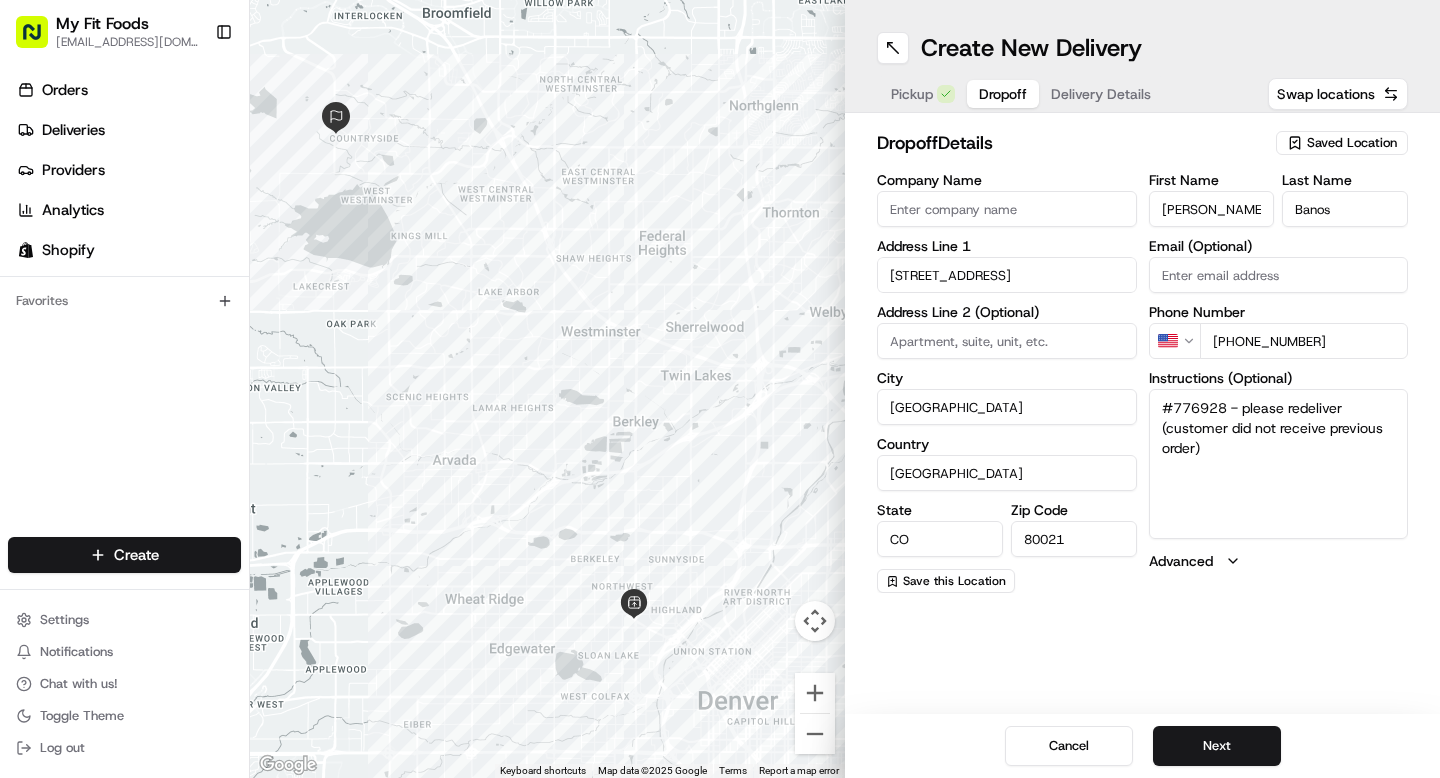 click on "First Name [PERSON_NAME] Last Name [PERSON_NAME] Email (Optional) Phone Number US [PHONE_NUMBER] Instructions (Optional) #776928 - please redeliver (customer did not receive previous order) Advanced" at bounding box center (1279, 383) 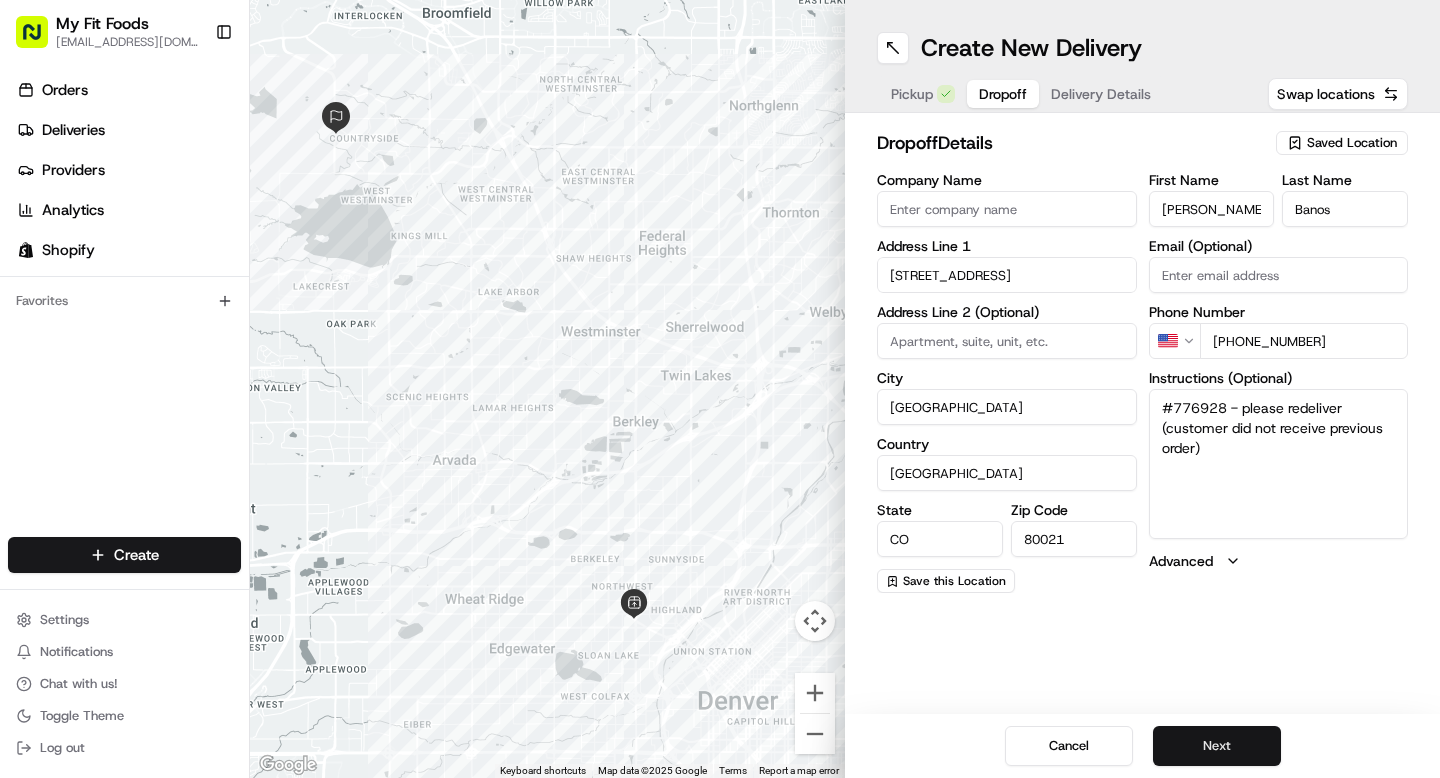 click on "Next" at bounding box center [1217, 746] 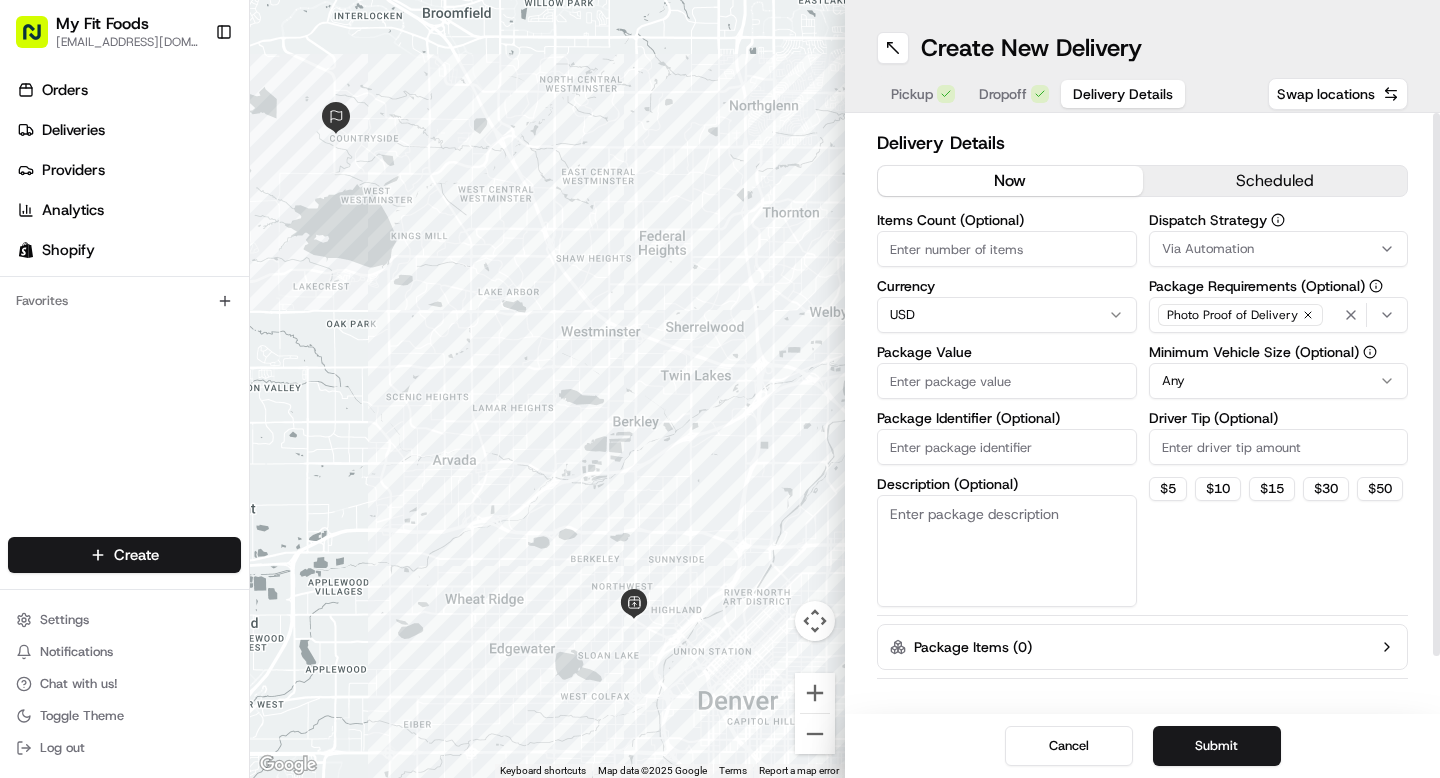 click on "Items Count (Optional)" at bounding box center (1007, 249) 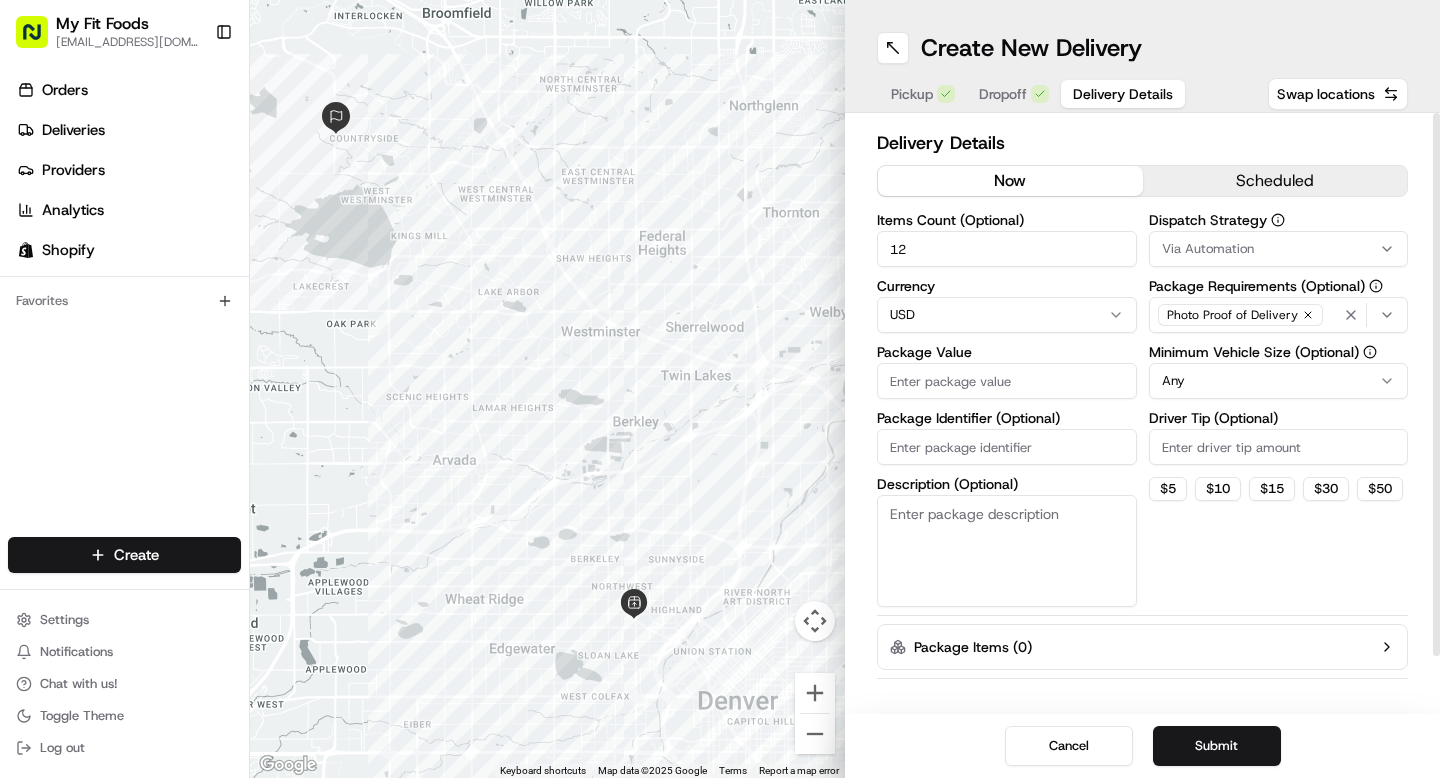 type on "12" 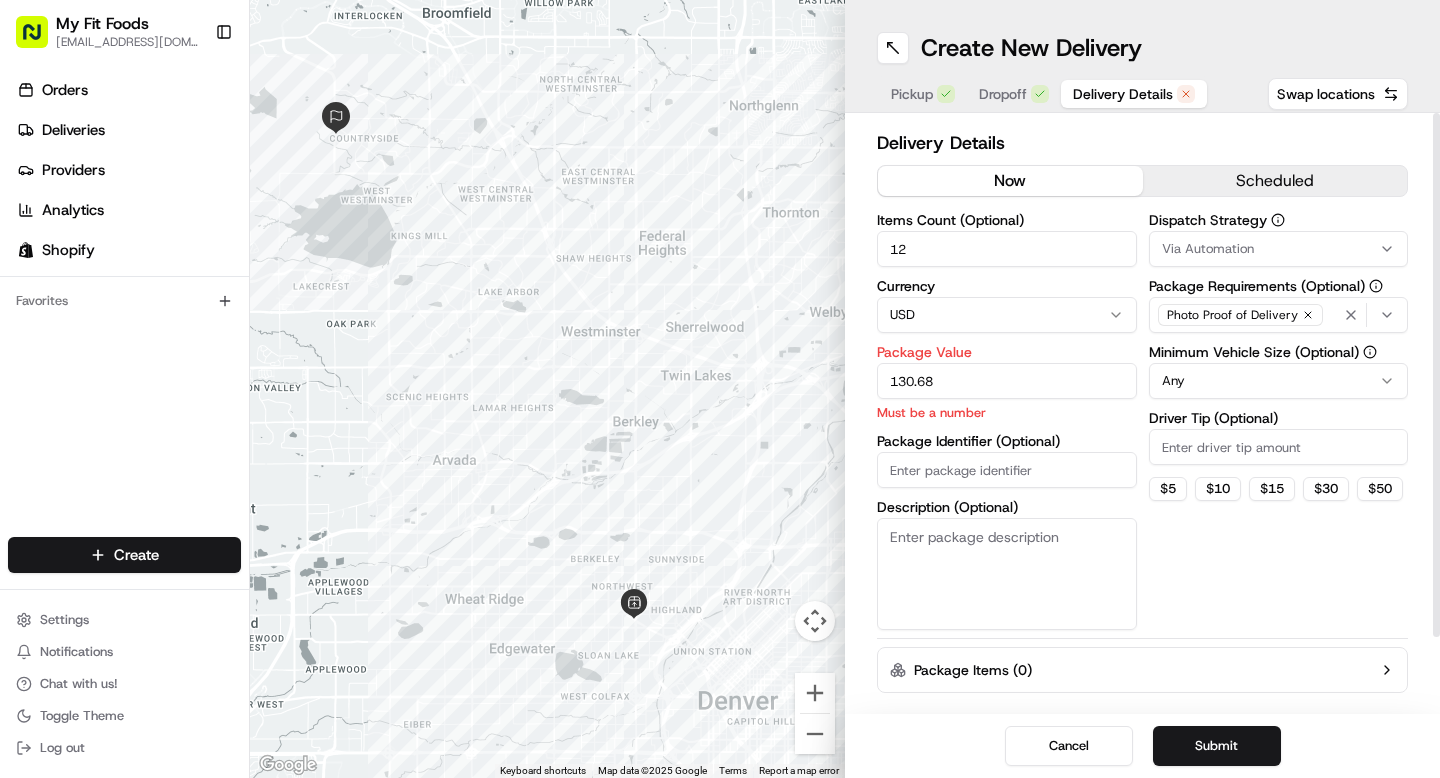 type on "130.68" 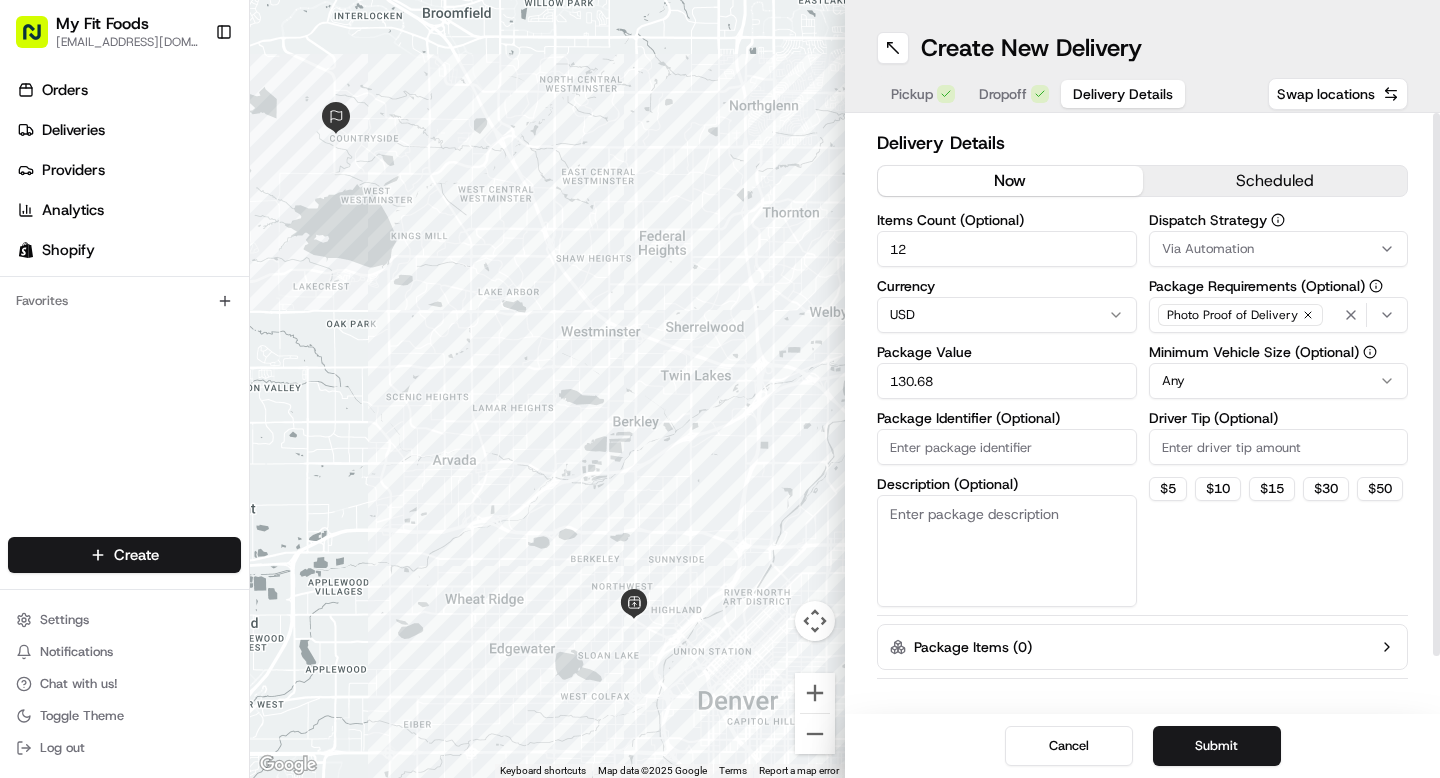 click on "Description (Optional)" at bounding box center (1007, 551) 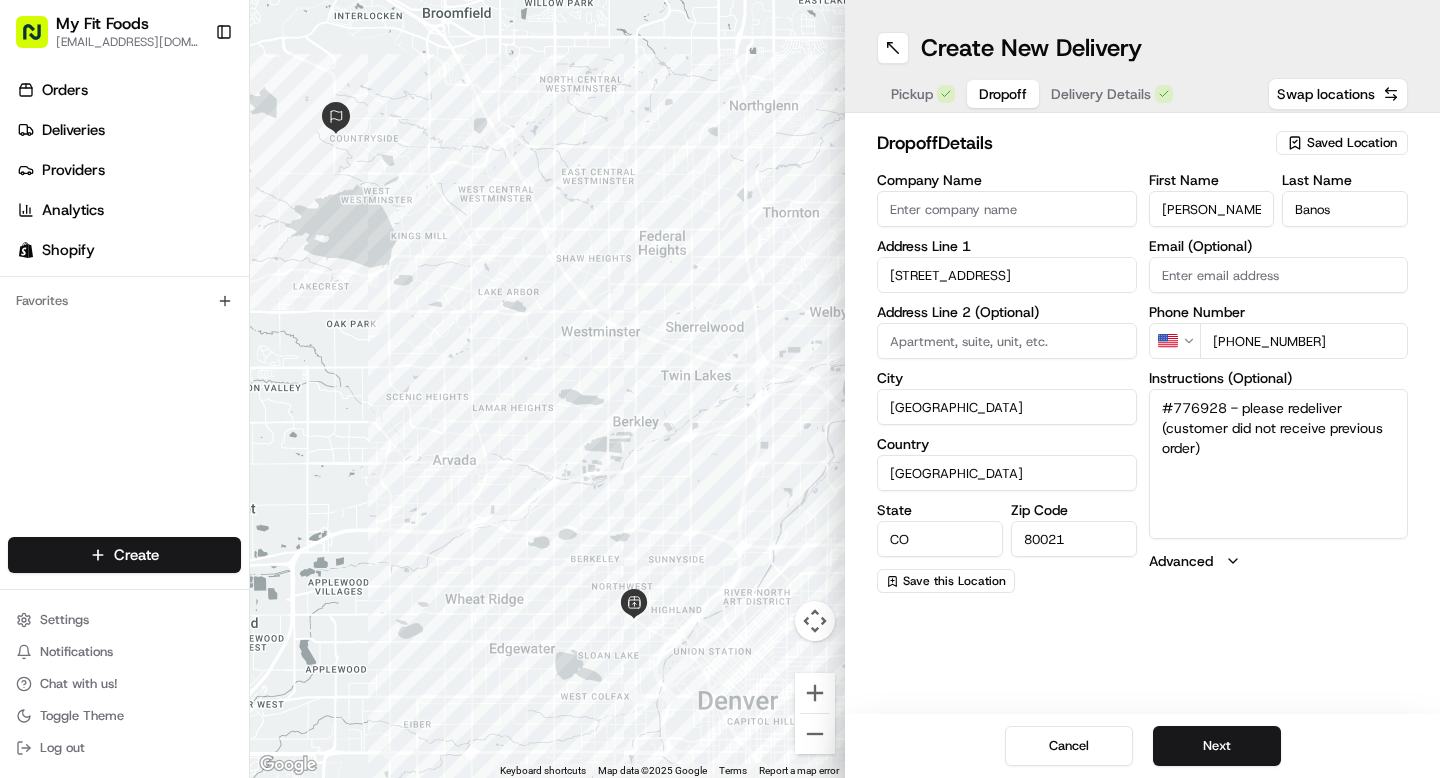 drag, startPoint x: 1229, startPoint y: 464, endPoint x: 1125, endPoint y: 364, distance: 144.27751 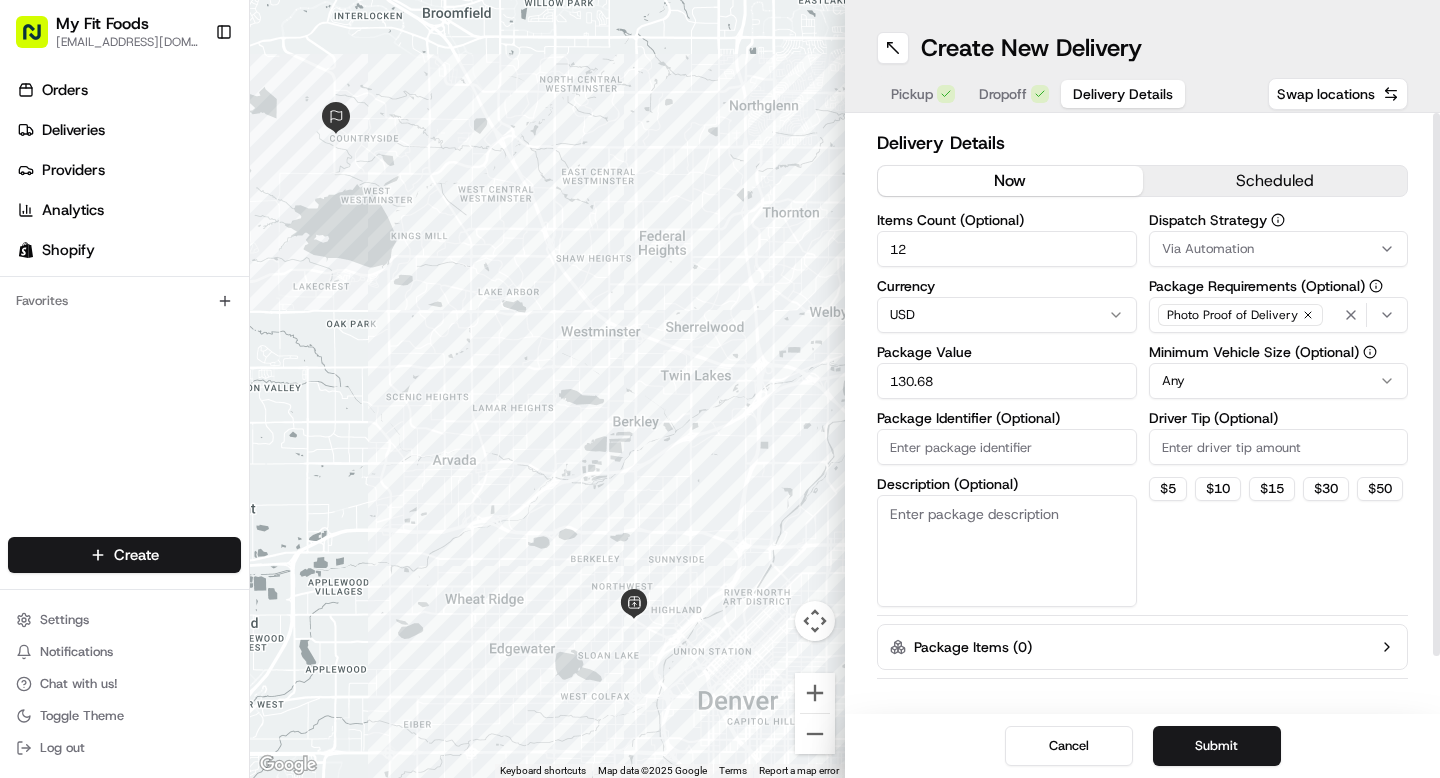click on "Delivery Details" at bounding box center (1123, 94) 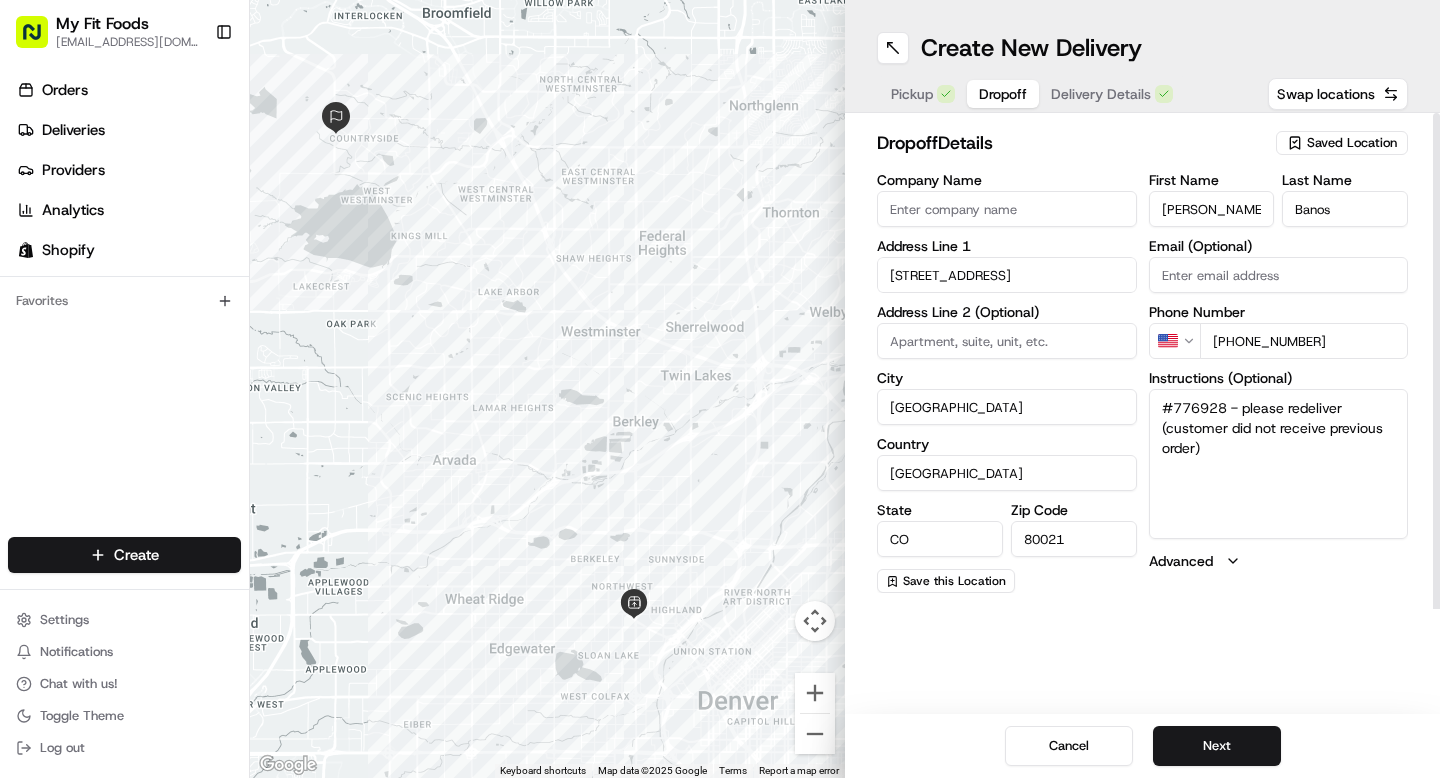 click on "Dropoff" at bounding box center (1003, 94) 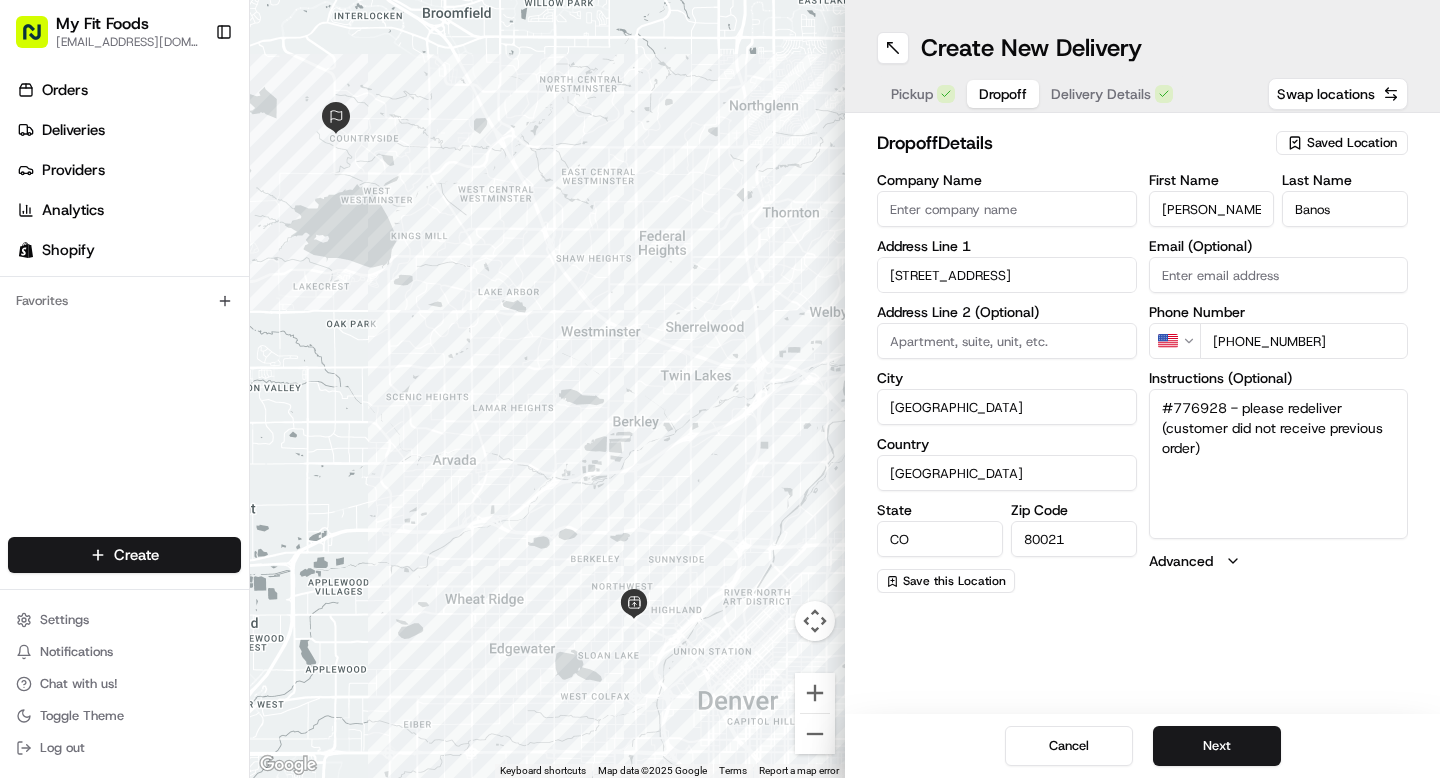 click on "#776928 - please redeliver (customer did not receive previous order)" at bounding box center [1279, 464] 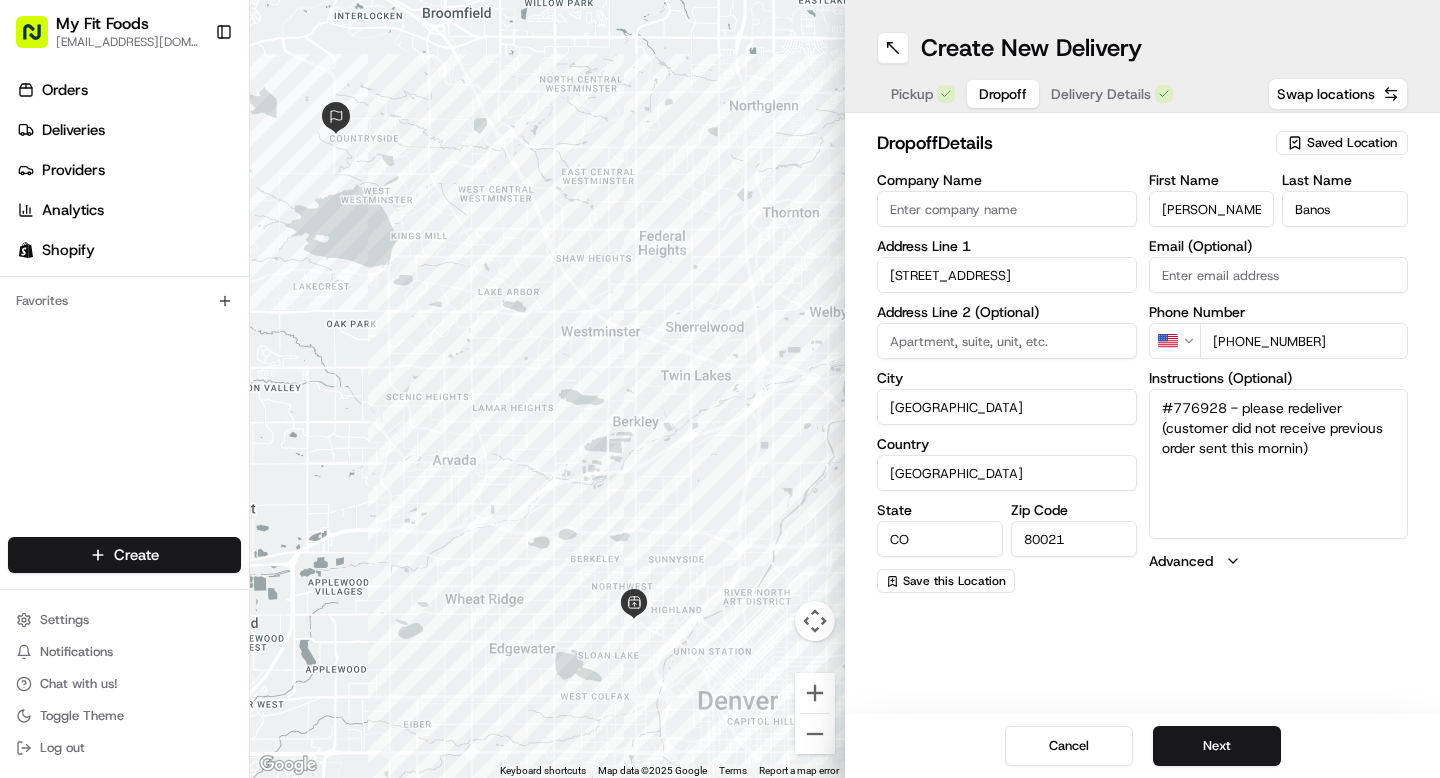 type on "#776928 - please redeliver (customer did not receive previous order sent this morning)" 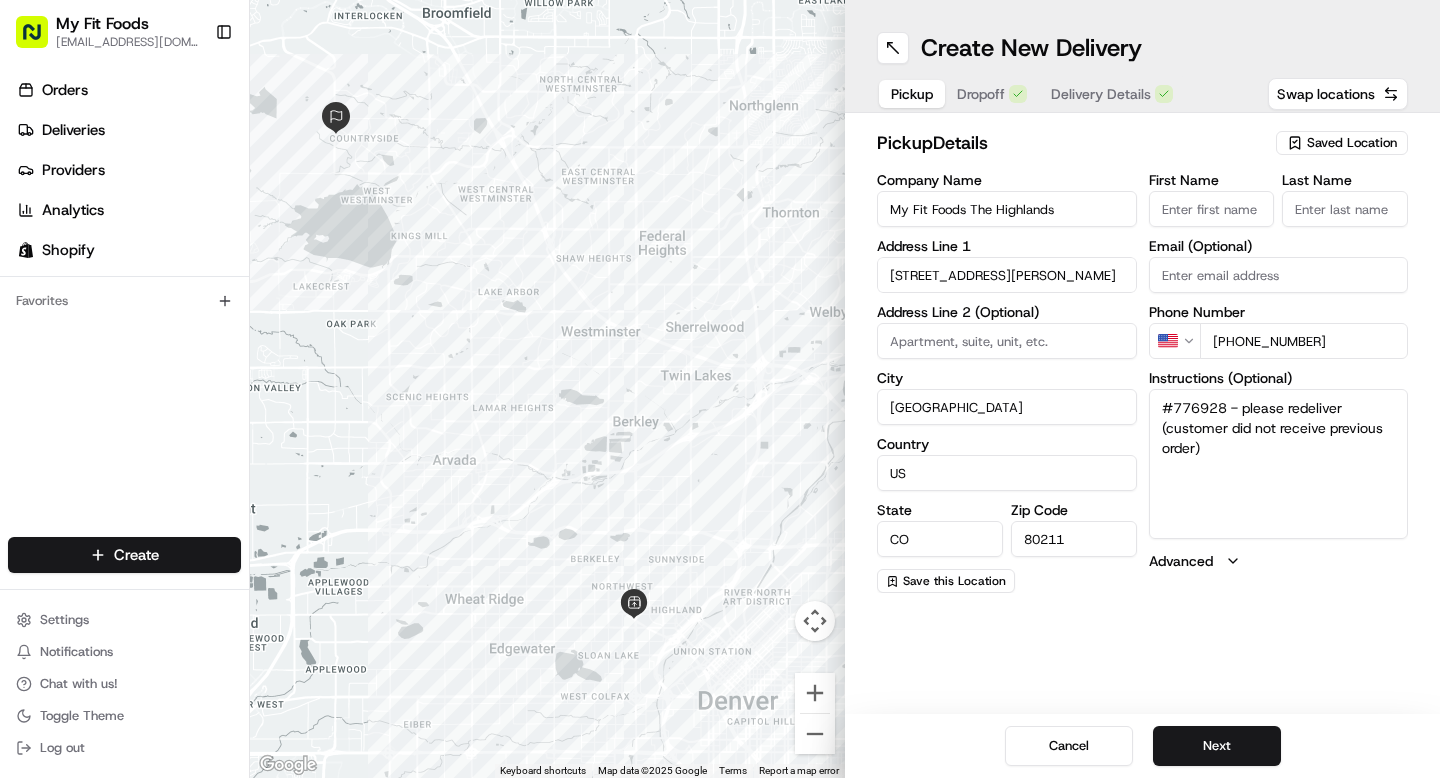 click on "Pickup" at bounding box center [912, 94] 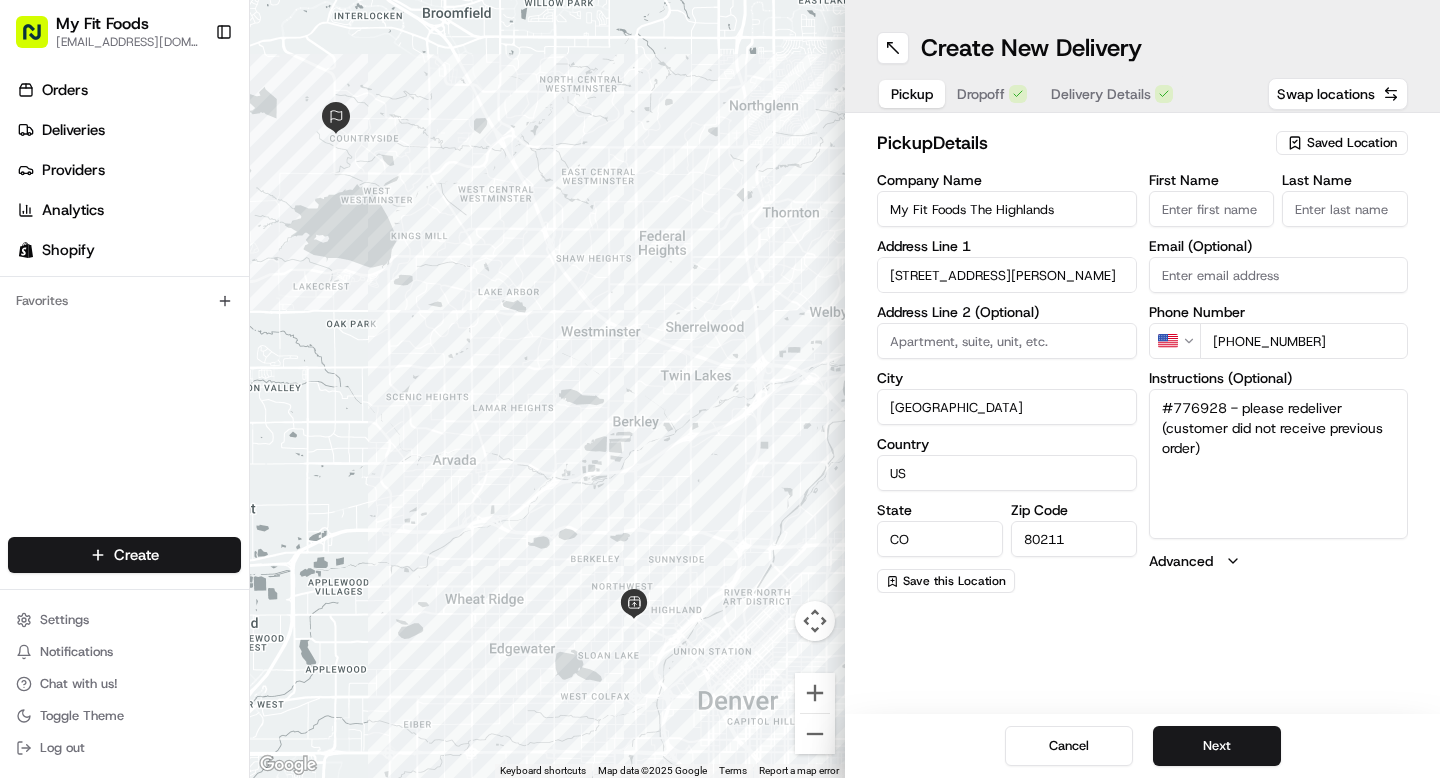 click on "#776928 - please redeliver (customer did not receive previous order)" at bounding box center (1279, 464) 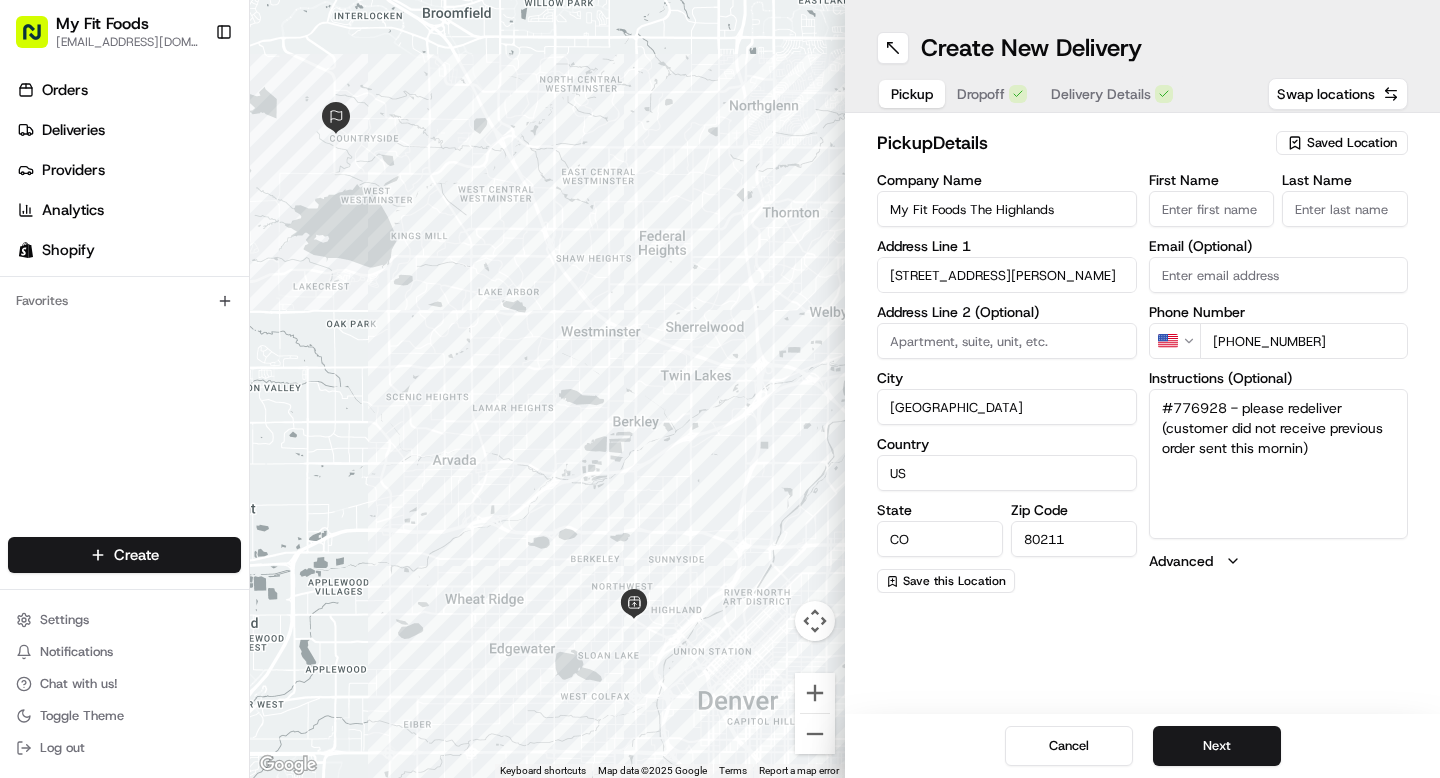 type on "#776928 - please redeliver (customer did not receive previous order sent this morning)" 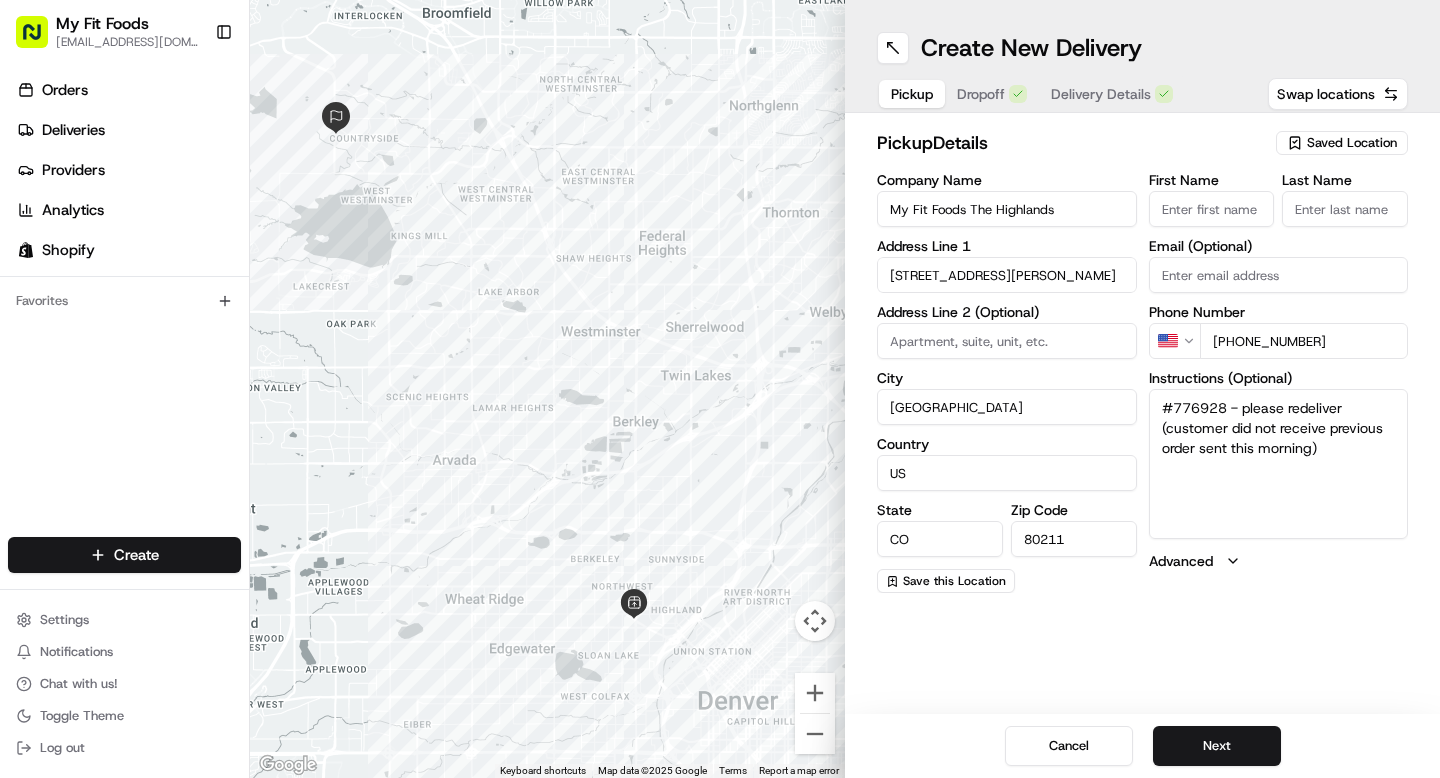 drag, startPoint x: 1332, startPoint y: 449, endPoint x: 1136, endPoint y: 393, distance: 203.84308 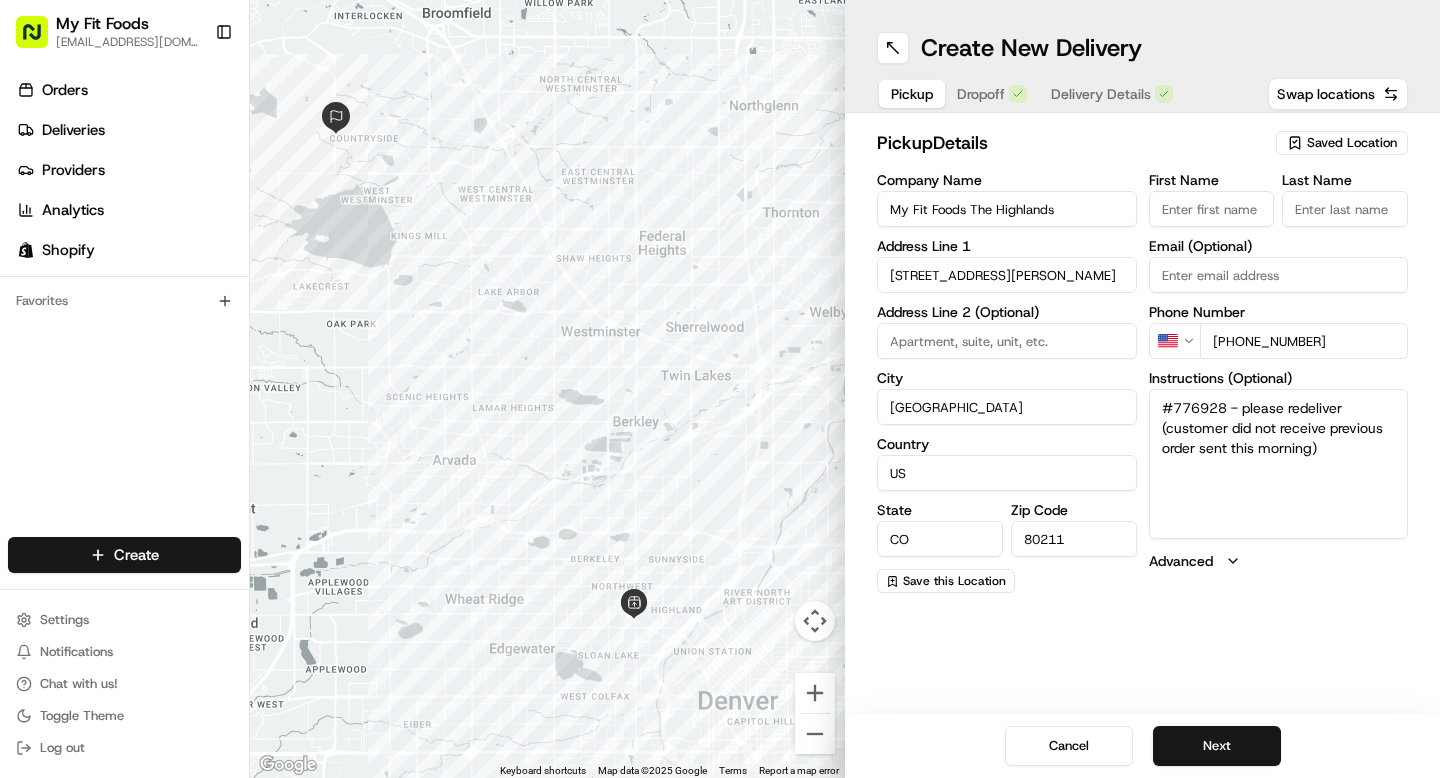 click on "Company Name My Fit Foods The Highlands Address Line 1 [STREET_ADDRESS][PERSON_NAME] Address Line 2 (Optional) [GEOGRAPHIC_DATA] Country US State [US_STATE] Zip Code 80211 Save this Location First Name Last Name Email (Optional) Phone Number US [PHONE_NUMBER] Instructions (Optional) #776928 - please redeliver (customer did not receive previous order sent this morning) Advanced" at bounding box center [1142, 383] 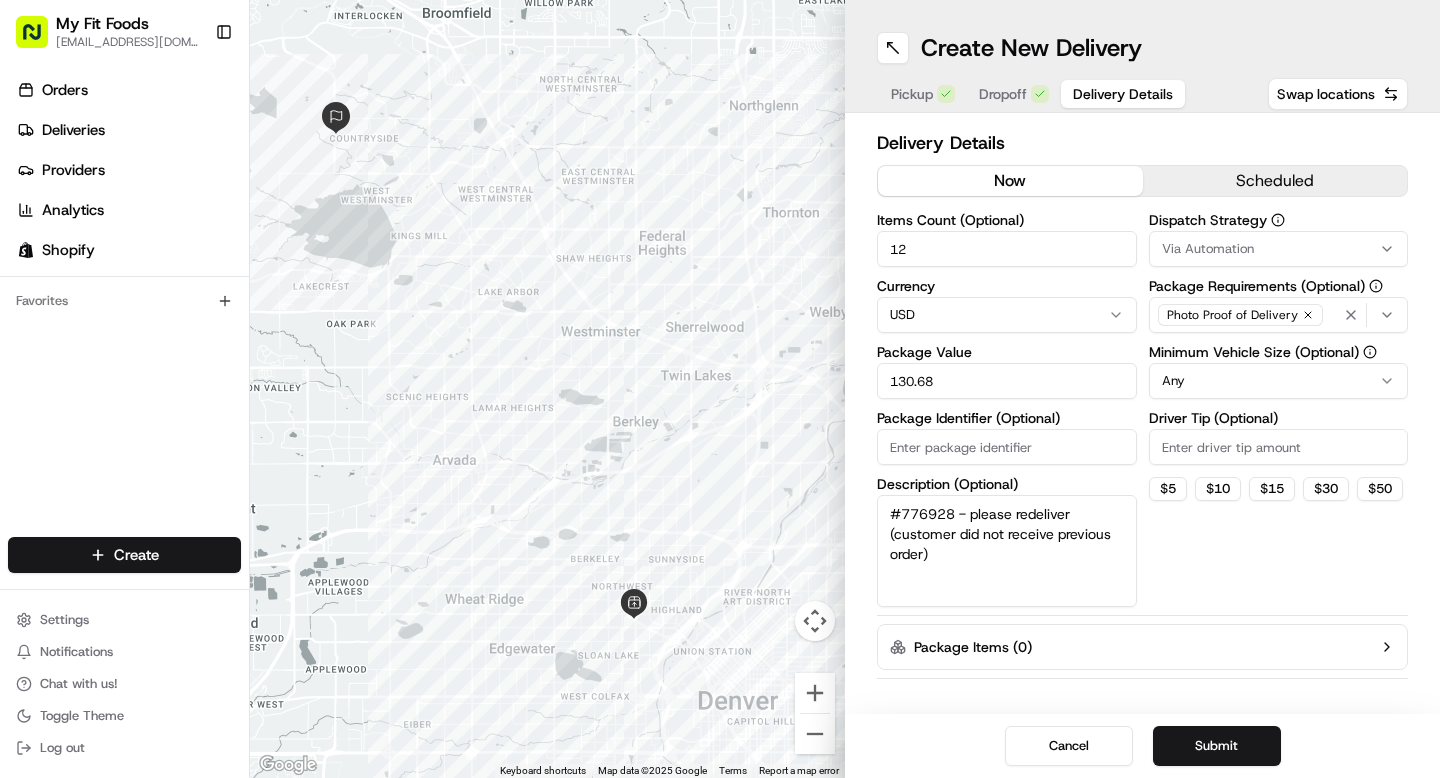 click on "Delivery Details" at bounding box center (1123, 94) 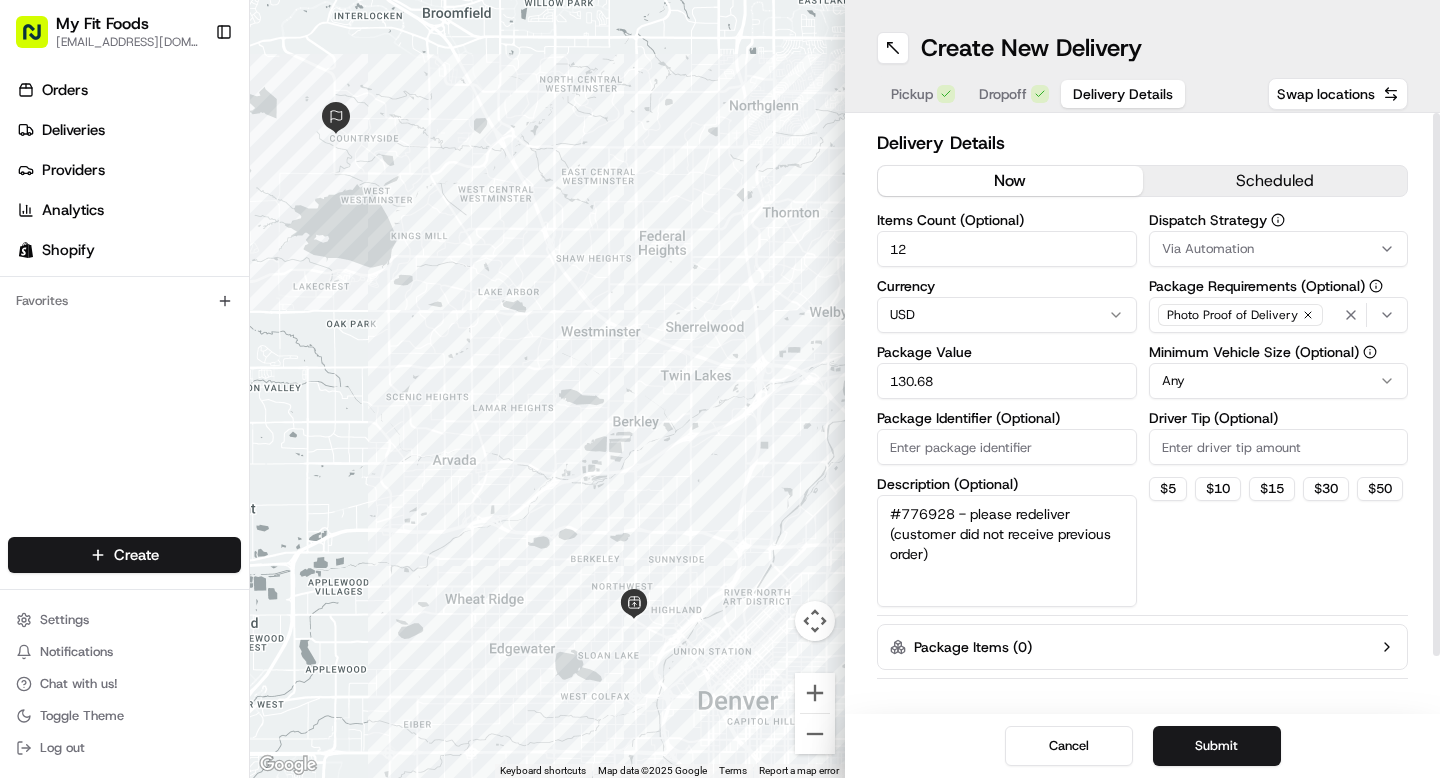 drag, startPoint x: 963, startPoint y: 558, endPoint x: 888, endPoint y: 518, distance: 85 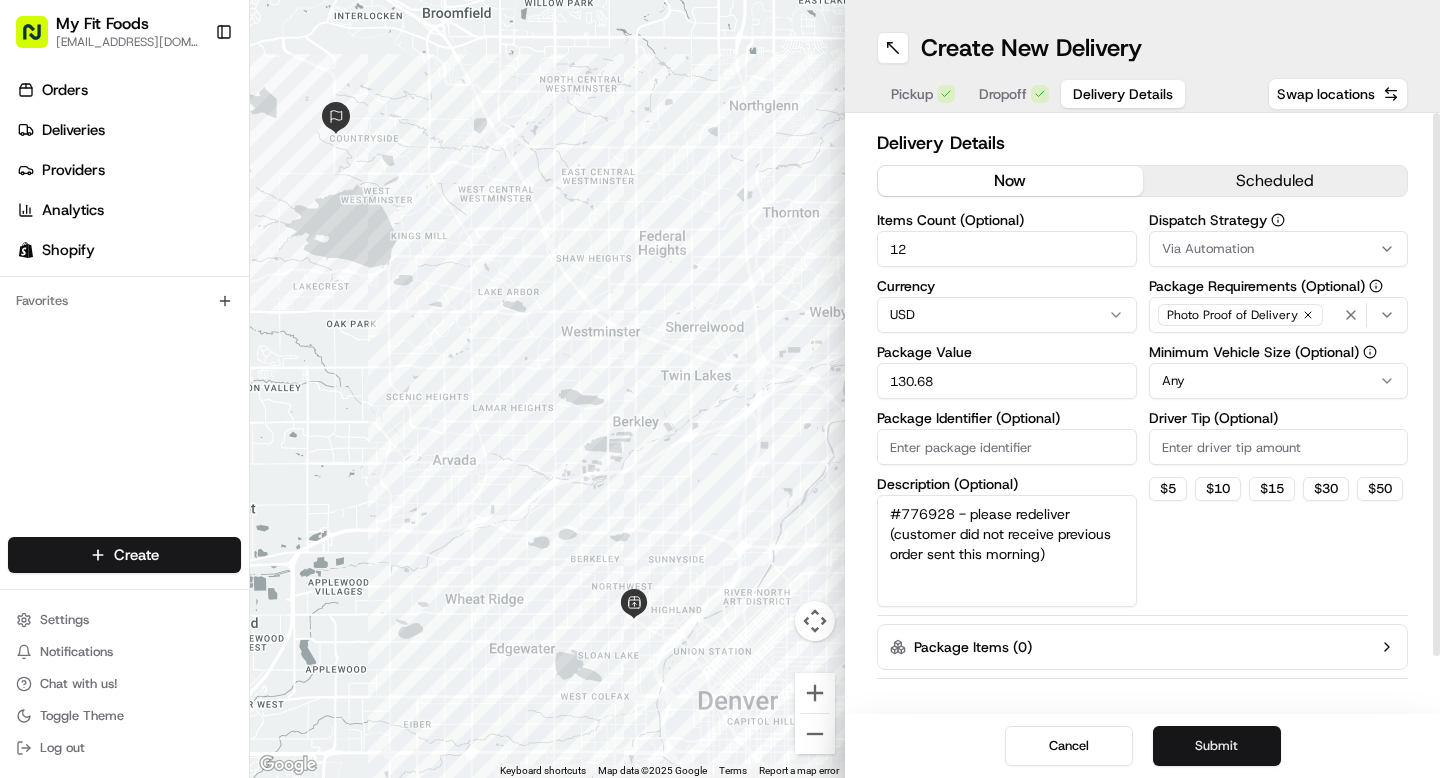 type on "#776928 - please redeliver (customer did not receive previous order sent this morning)" 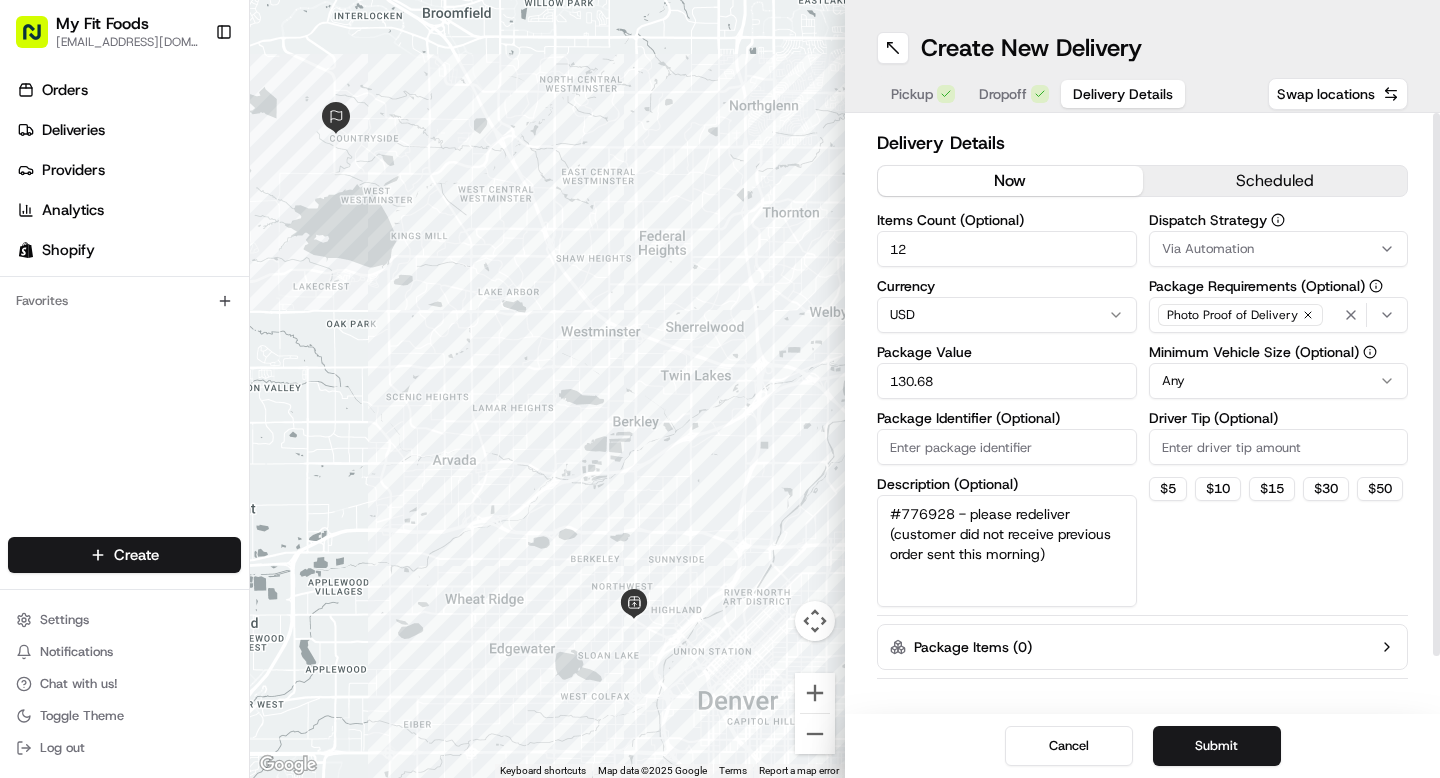click on "Submit" at bounding box center (1217, 746) 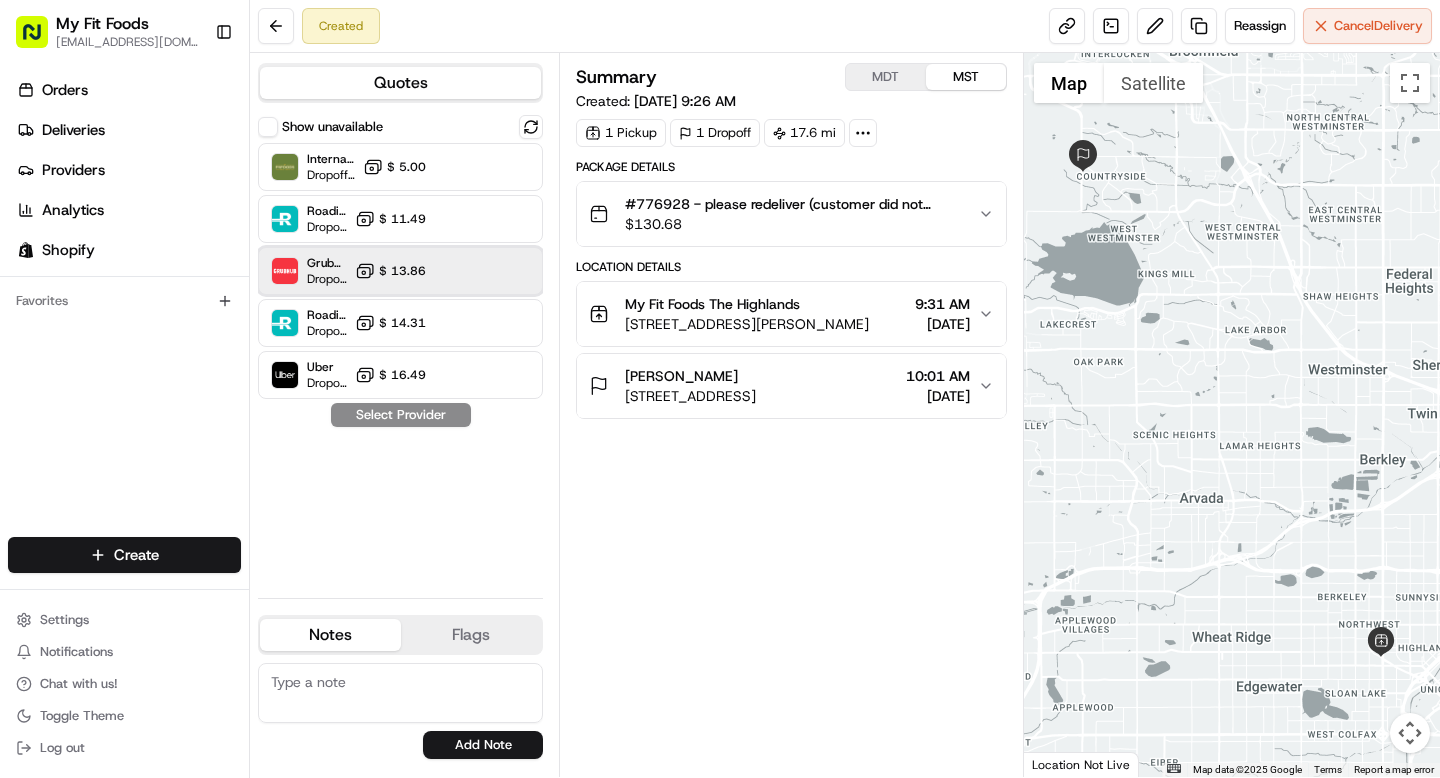 click on "Grubhub Dropoff ETA   43 minutes $   13.86" at bounding box center [400, 271] 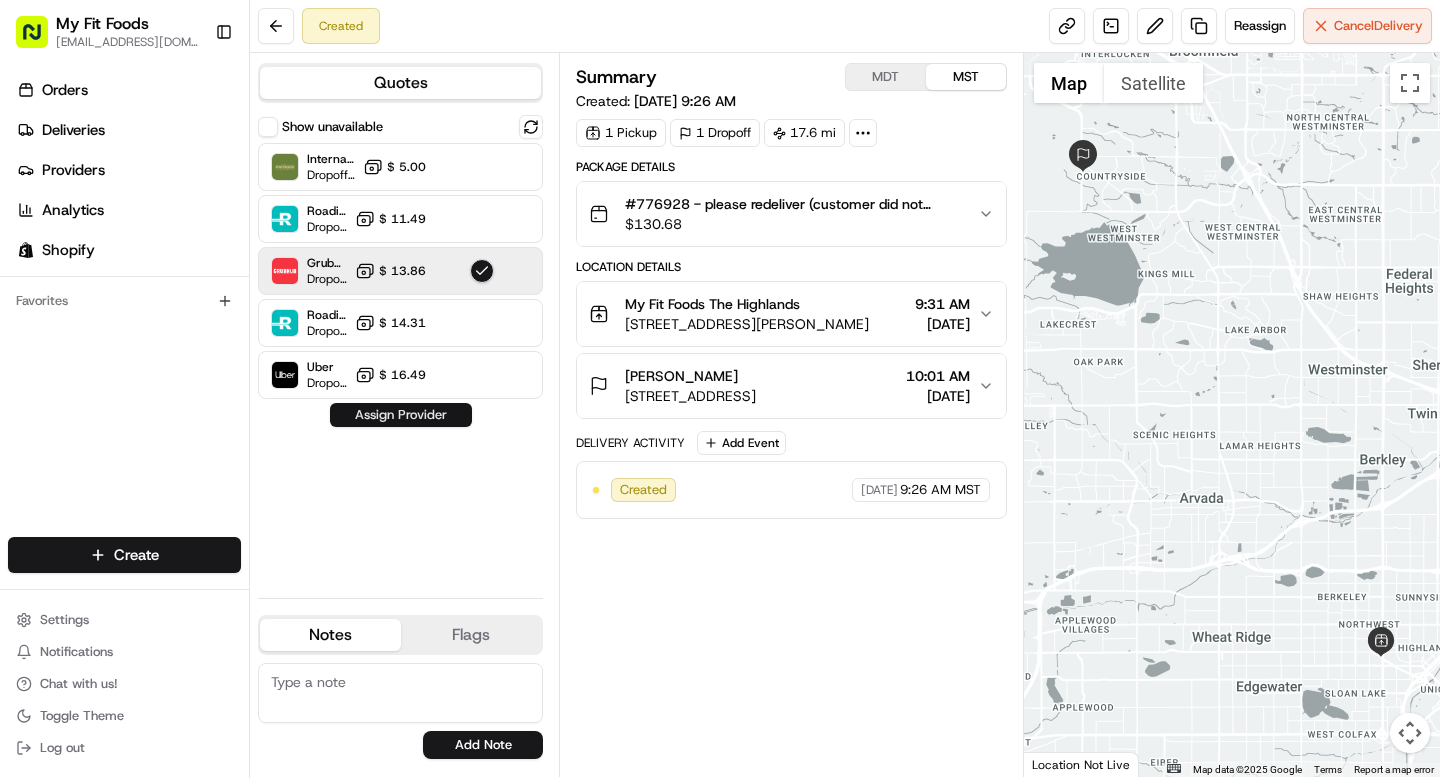 click on "Assign Provider" at bounding box center (401, 415) 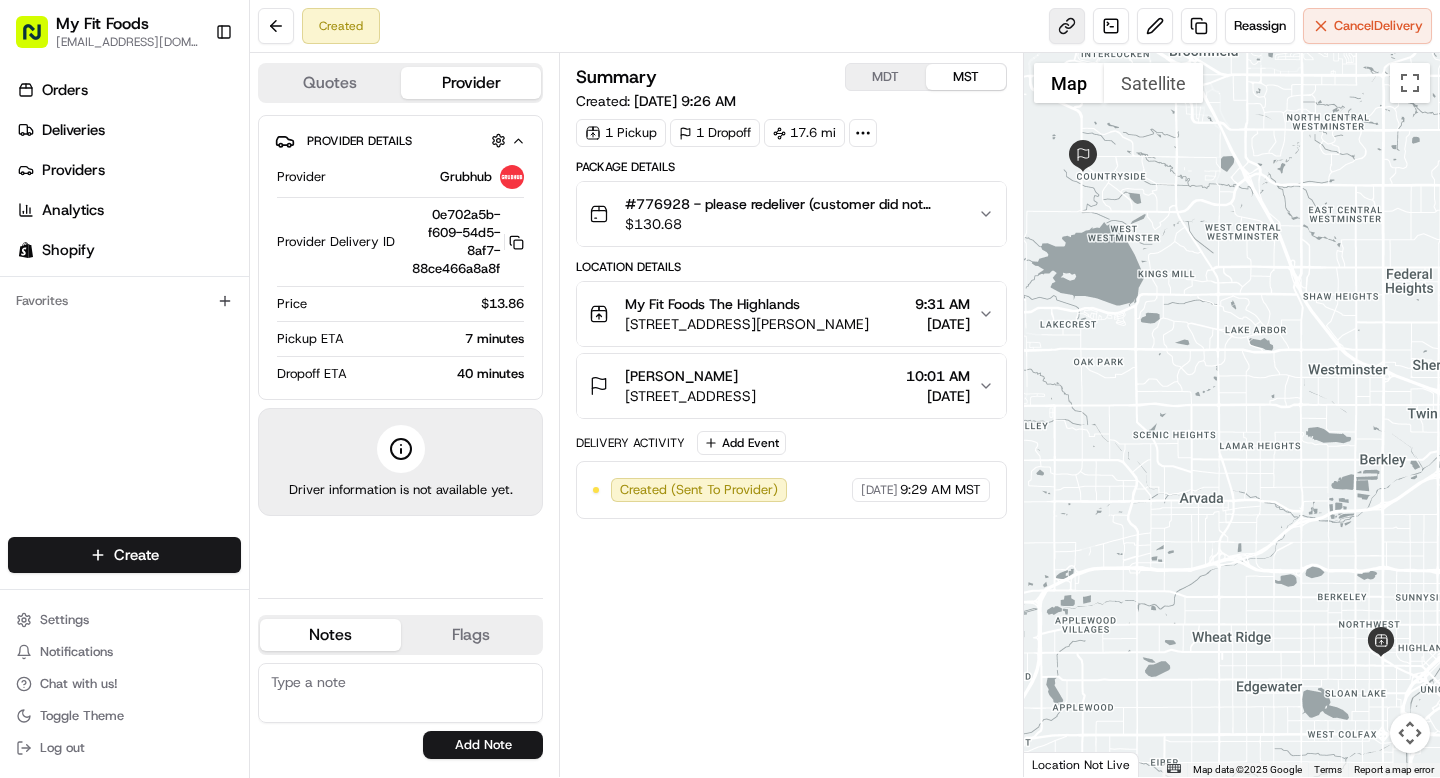 click at bounding box center (1067, 26) 